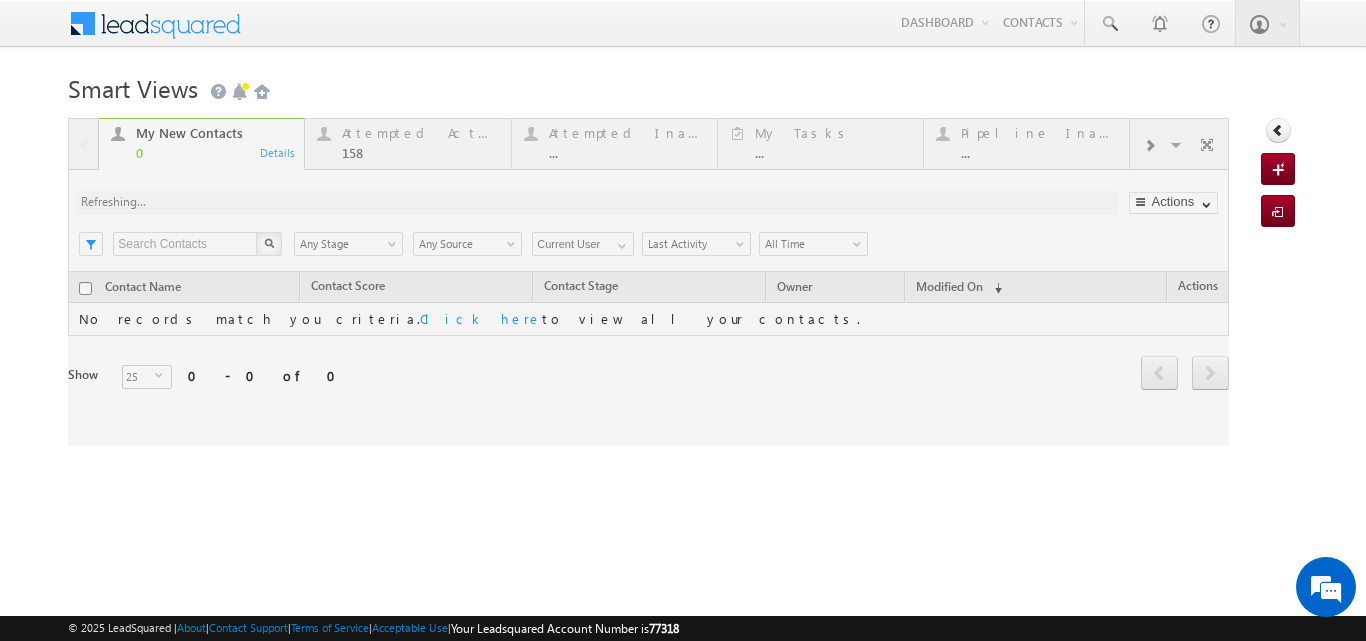 scroll, scrollTop: 0, scrollLeft: 0, axis: both 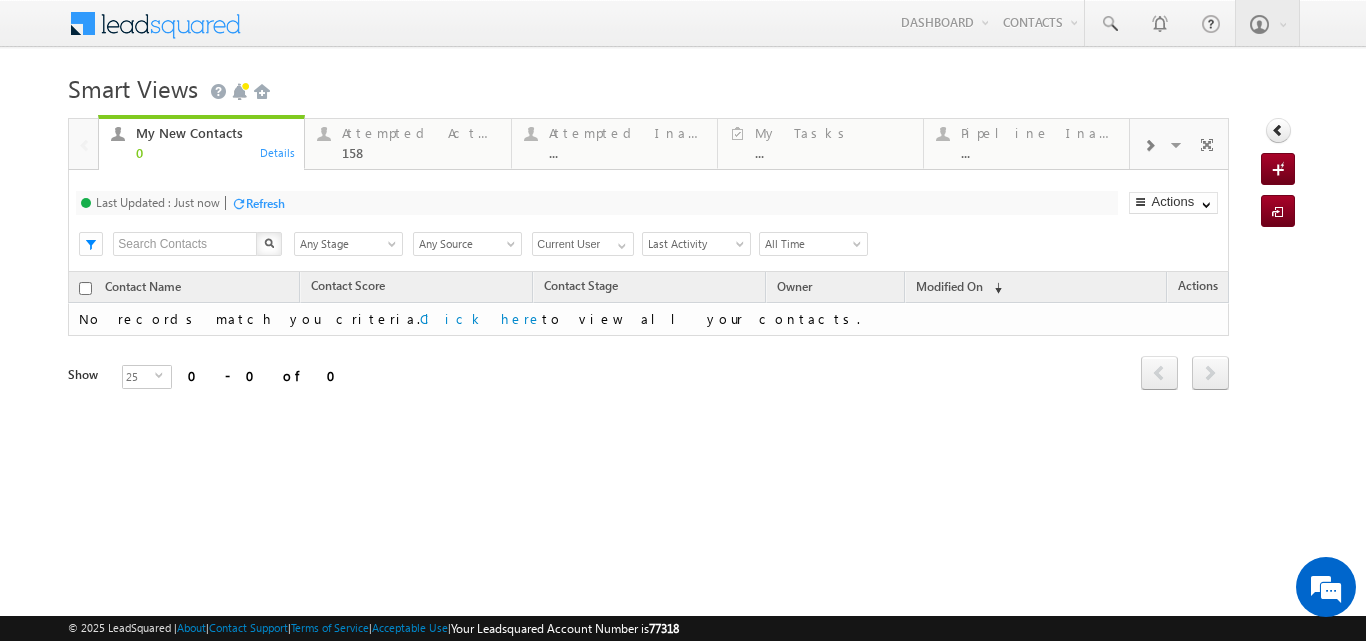 click at bounding box center (1149, 146) 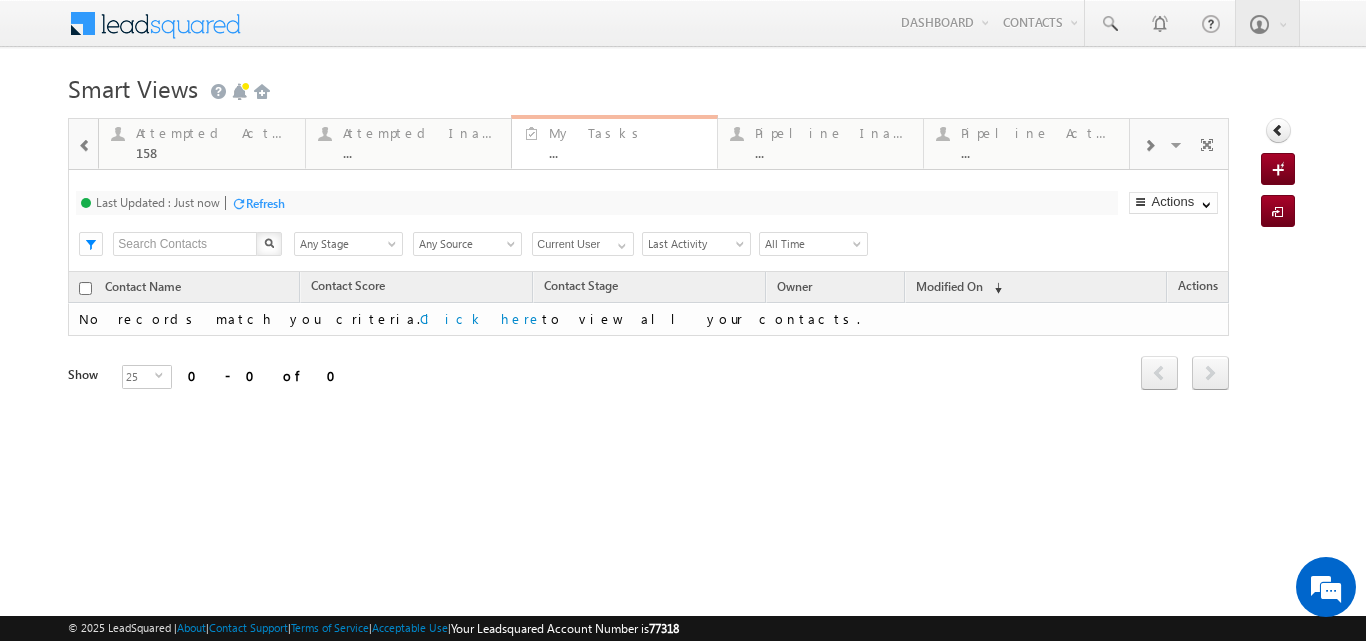 click on "My Tasks ... Details" at bounding box center [614, 142] 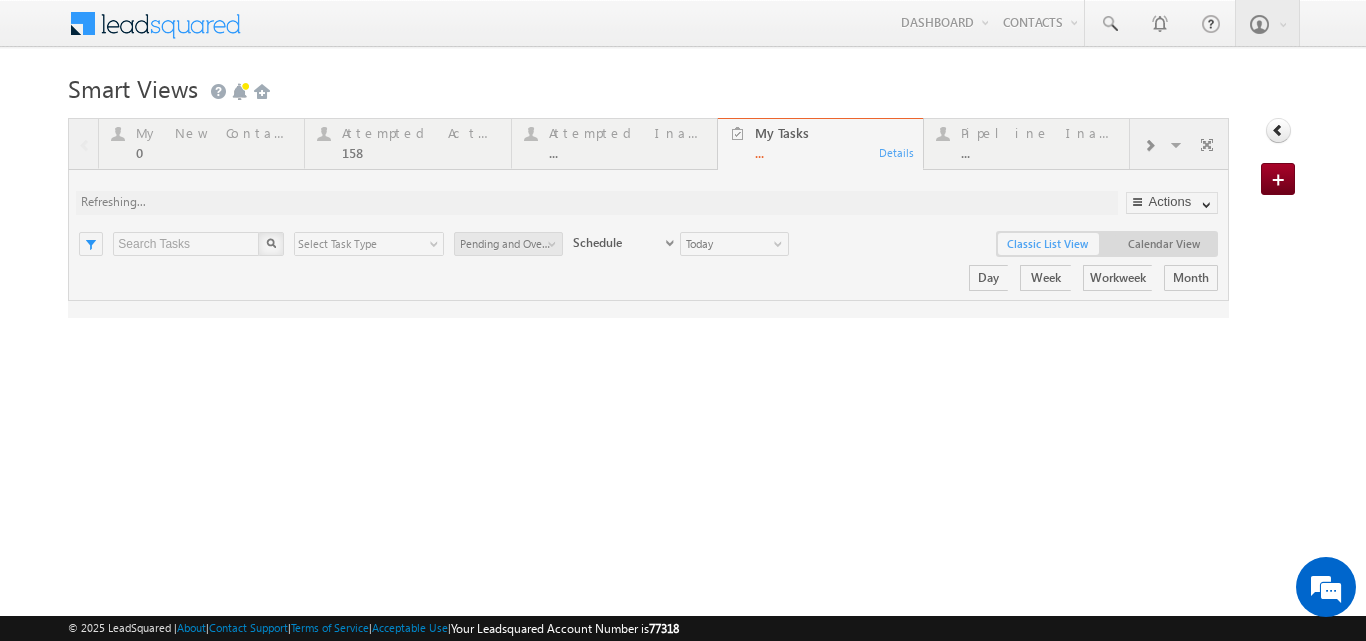 scroll, scrollTop: 0, scrollLeft: 0, axis: both 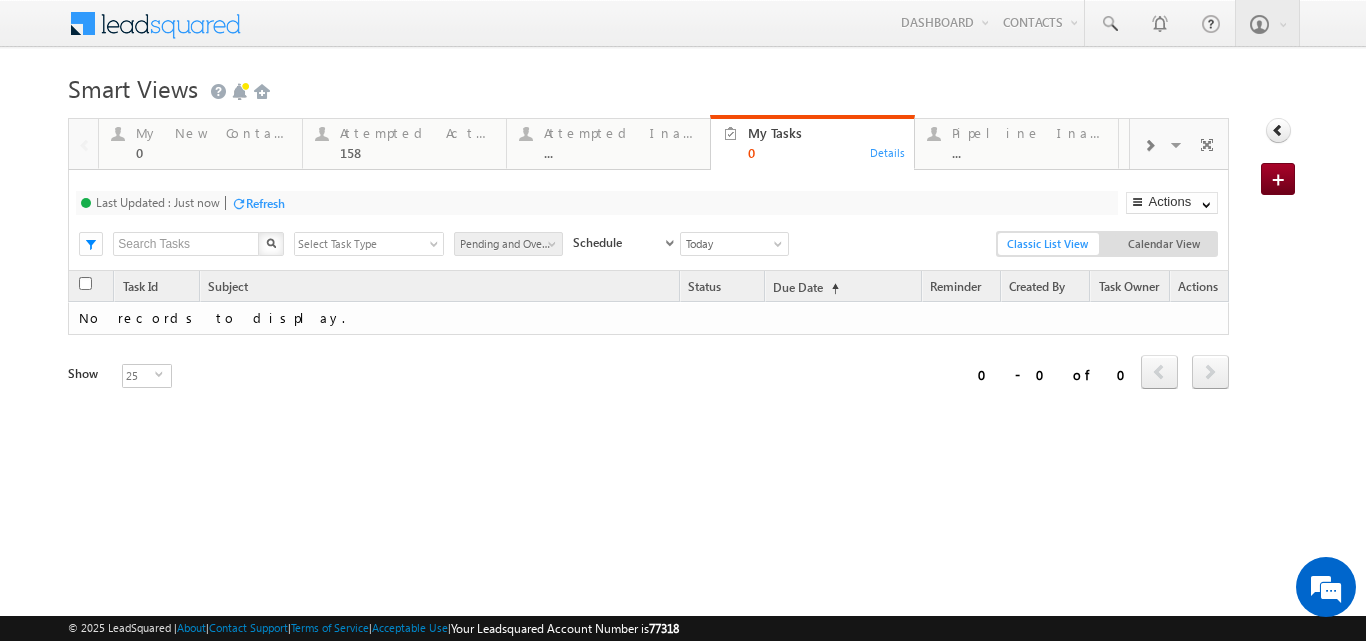 click at bounding box center [1149, 146] 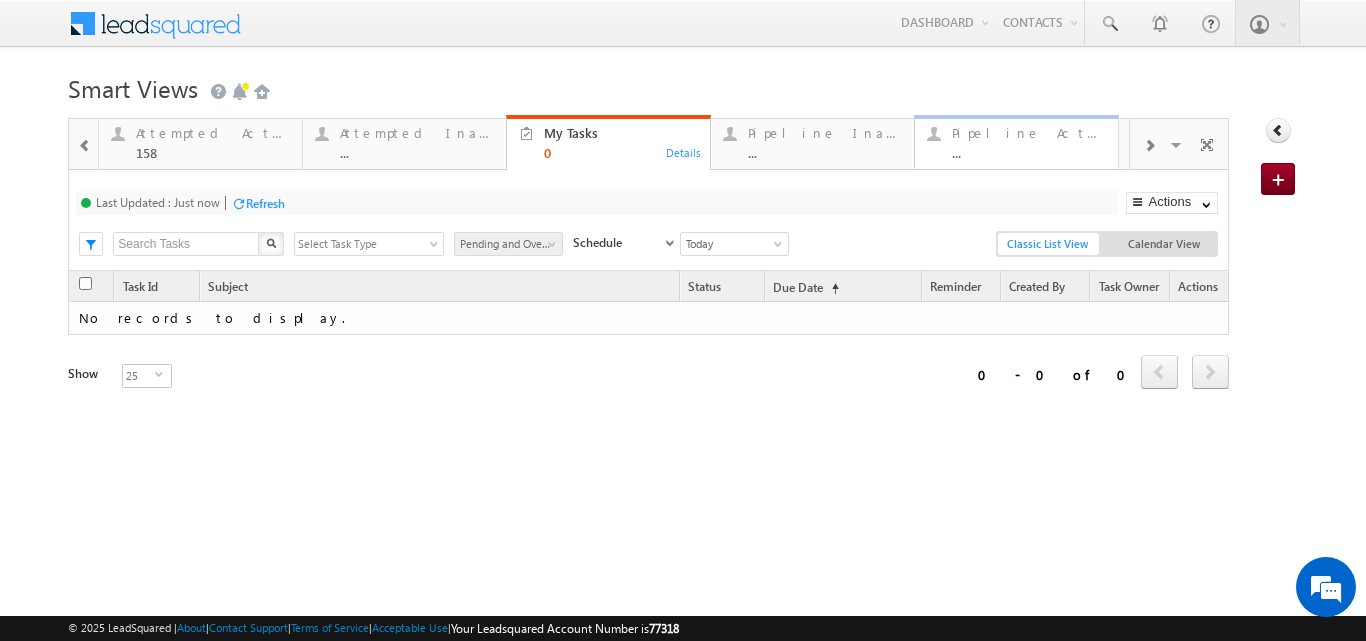 click on "Pipeline Active ..." at bounding box center (1029, 140) 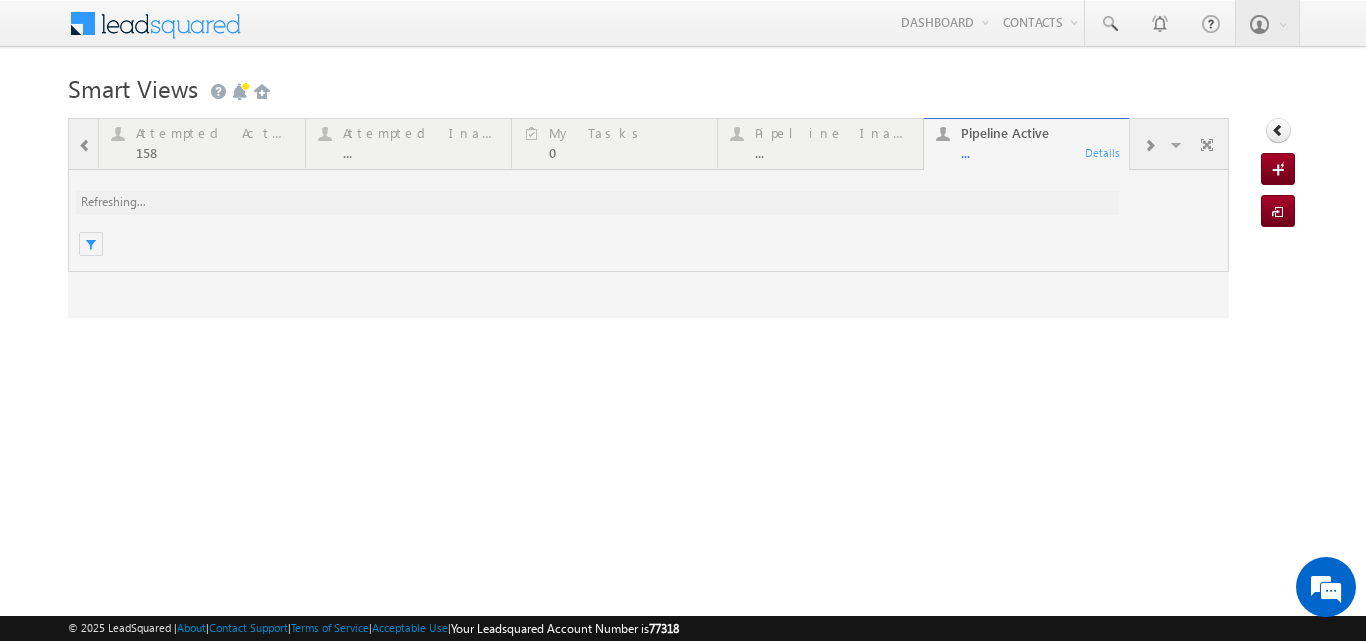 scroll, scrollTop: 0, scrollLeft: 0, axis: both 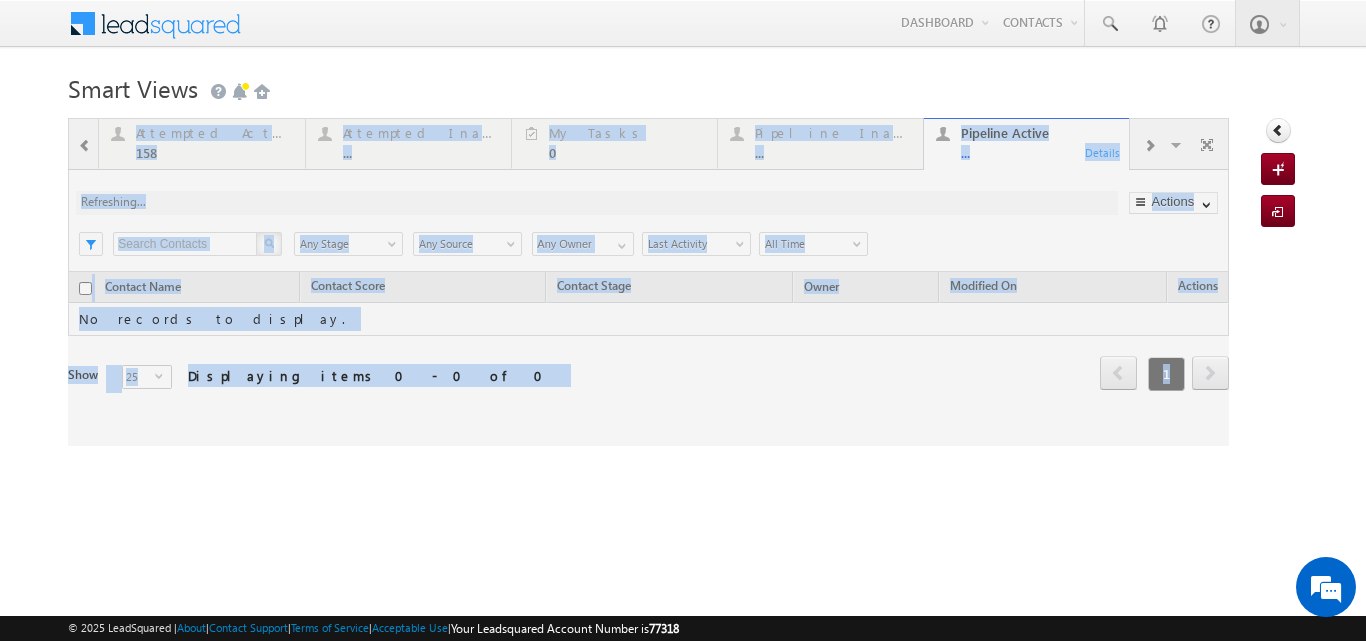 drag, startPoint x: 1363, startPoint y: 107, endPoint x: 1363, endPoint y: 138, distance: 31 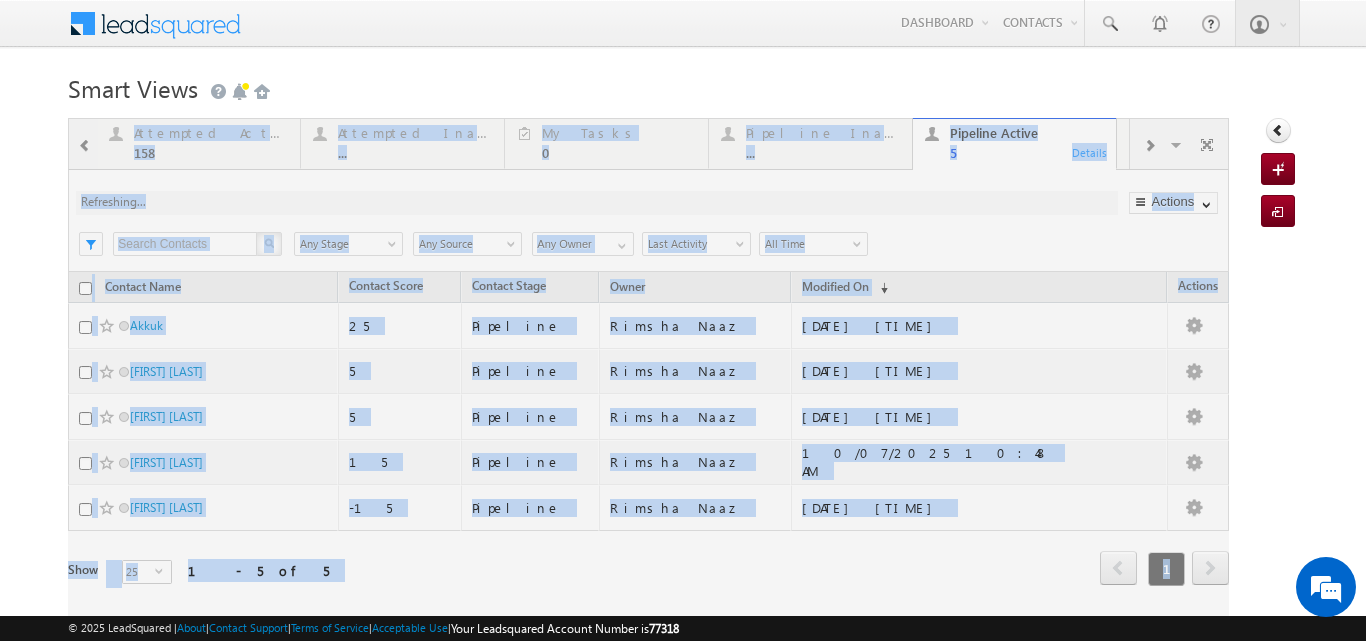 click on "Smart Views Getting Started" at bounding box center (682, 86) 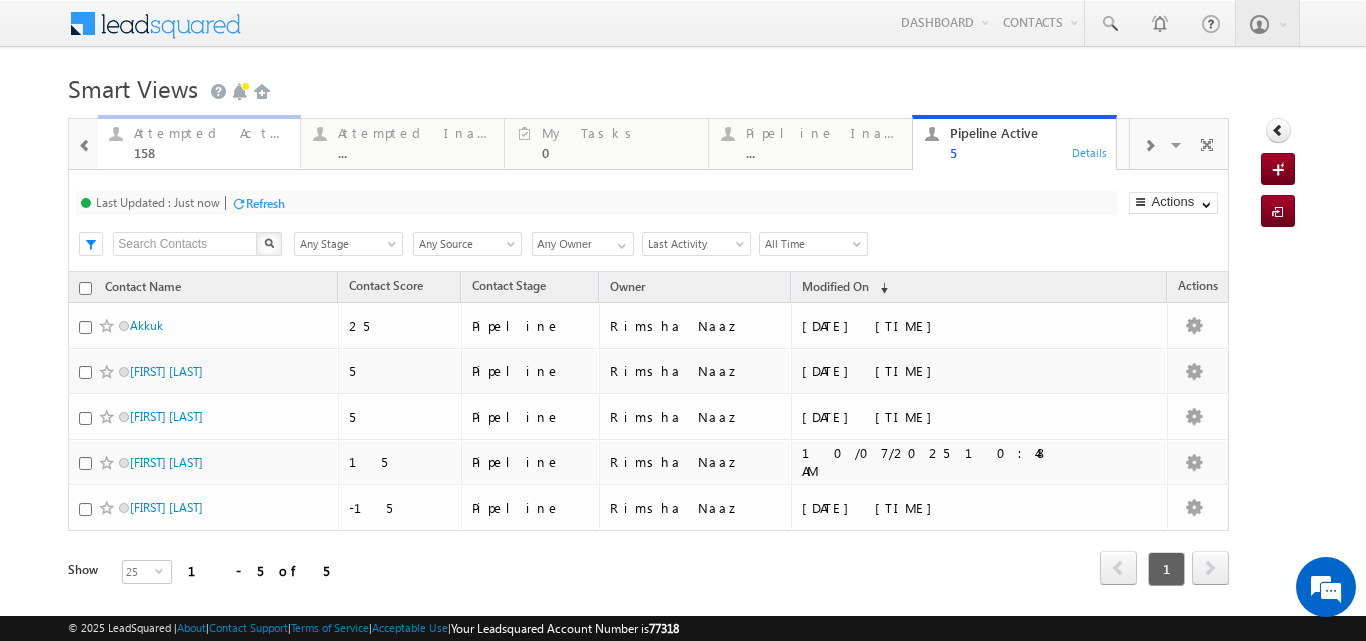 click on "Attempted Active" at bounding box center [211, 133] 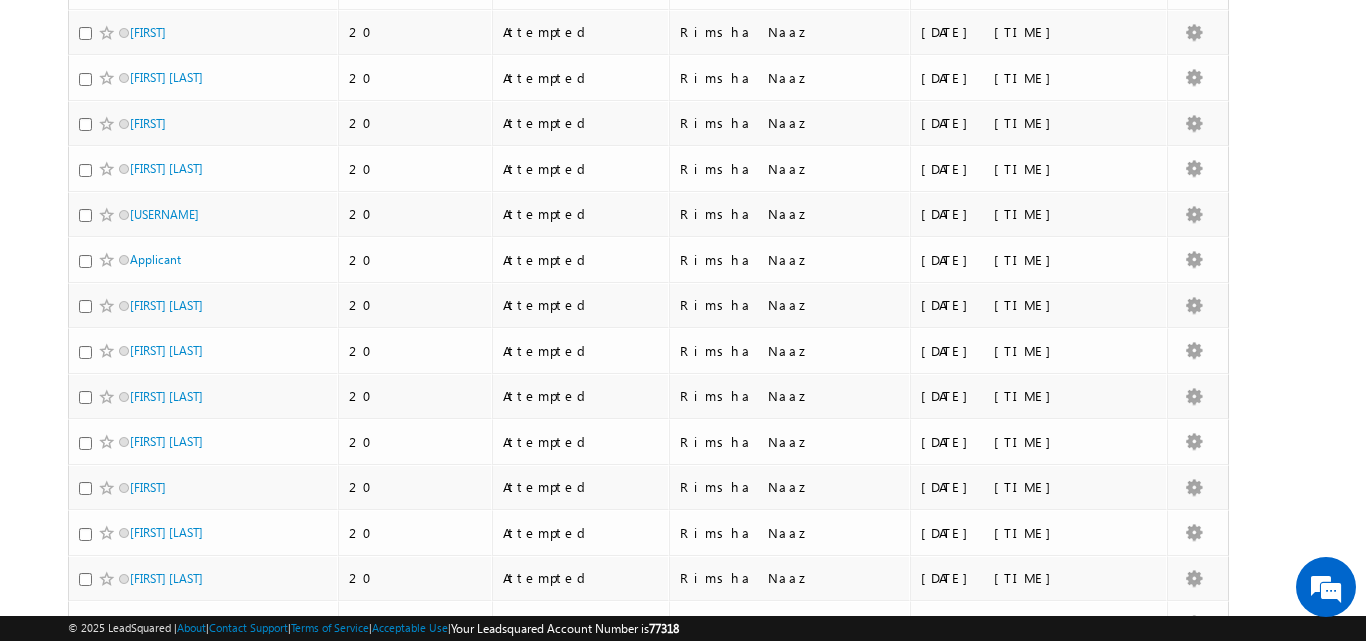 scroll, scrollTop: 4397, scrollLeft: 0, axis: vertical 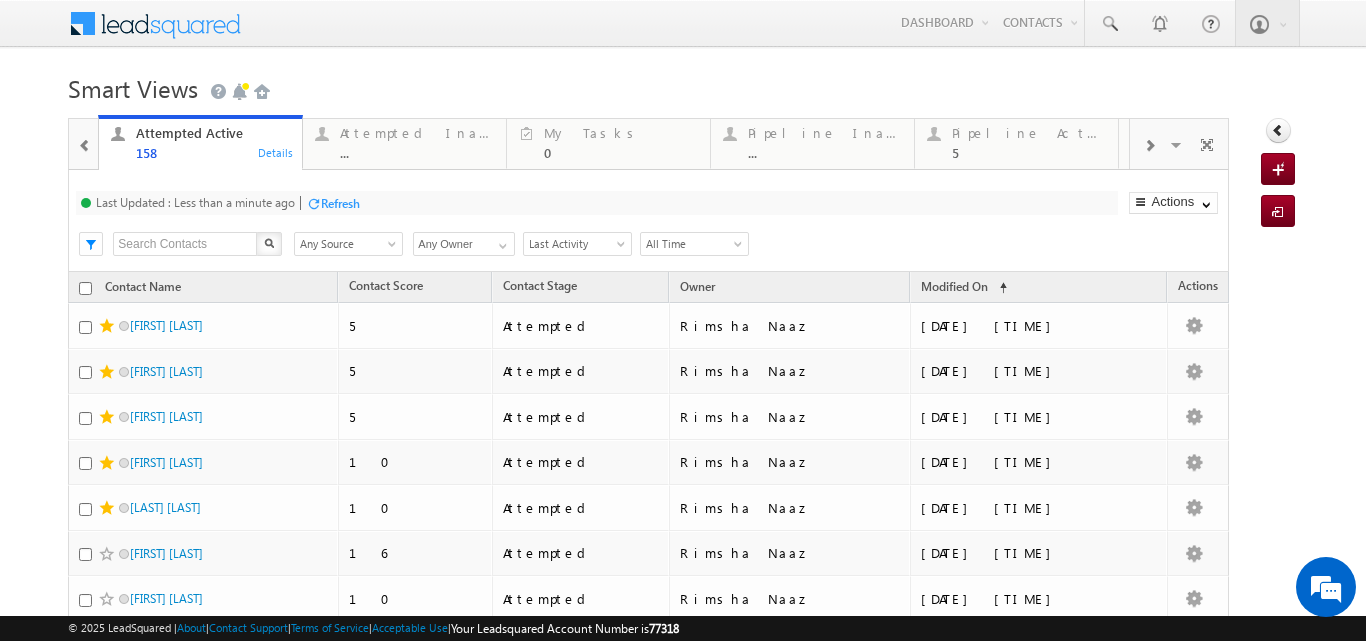 click at bounding box center [85, 146] 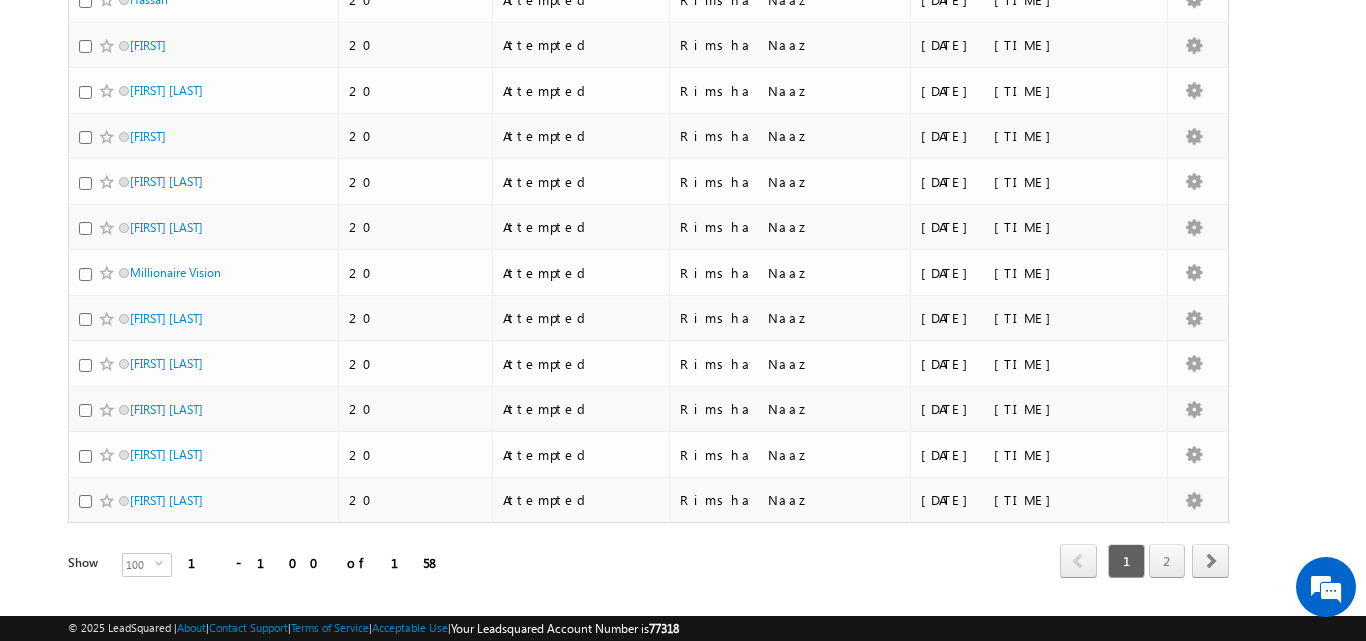 scroll, scrollTop: 4397, scrollLeft: 0, axis: vertical 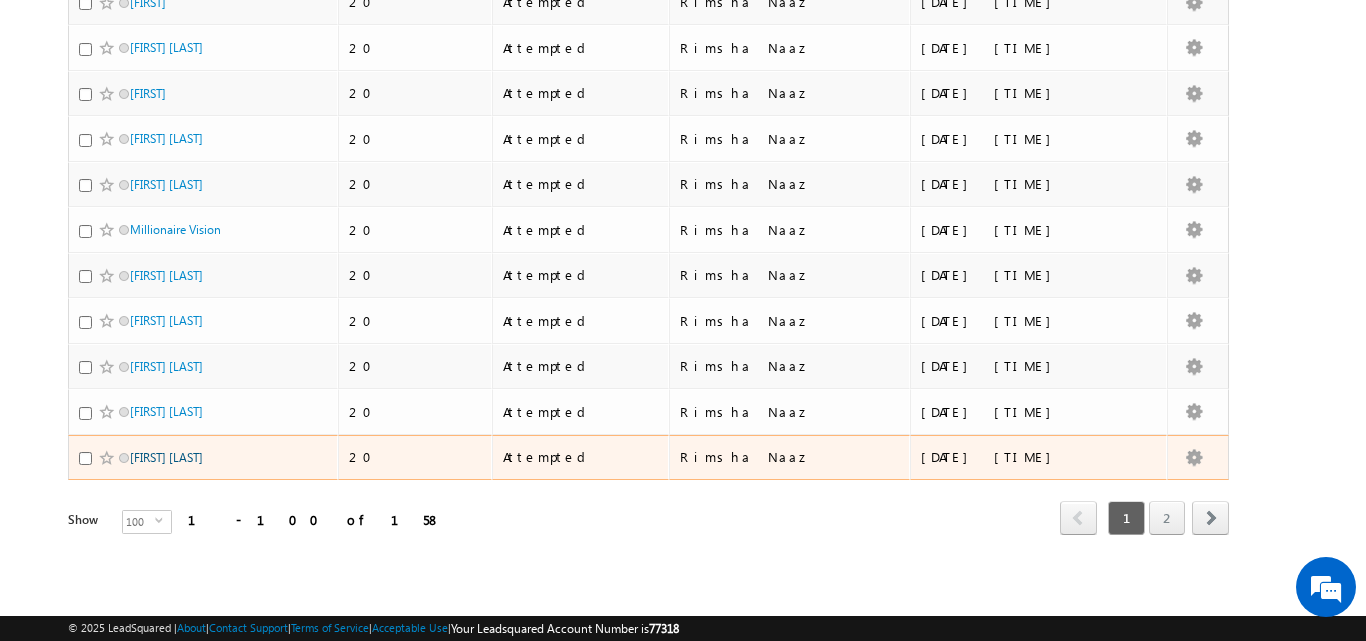 click on "Babu Kailasam" at bounding box center (166, 457) 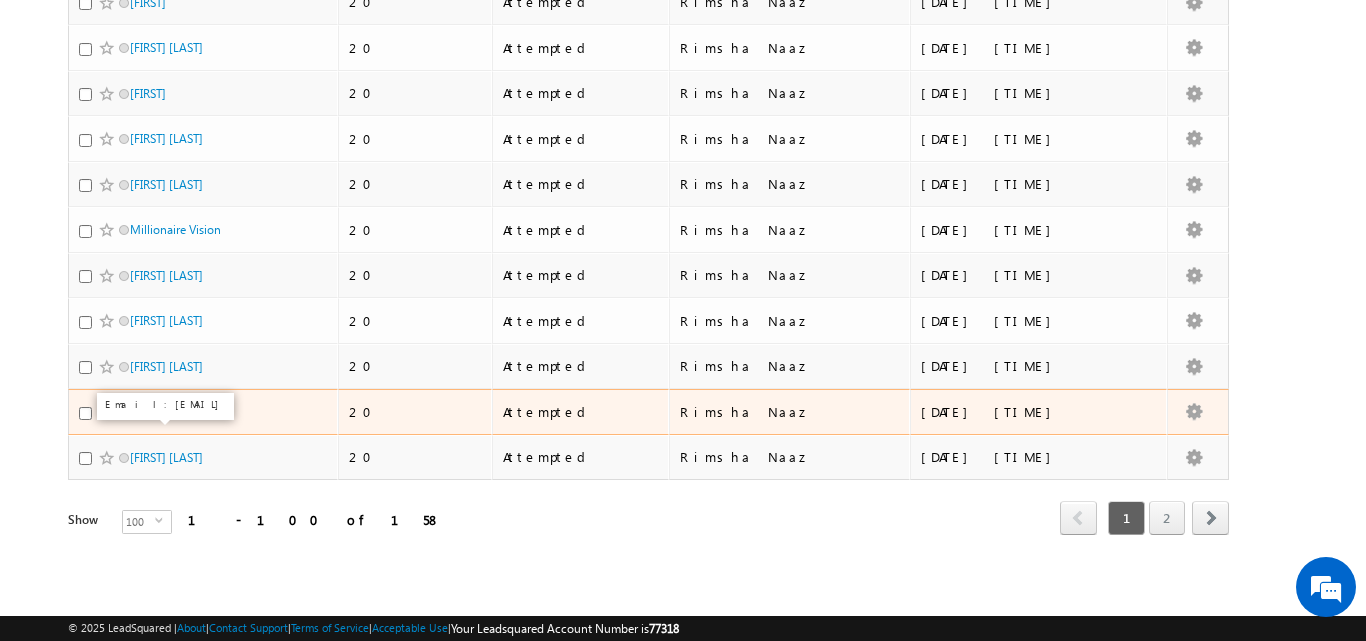 click on "Mohammad Ghanim" at bounding box center (166, 411) 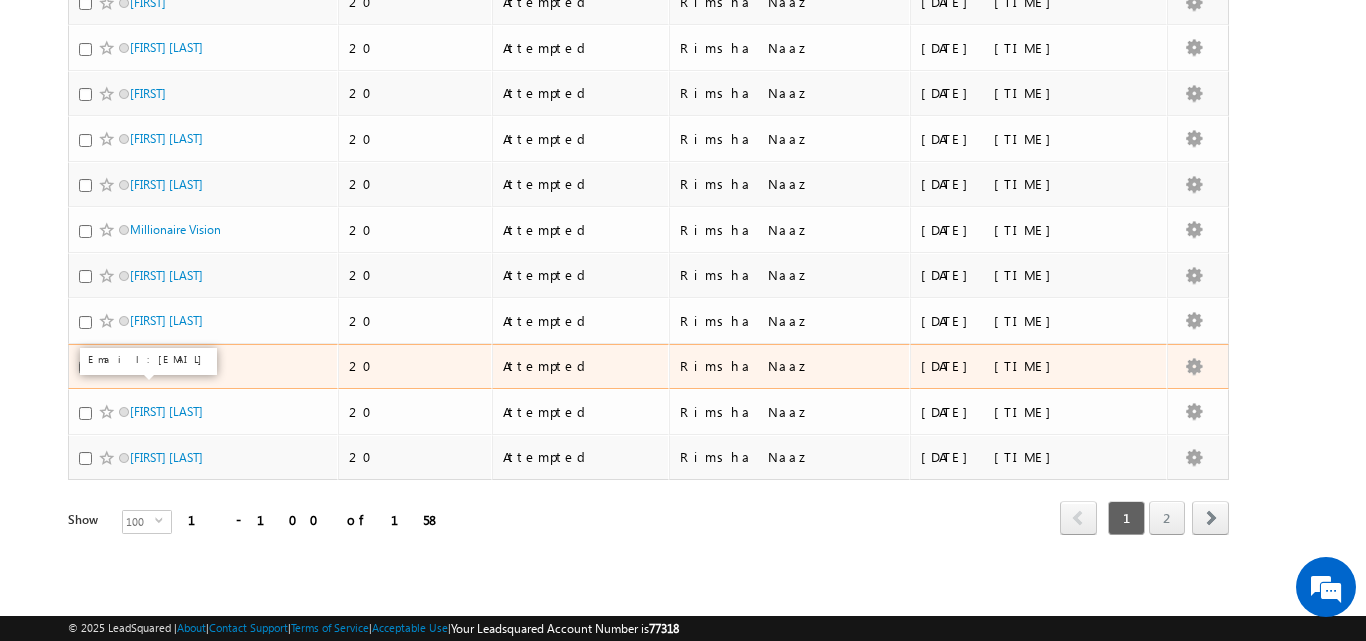 click on "Afreen Ansari" at bounding box center [166, 366] 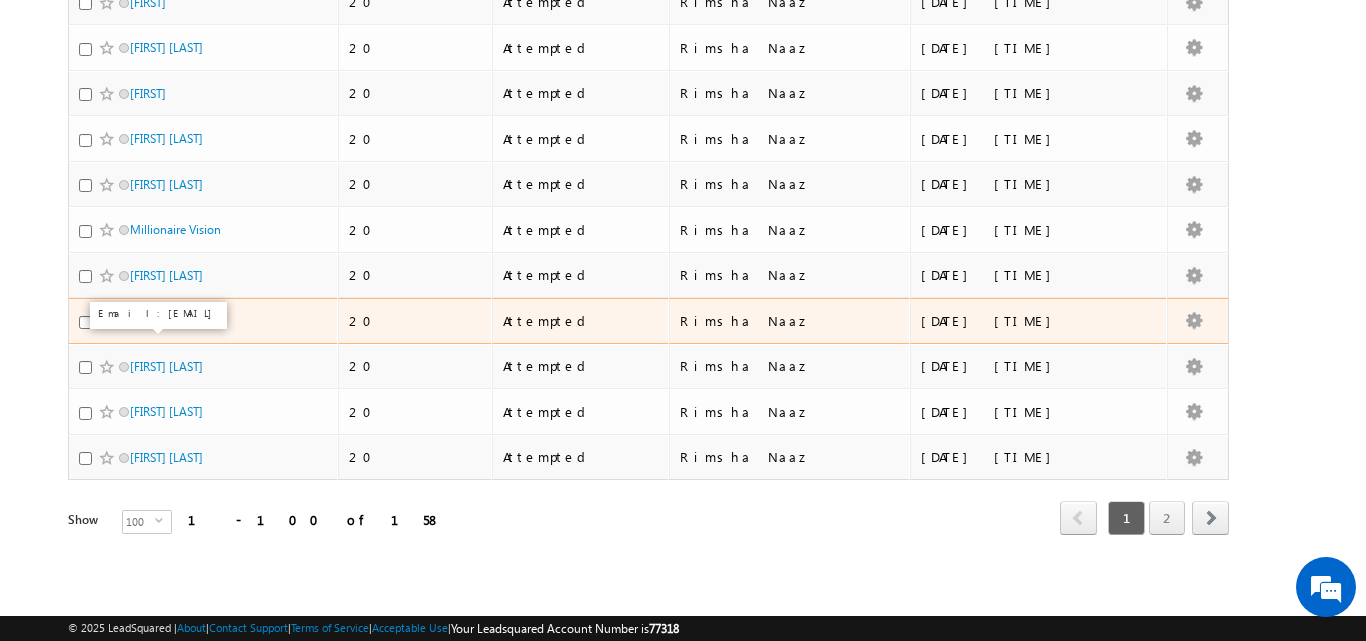 click on "Prashant Sharma" at bounding box center [166, 320] 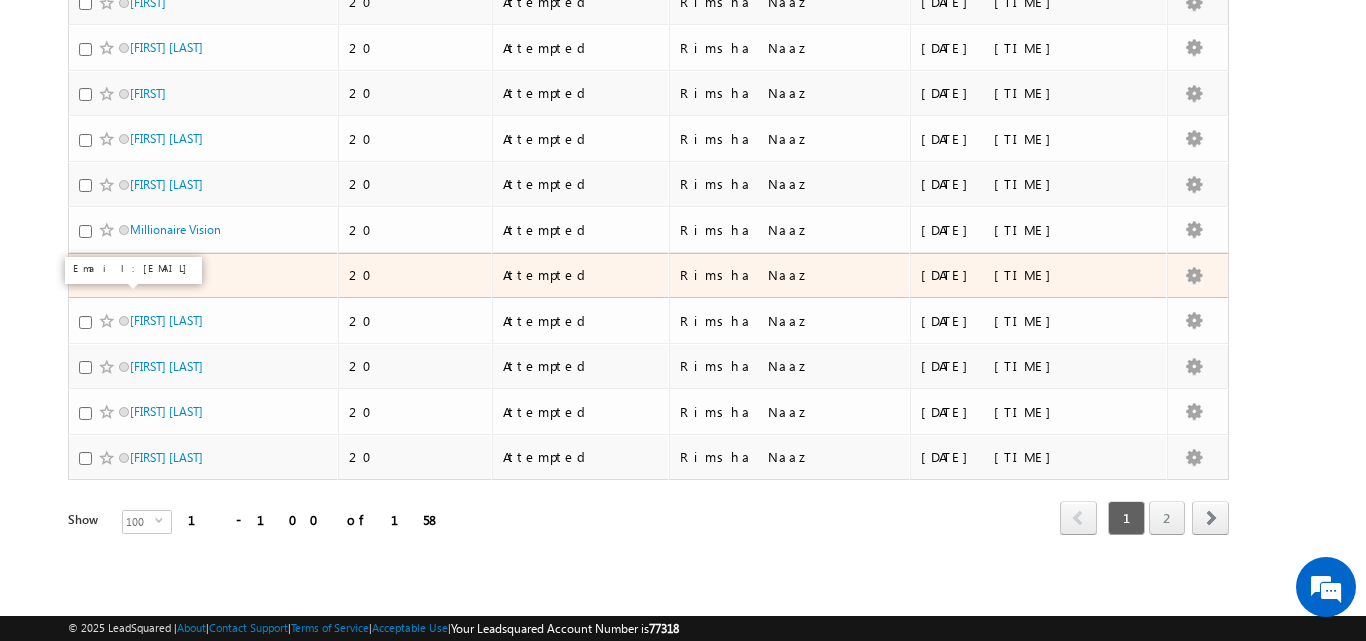 click on "Sriram P" at bounding box center [166, 275] 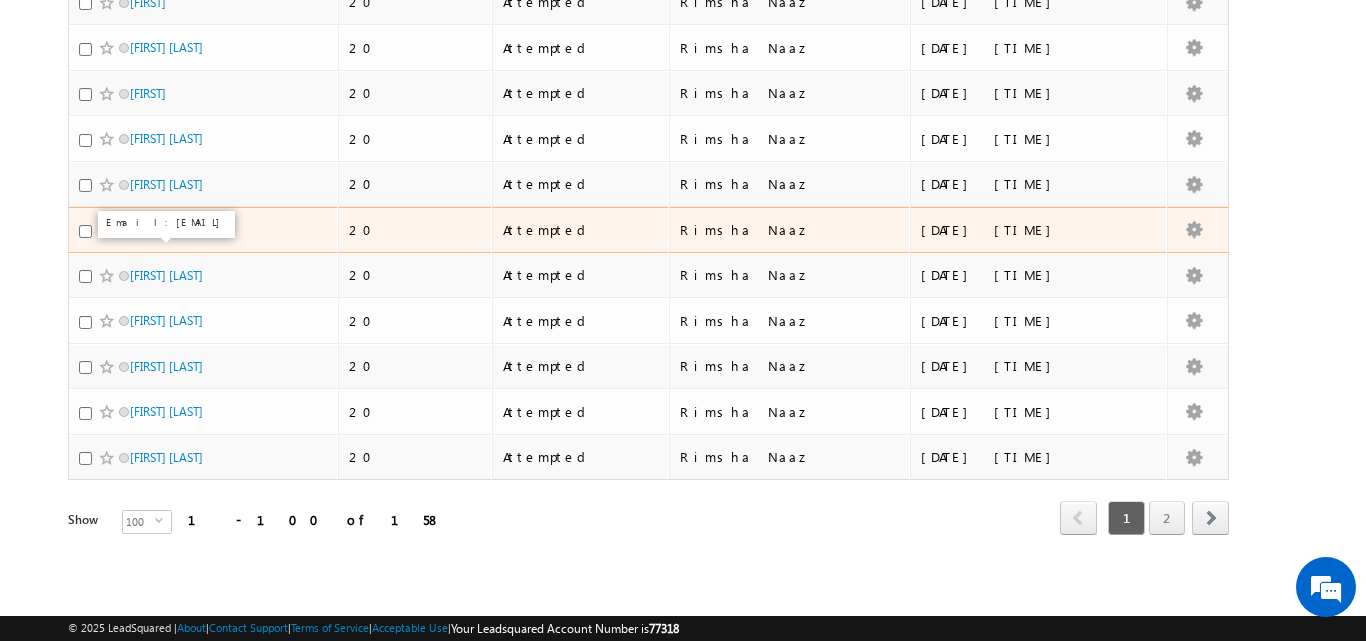 click on "Millionaire Vision" at bounding box center (175, 229) 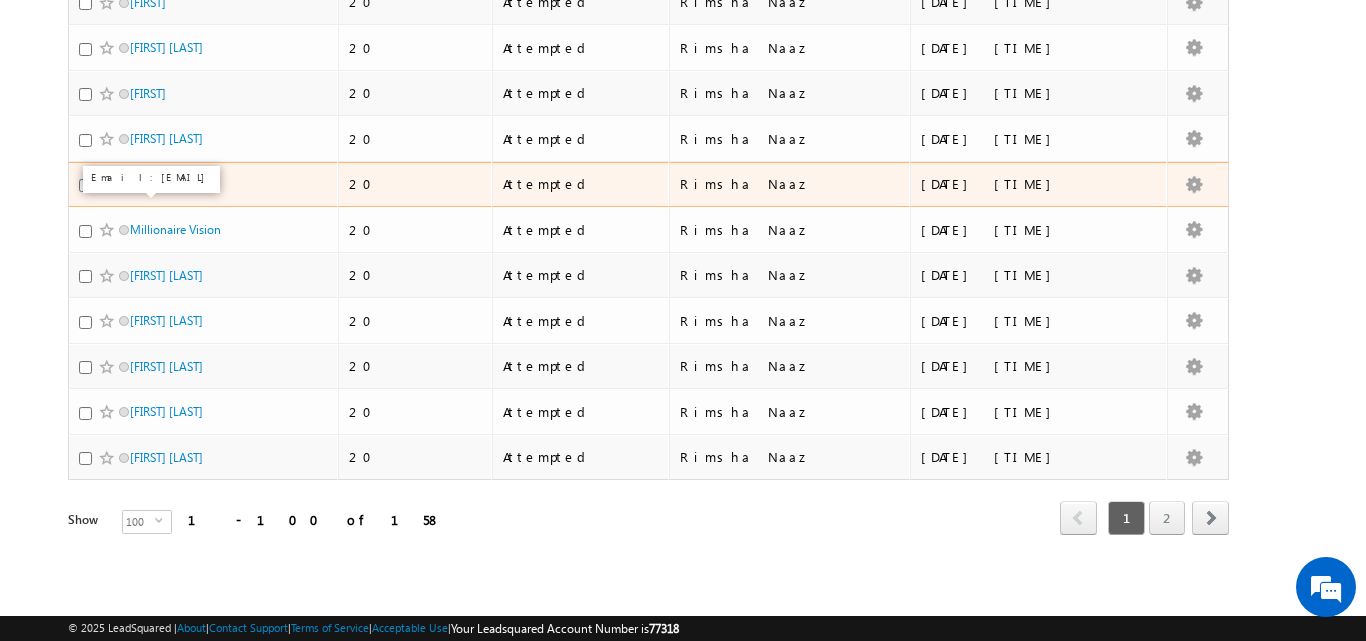 click on "Sanjana k.n" at bounding box center [166, 184] 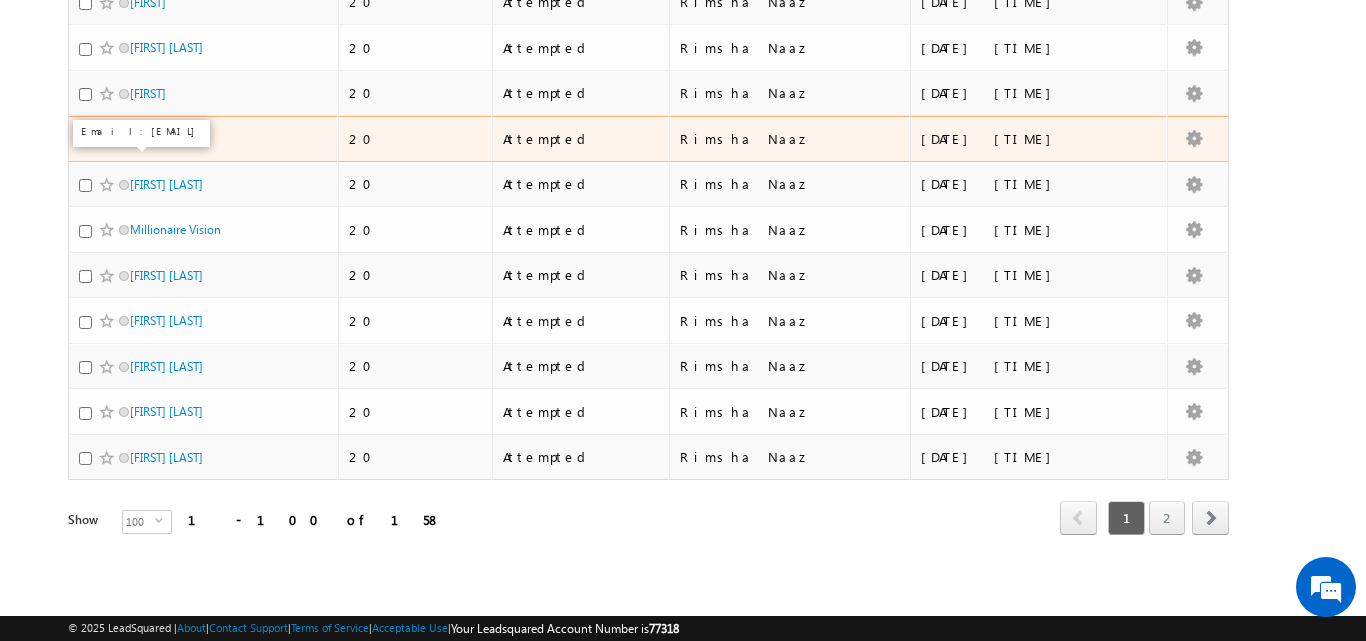 click on "saurabh singh" at bounding box center (166, 138) 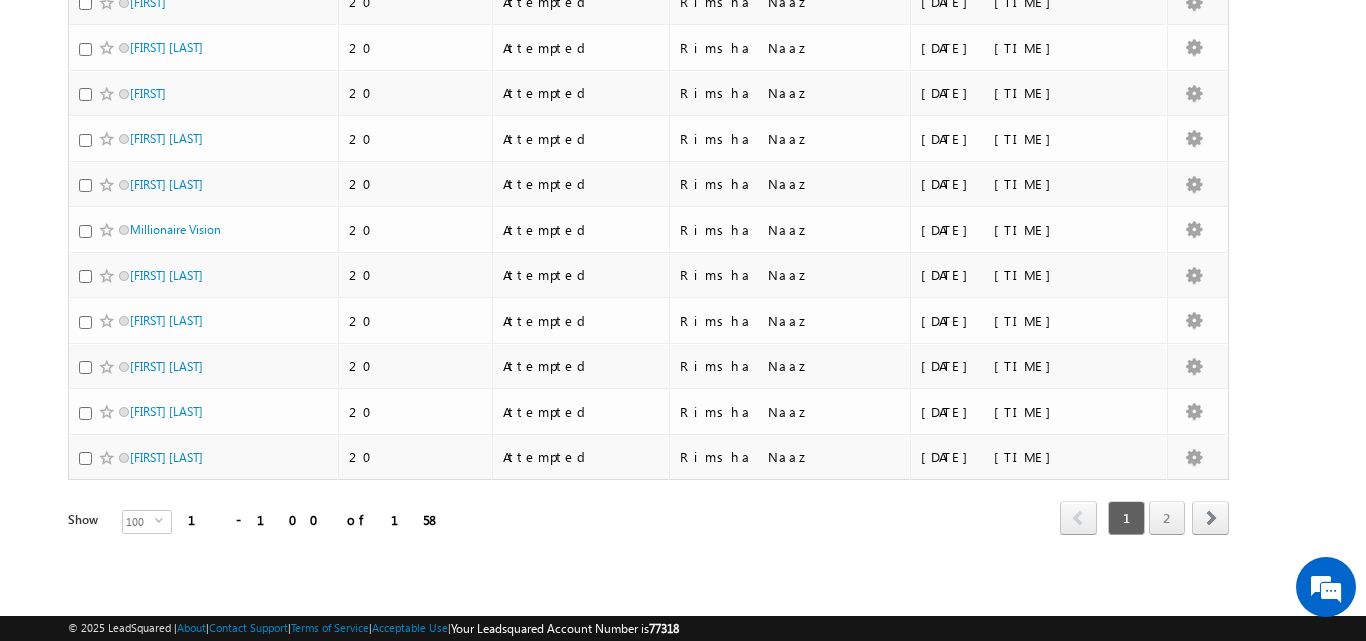 click on "Email: priyapothukuchi2311@gmail.com" at bounding box center [118, 88] 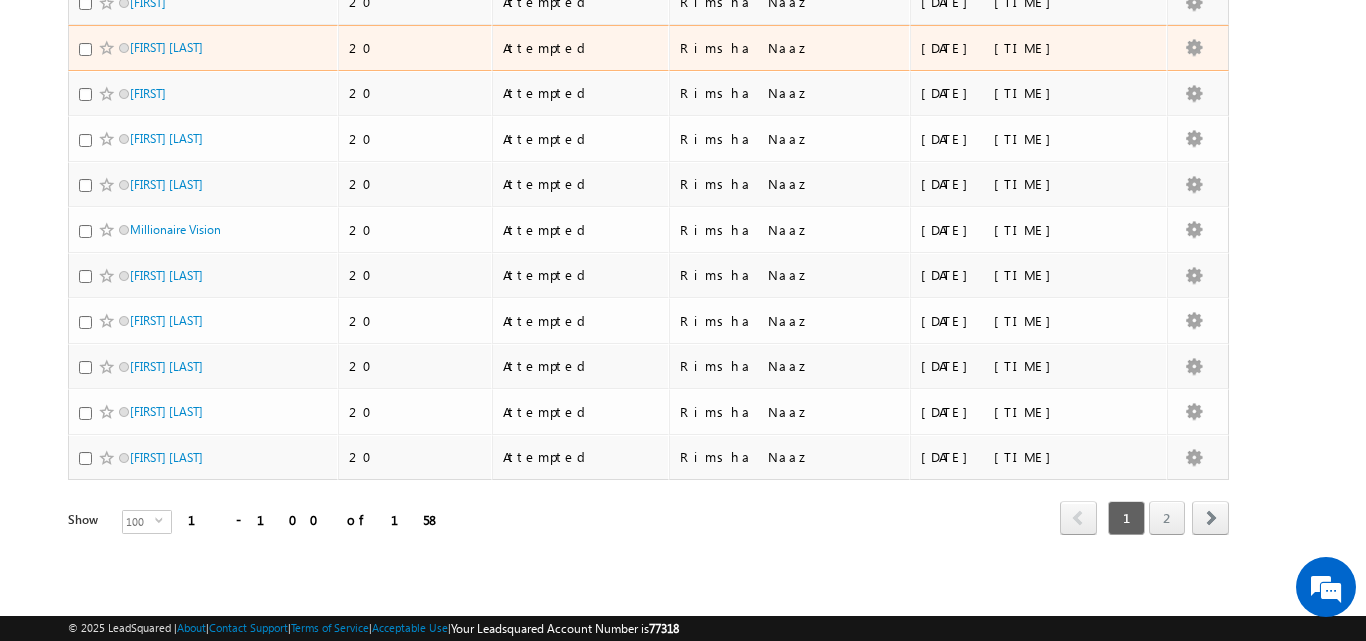 click on "Vartika Yadav" at bounding box center (204, 52) 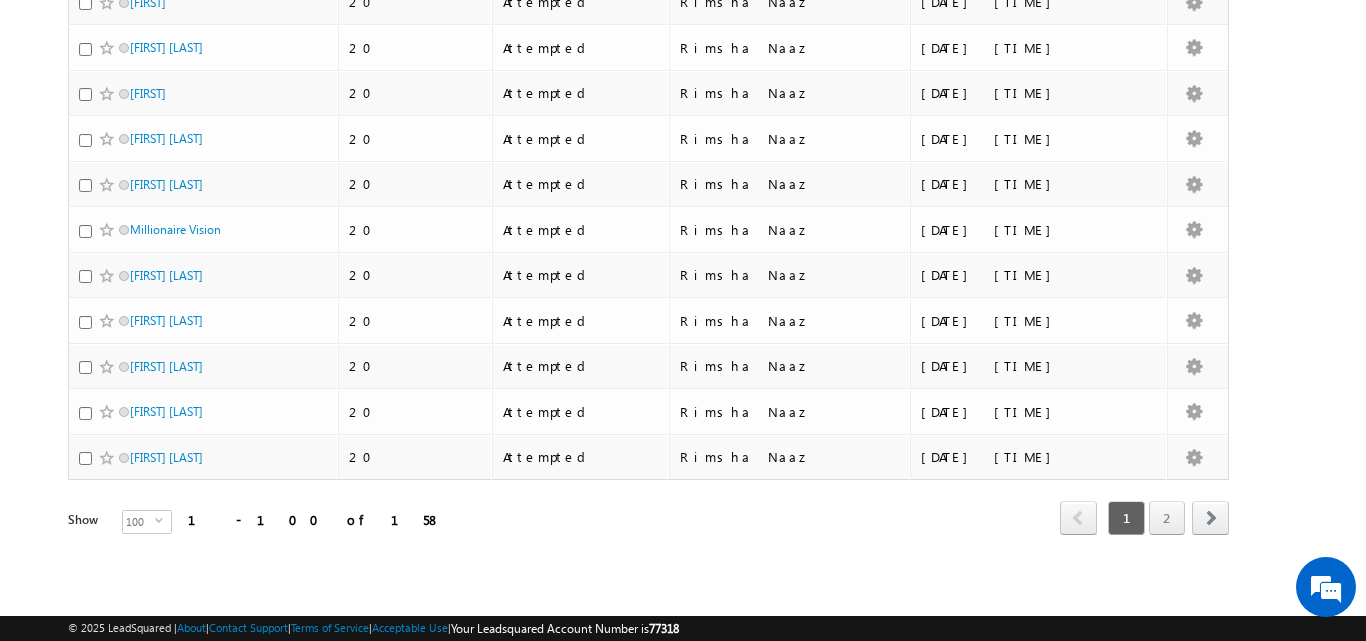 scroll, scrollTop: 0, scrollLeft: 0, axis: both 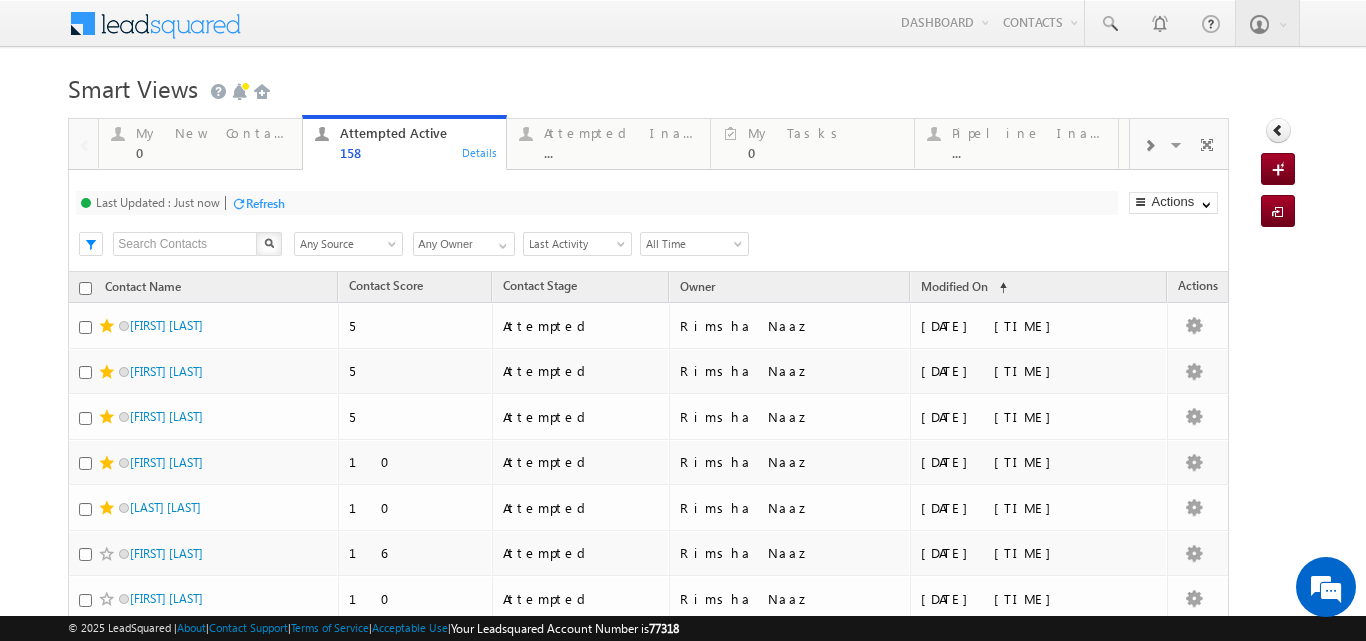 click on "Any Source" at bounding box center [345, 244] 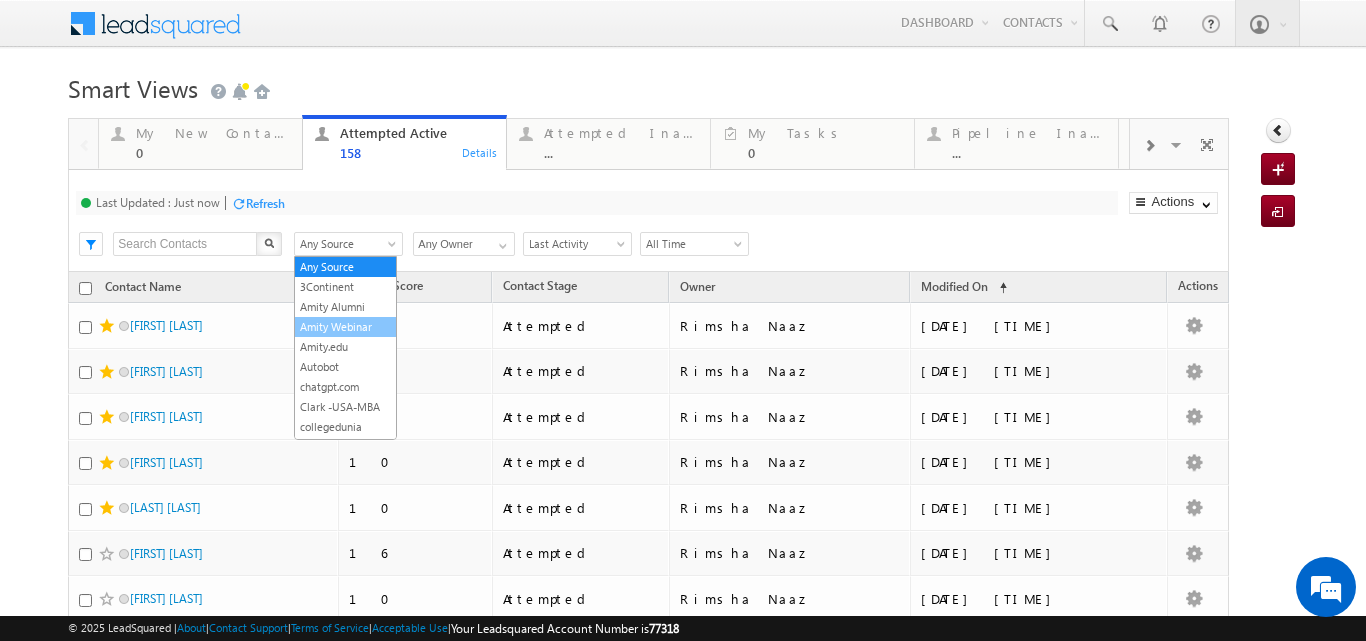 click on "Amity Webinar" at bounding box center (345, 327) 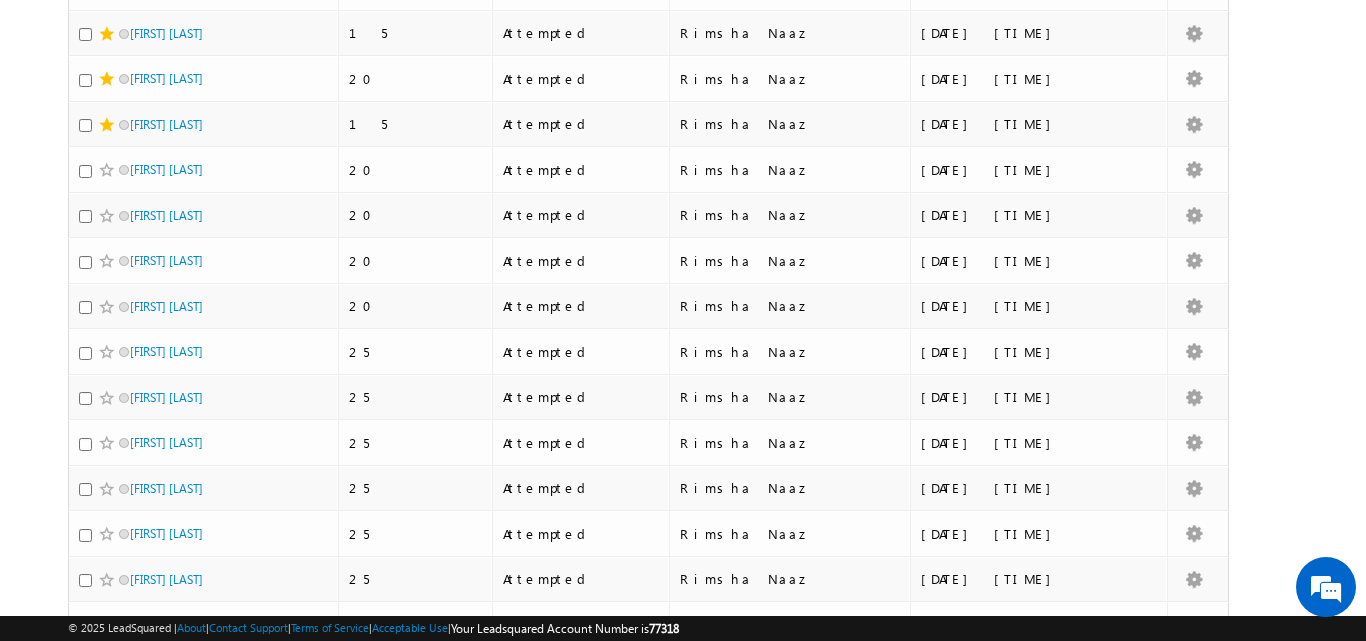 scroll, scrollTop: 639, scrollLeft: 0, axis: vertical 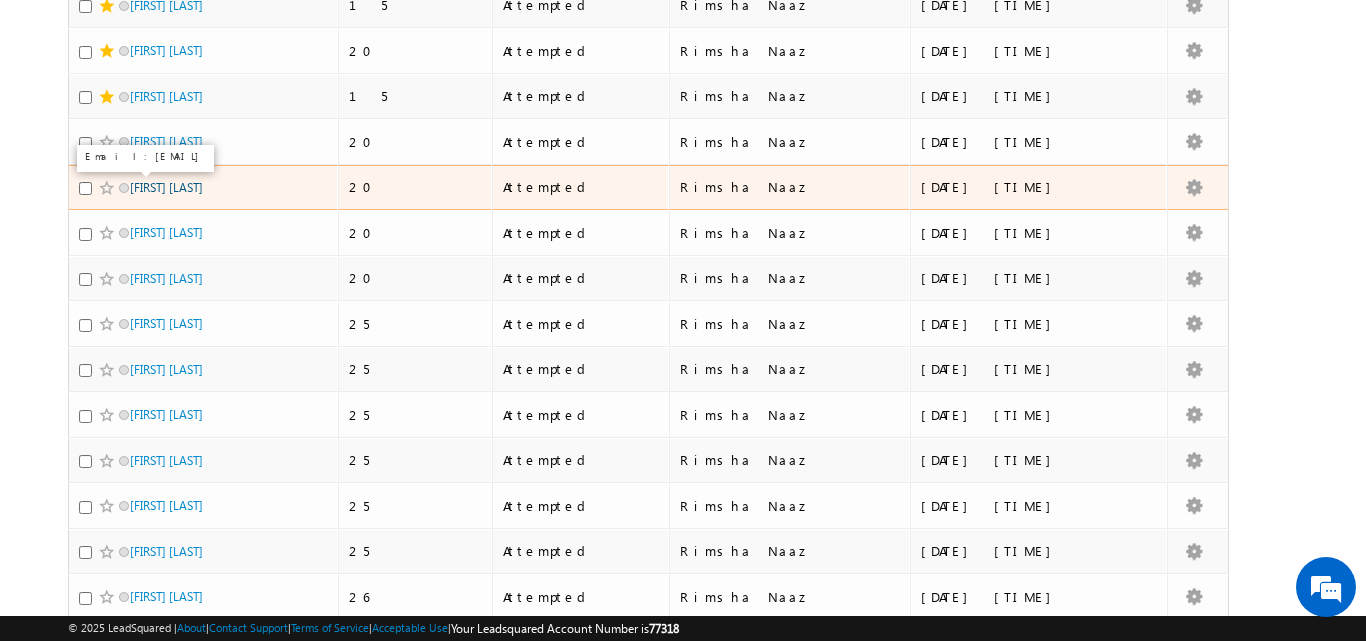 click on "Kulpreet Kaur" at bounding box center [166, 187] 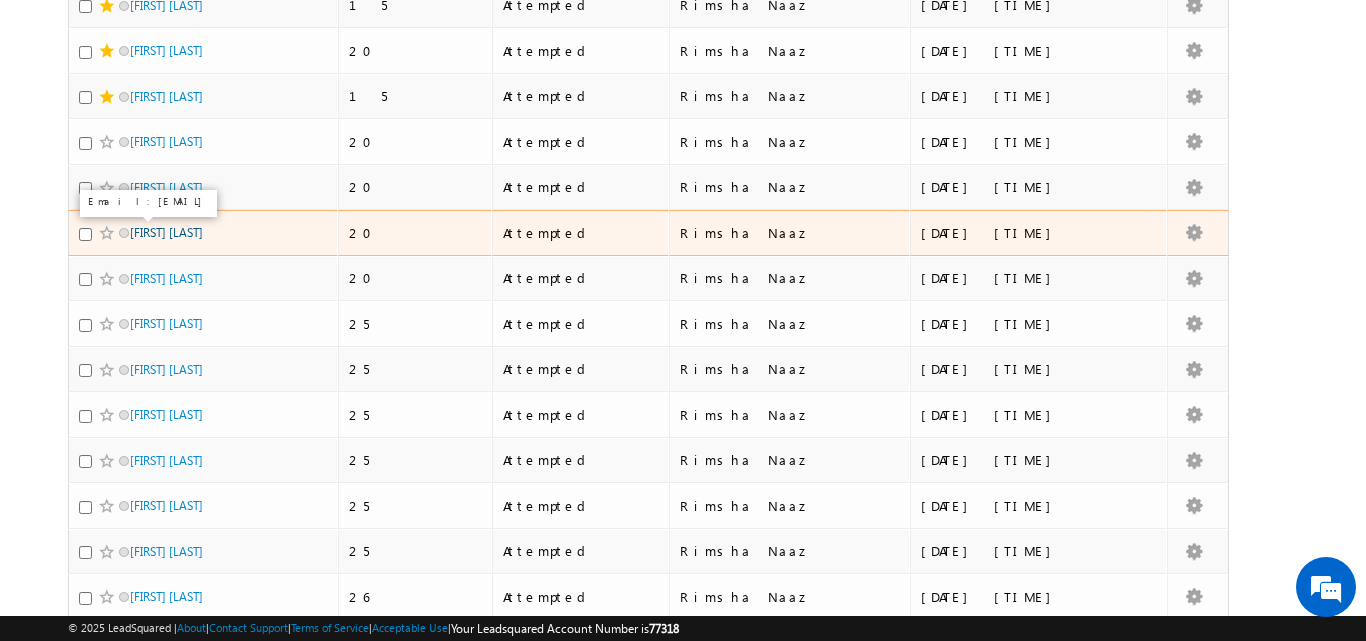 click on "Rohan Soni" at bounding box center (166, 232) 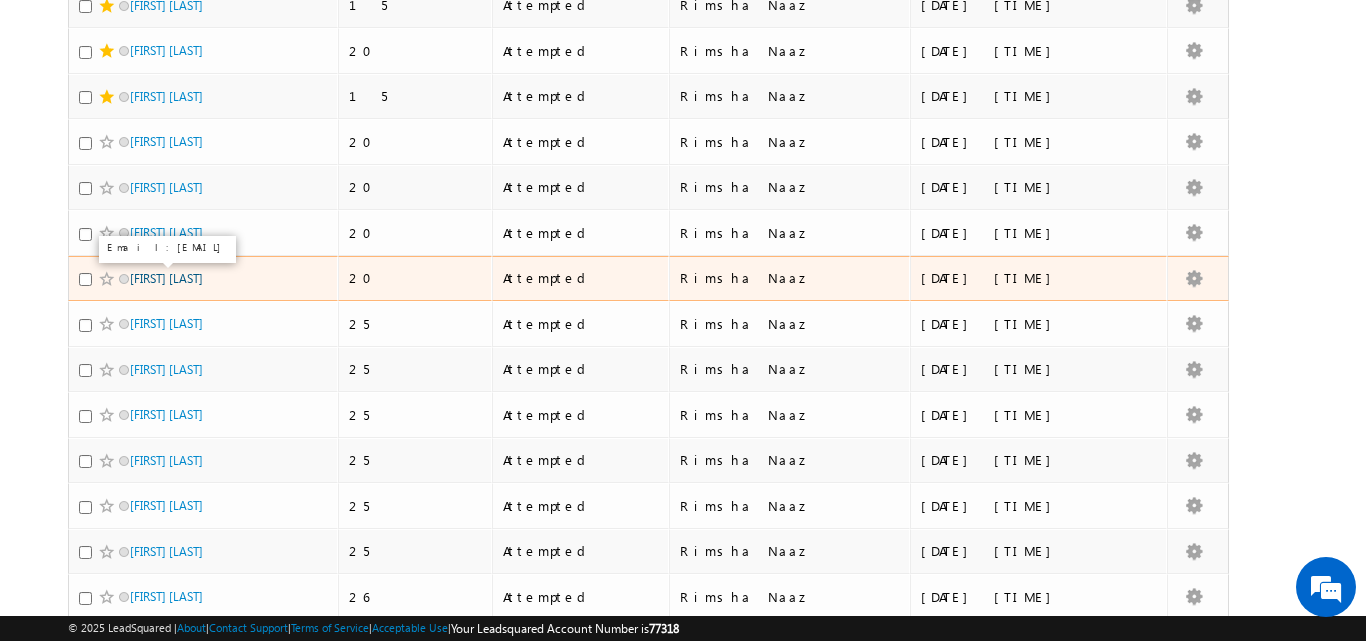 click on "SURESH SOUNDARARAJAN" at bounding box center [166, 278] 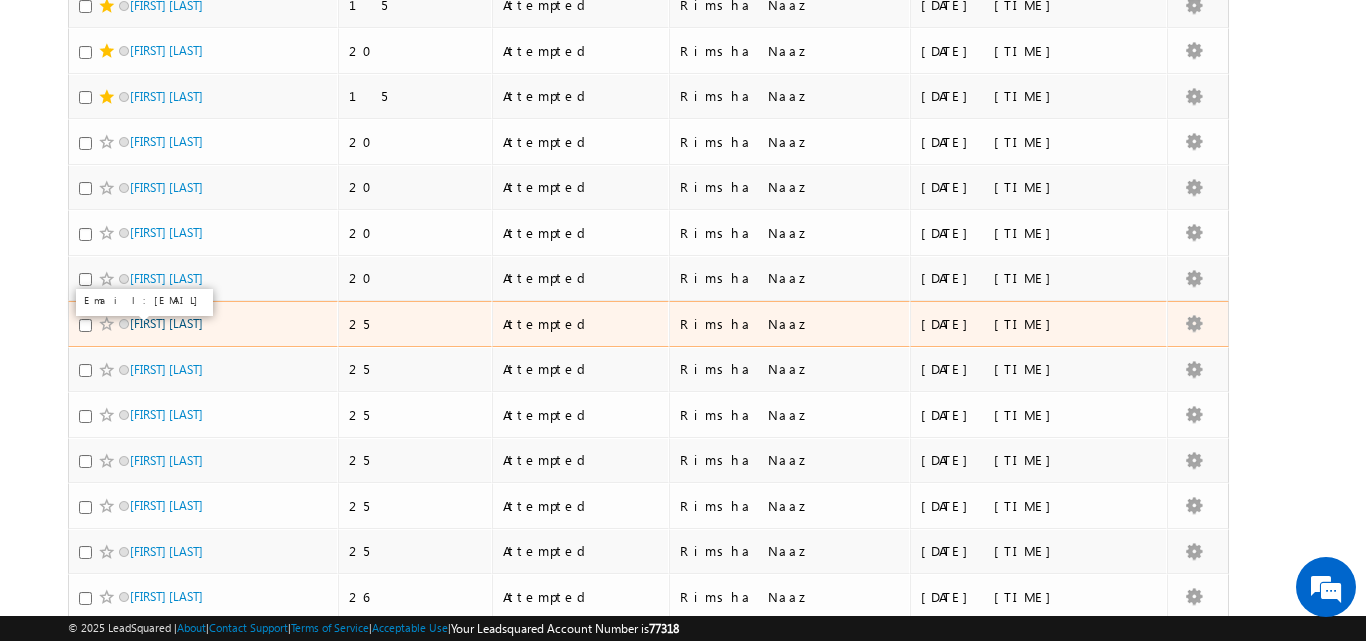 click on "[FIRST] [LAST]" at bounding box center (166, 323) 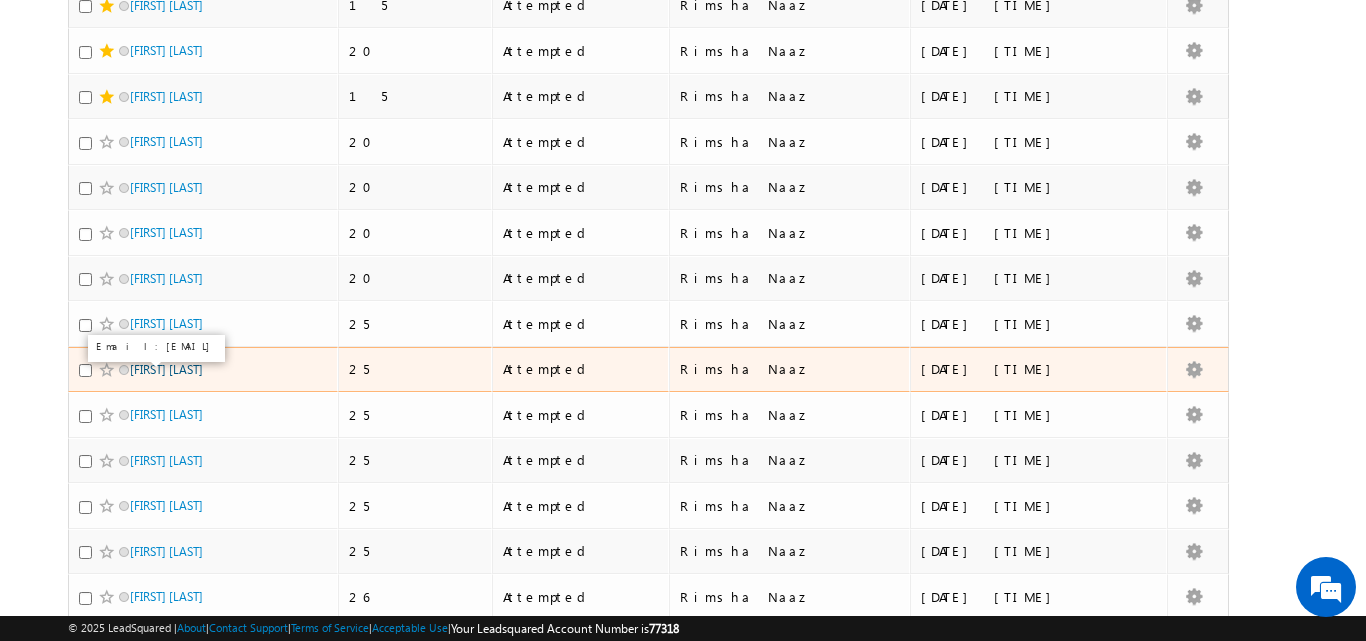 click on "[FIRST] [LAST]" at bounding box center [166, 369] 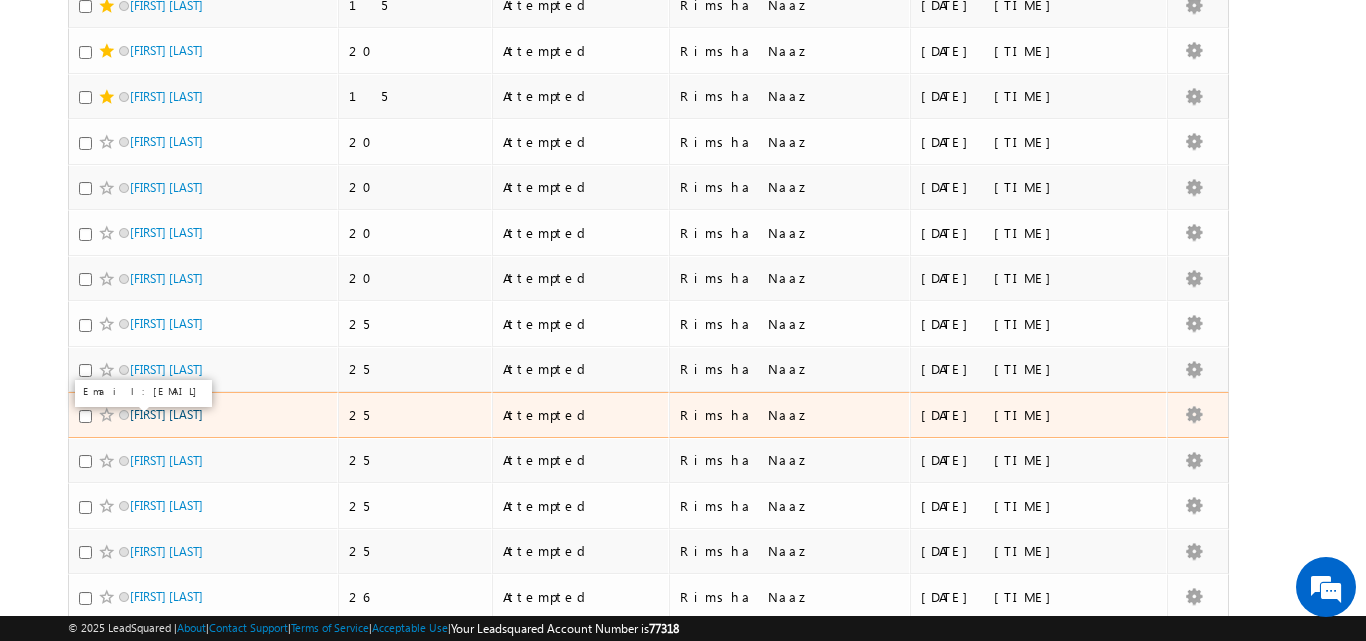 click on "[FIRST] [LAST]" at bounding box center (166, 414) 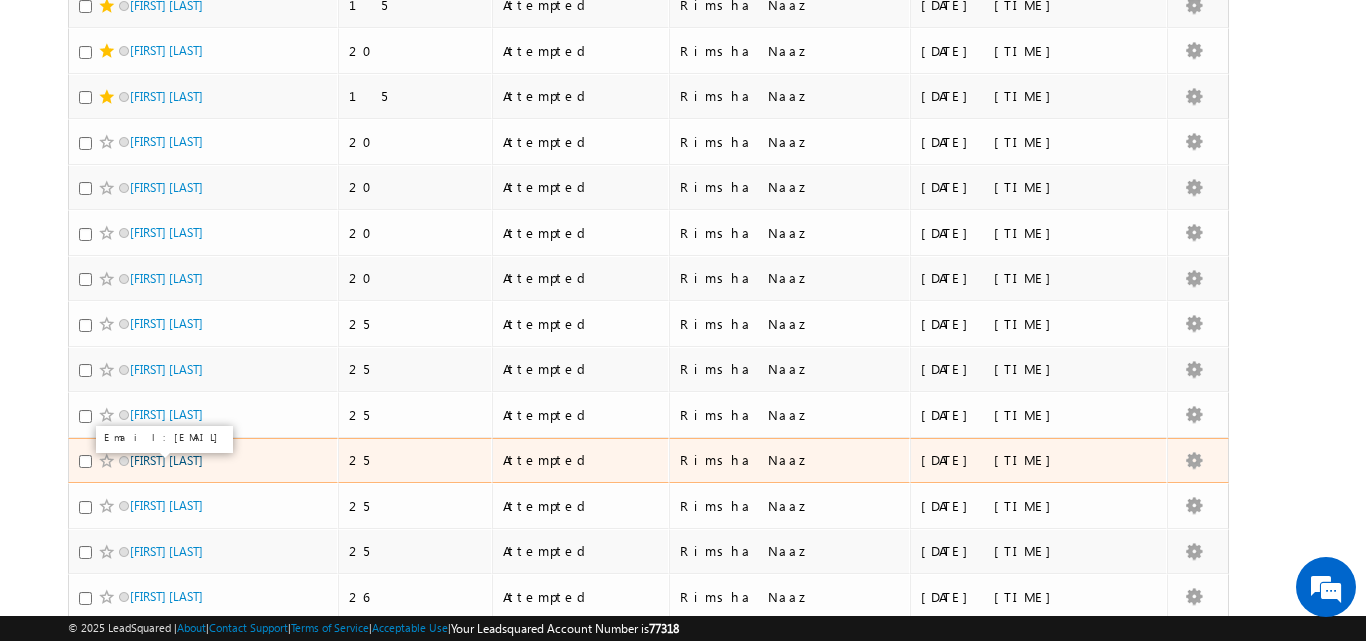 click on "[FIRST] [LAST]" at bounding box center (166, 460) 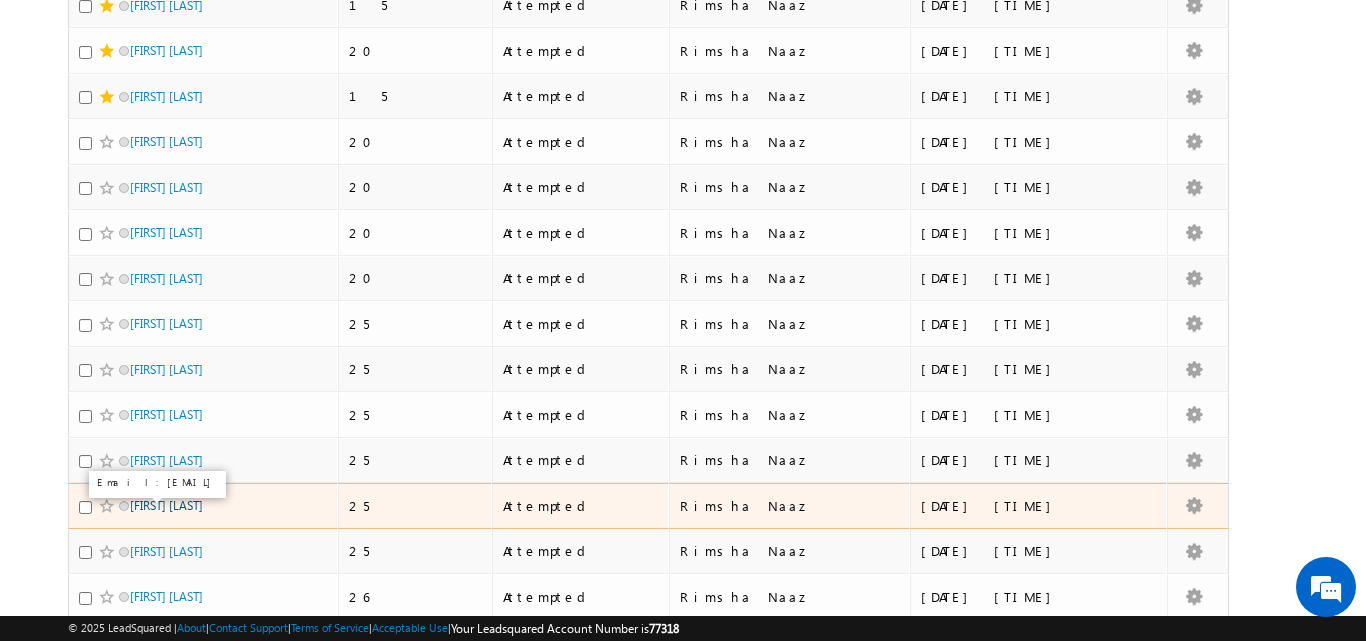 click on "[FIRST] [LAST]" at bounding box center (166, 505) 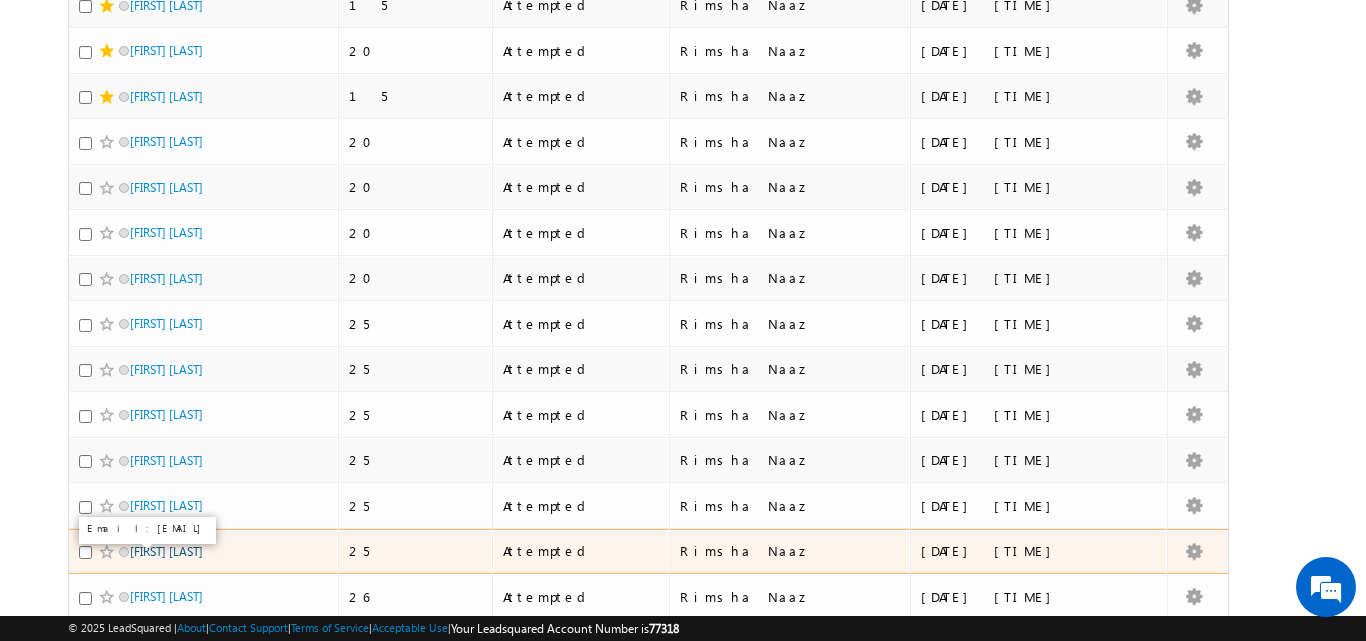 click on "[FIRST] [LAST]" at bounding box center (166, 551) 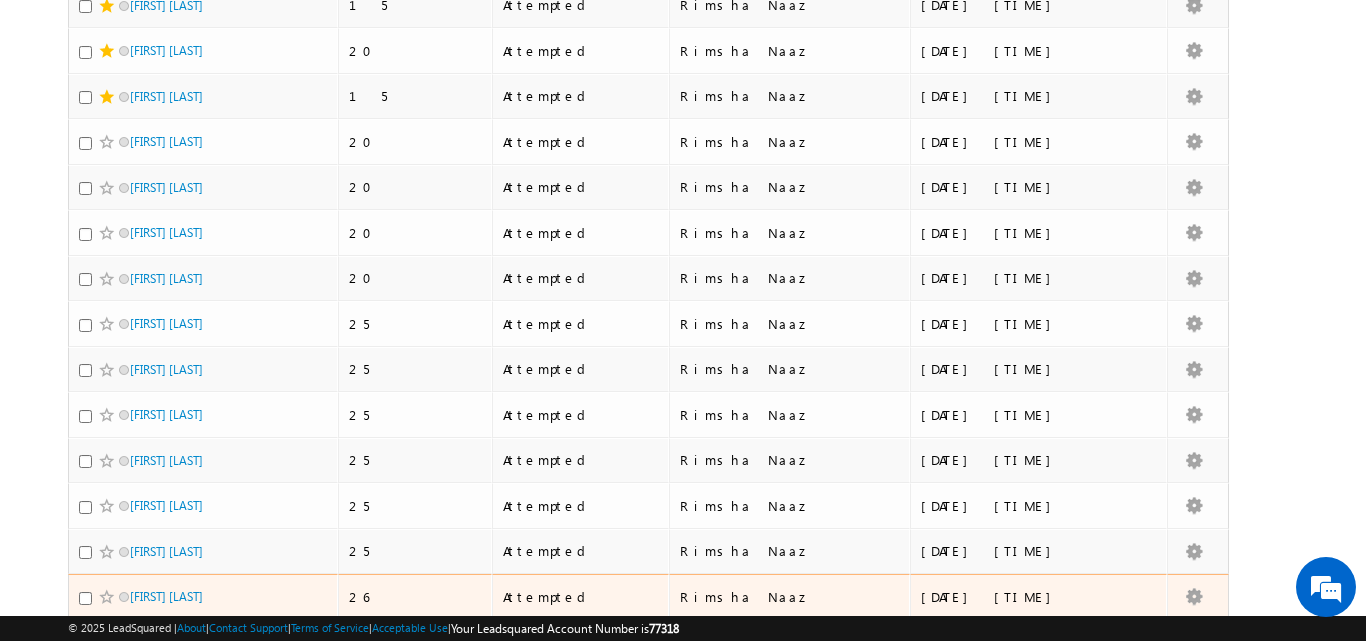 click on "[FIRST] [LAST]" at bounding box center [203, 597] 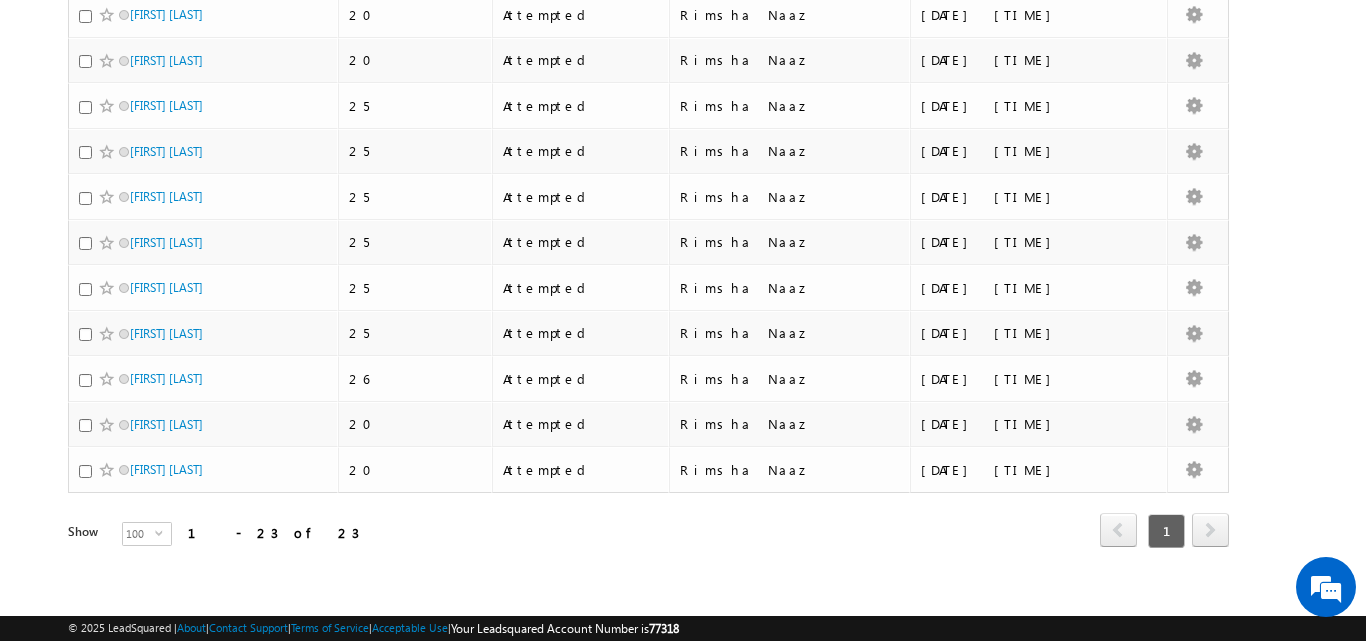 scroll, scrollTop: 877, scrollLeft: 0, axis: vertical 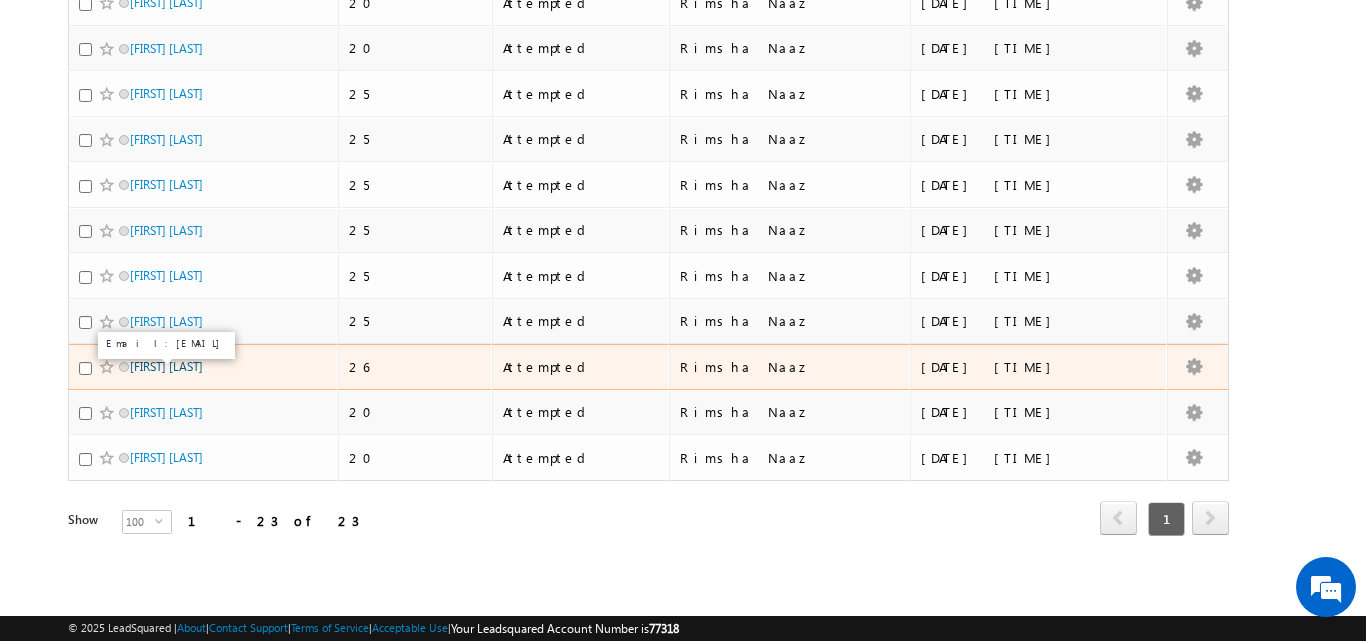 click on "[FIRST] [LAST]" at bounding box center [166, 366] 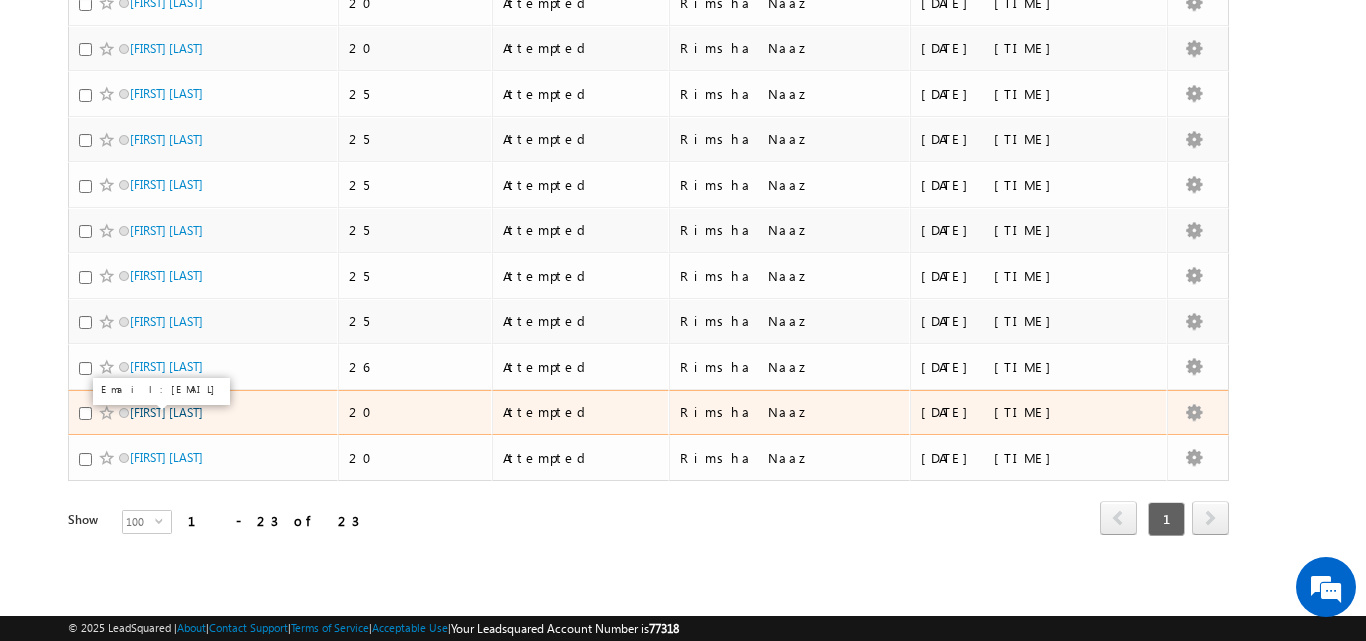 click on "[FIRST] [LAST]" at bounding box center [166, 412] 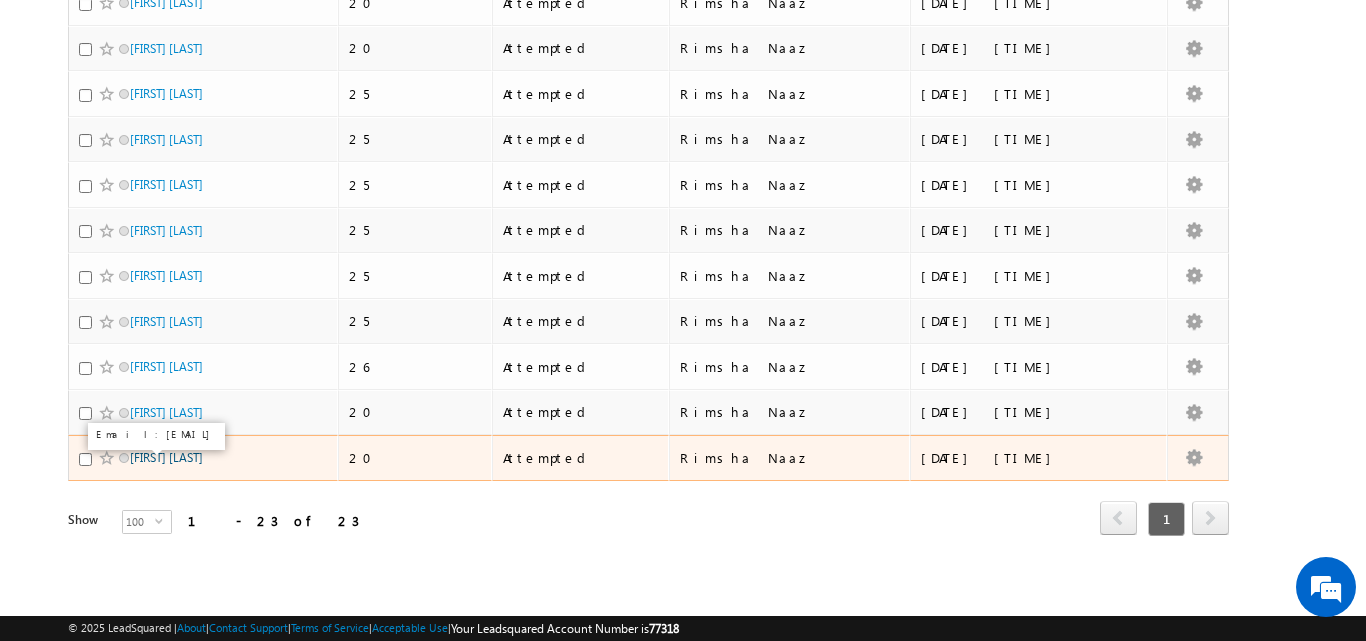 click on "[FIRST] [LAST]" at bounding box center [166, 457] 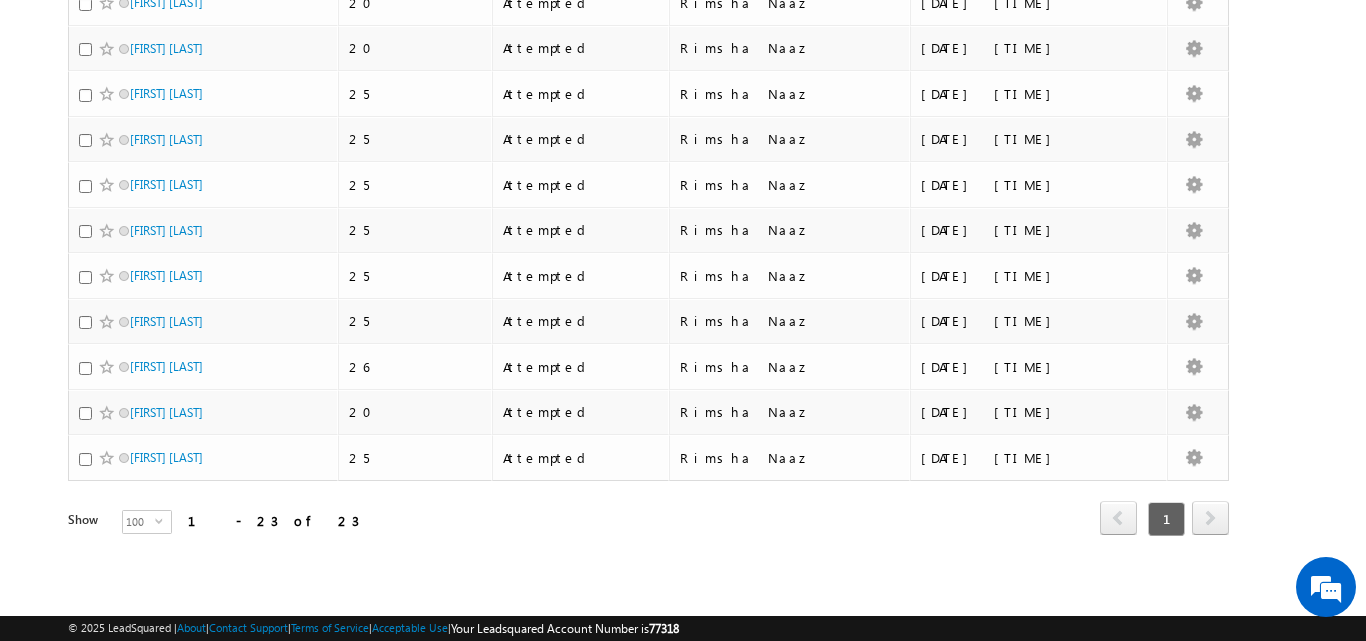 scroll, scrollTop: 0, scrollLeft: 0, axis: both 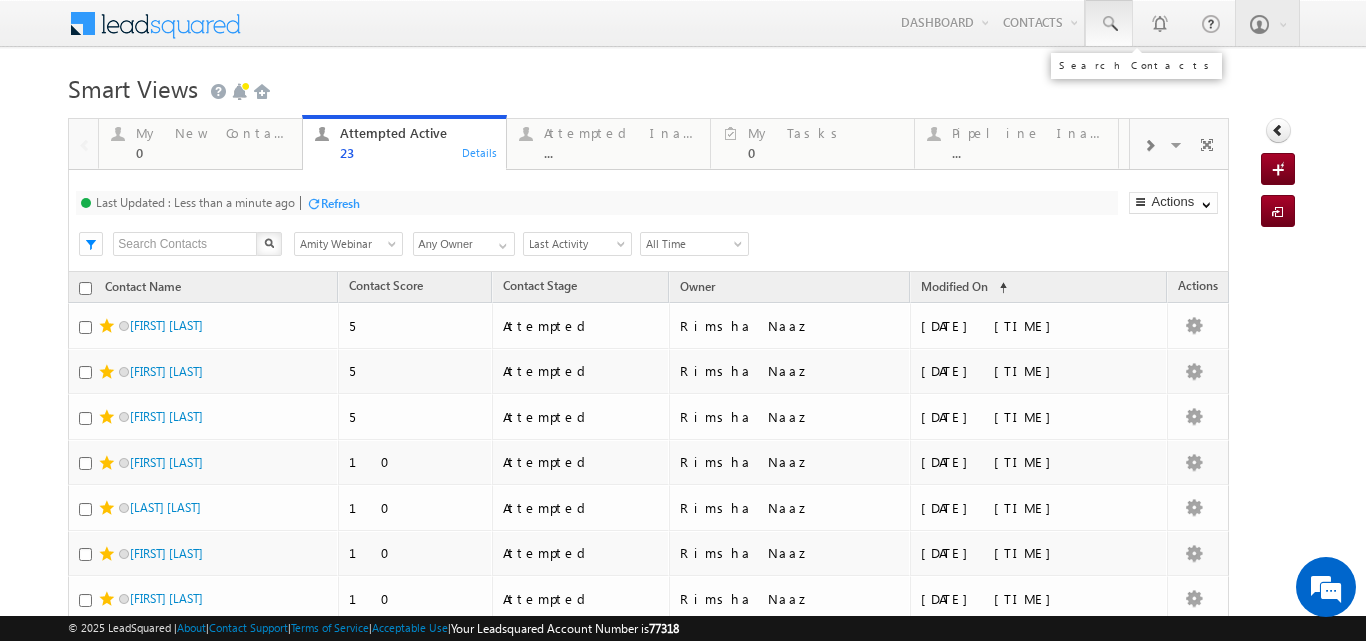 click at bounding box center [1109, 24] 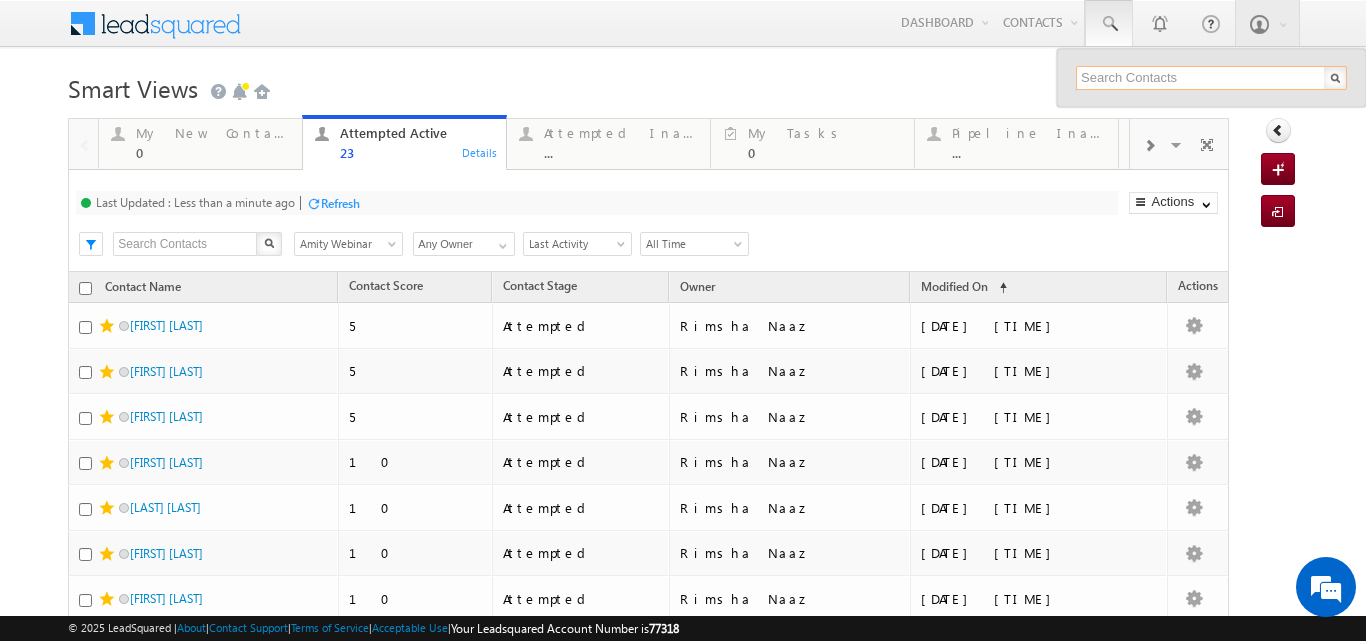 click at bounding box center [1211, 78] 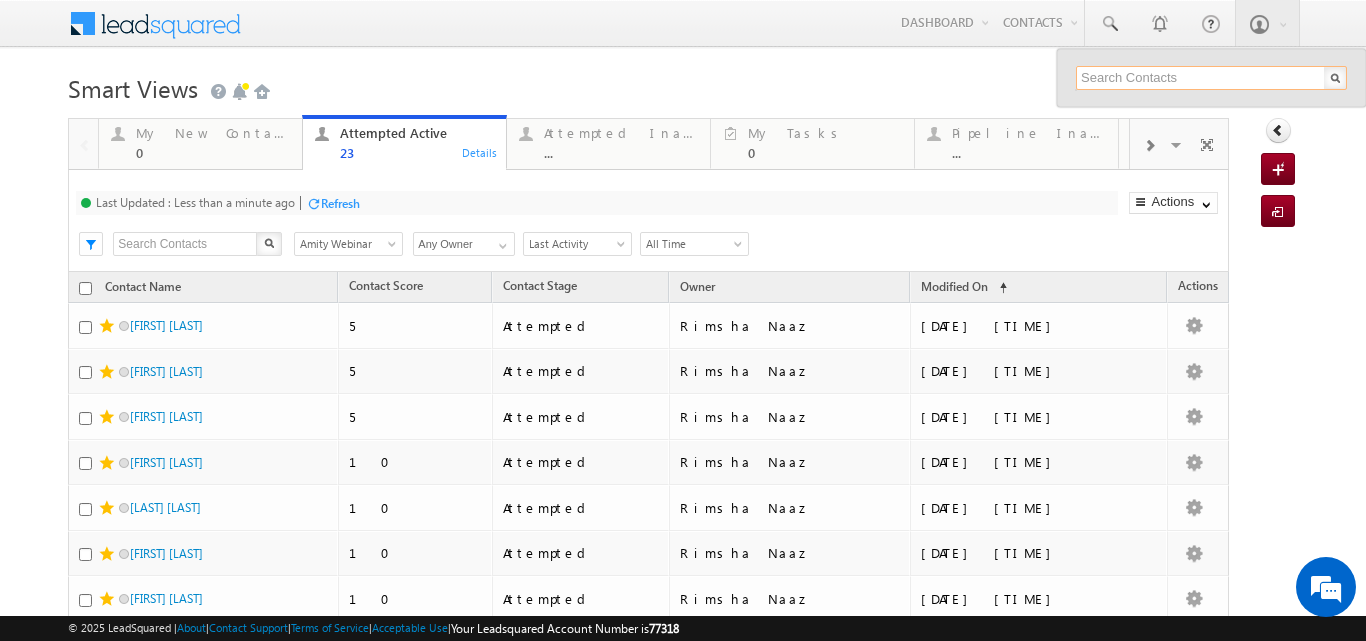 paste on "9650990907" 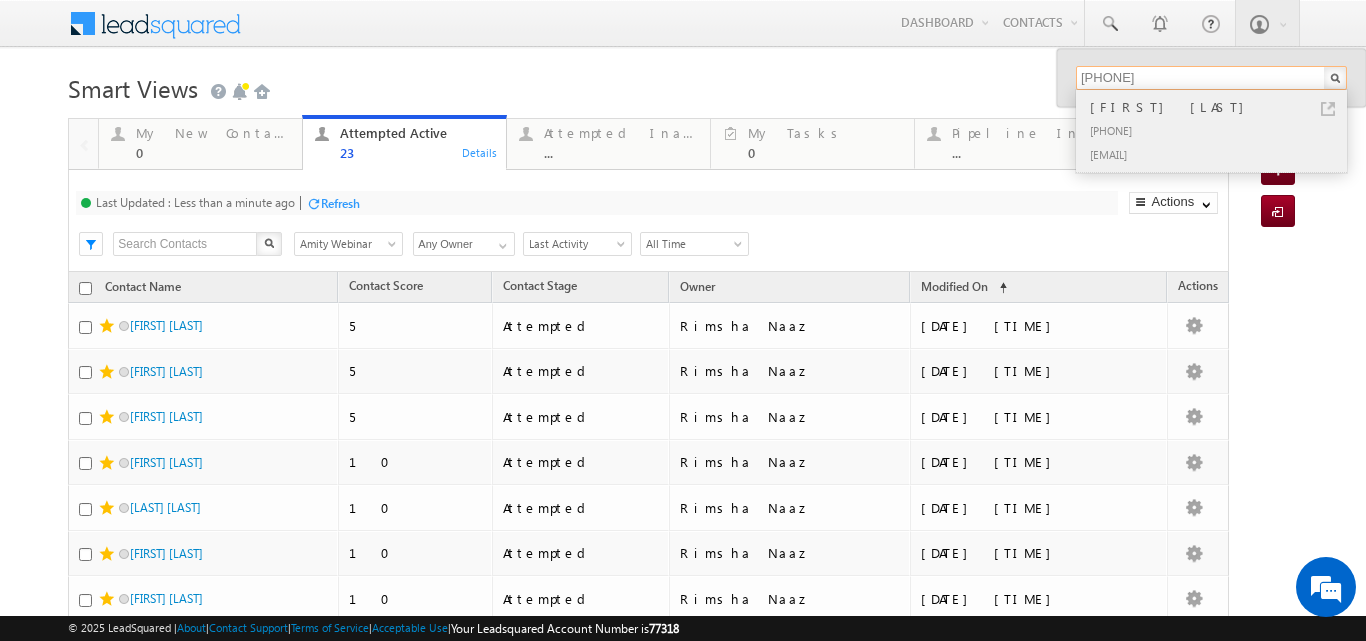 type on "9650990907" 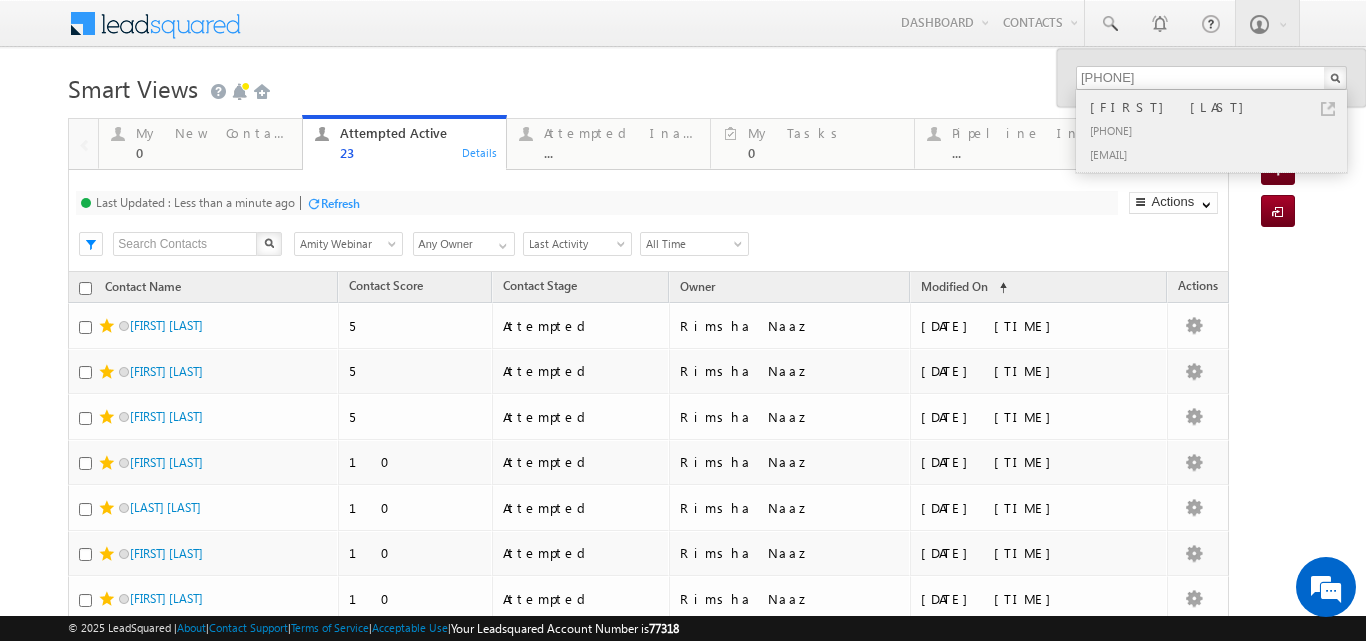 click on "[FIRST] [LAST]" at bounding box center (1220, 107) 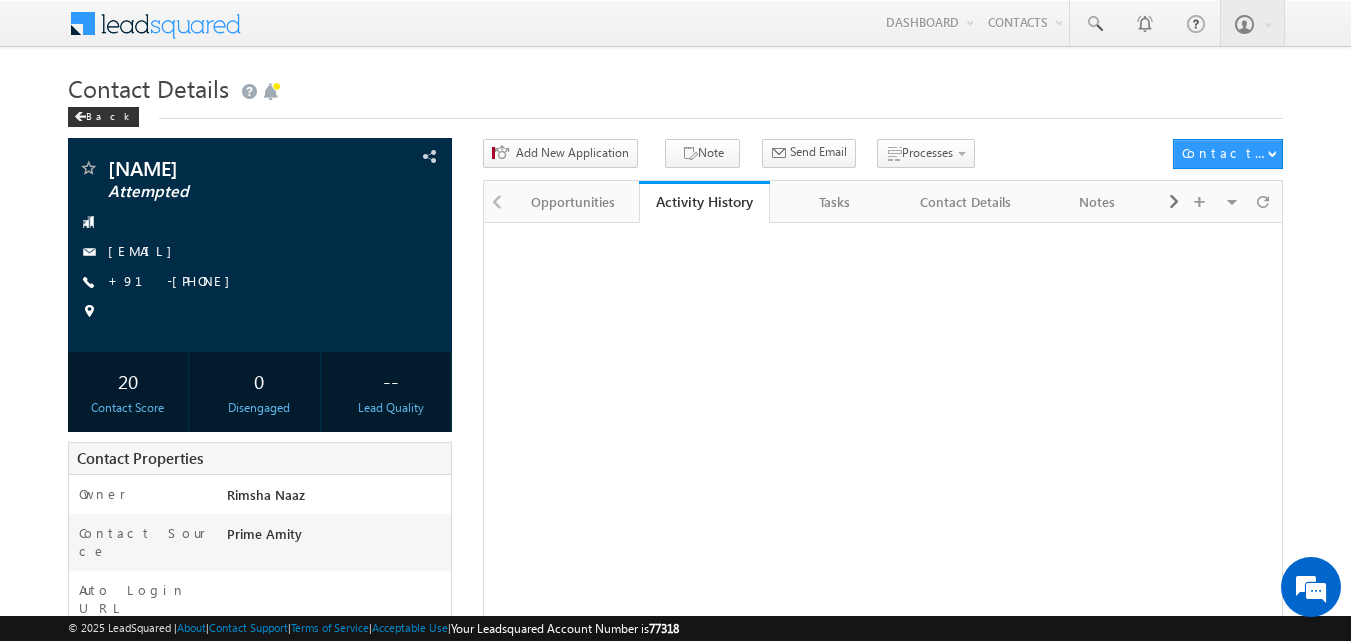 scroll, scrollTop: 0, scrollLeft: 0, axis: both 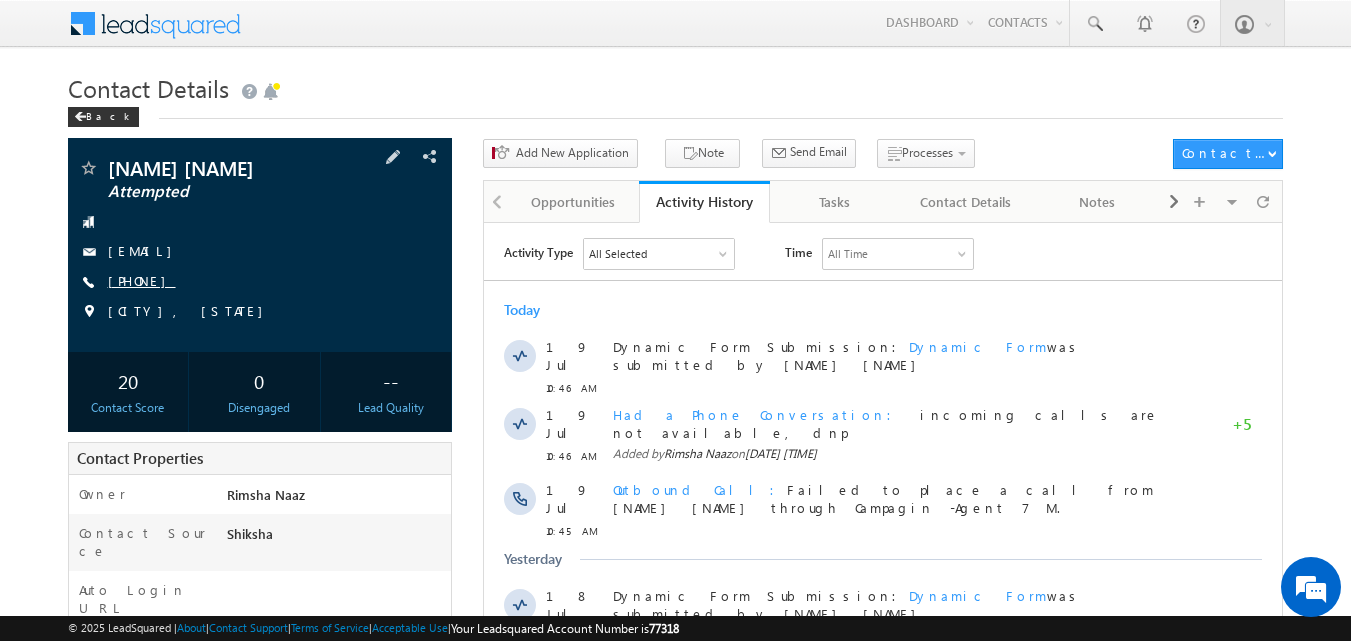 click on "+91-9935038181" at bounding box center [142, 280] 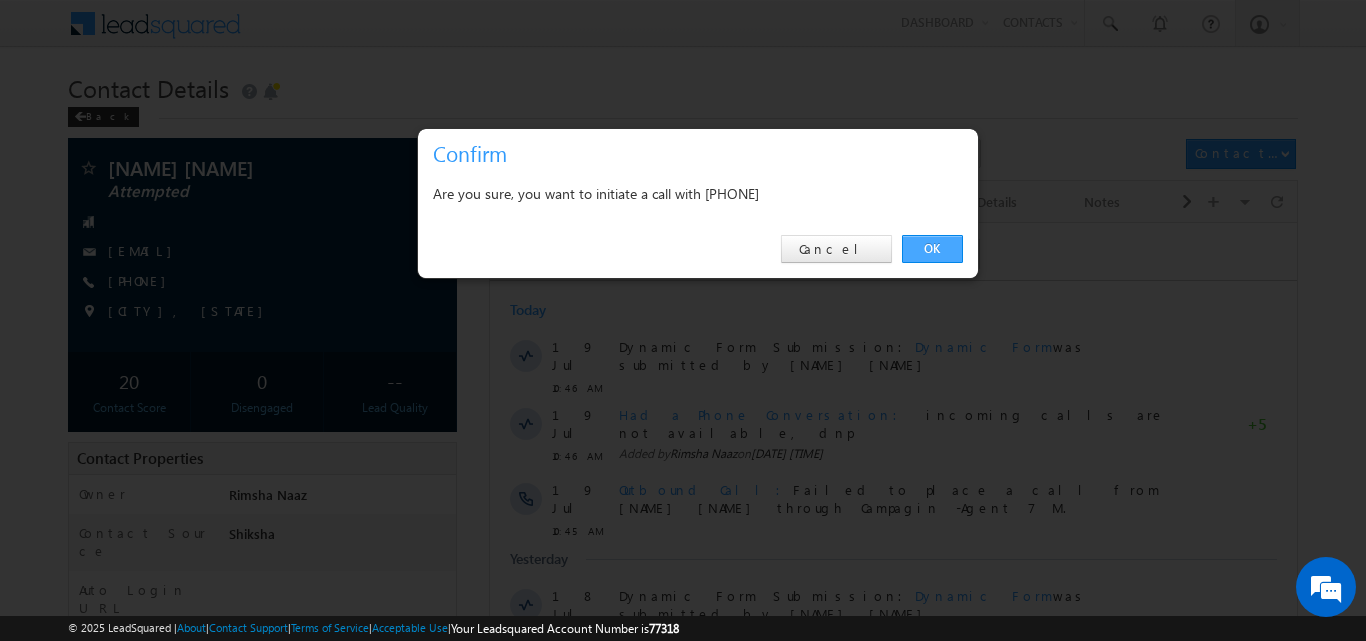 click on "OK" at bounding box center (932, 249) 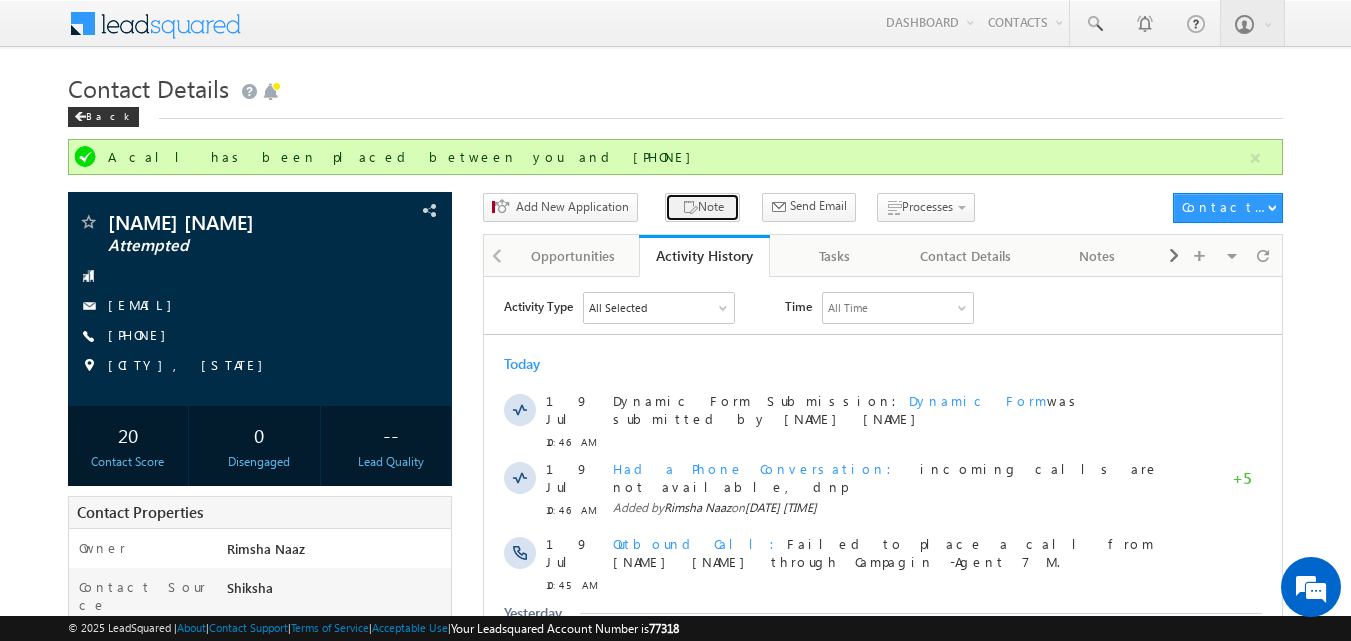 click on "Note" at bounding box center [702, 207] 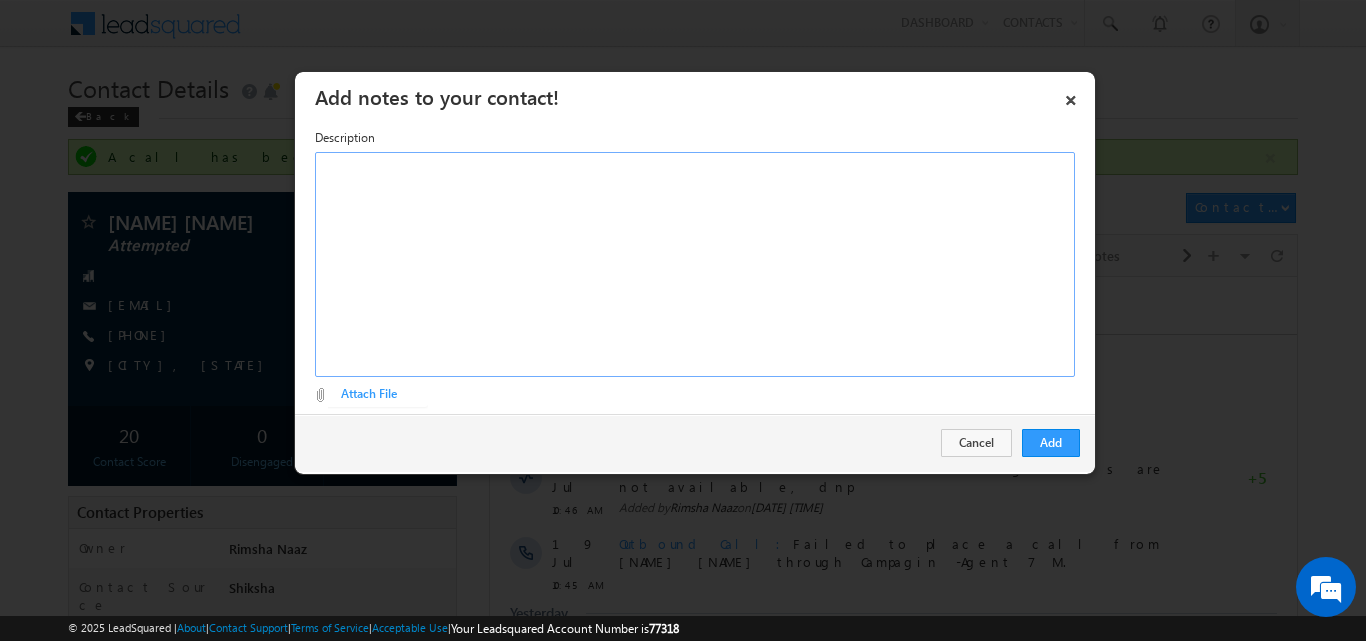 click at bounding box center (695, 264) 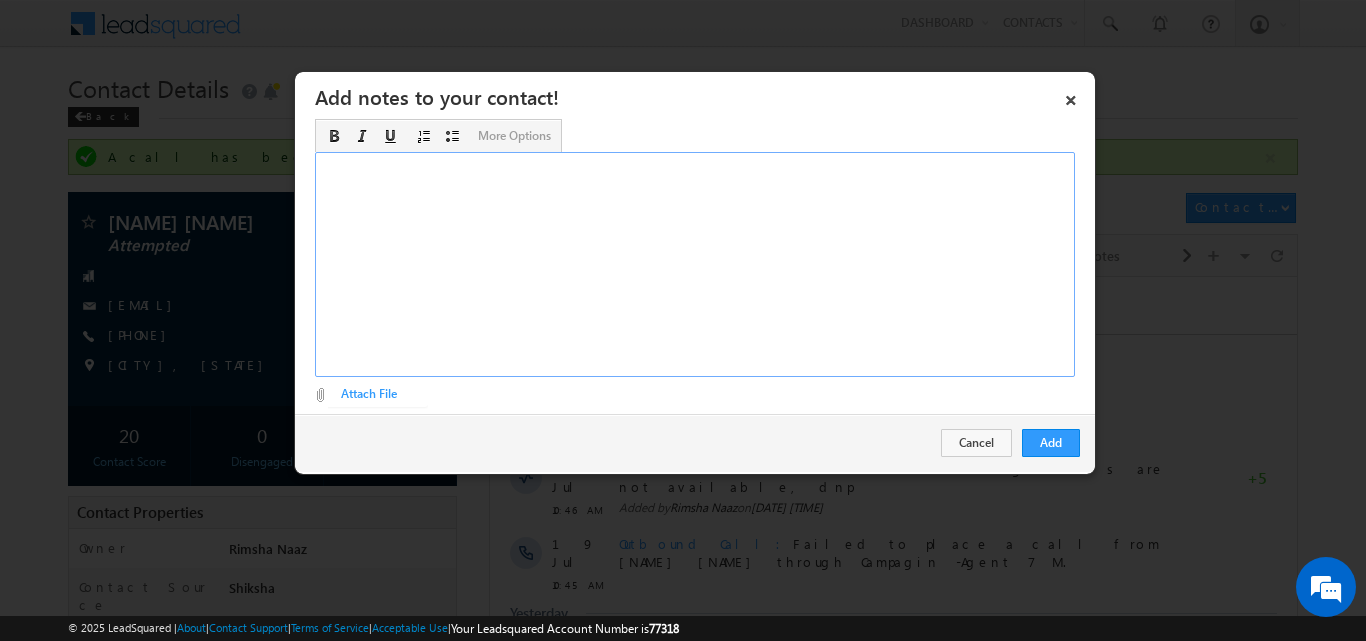 type 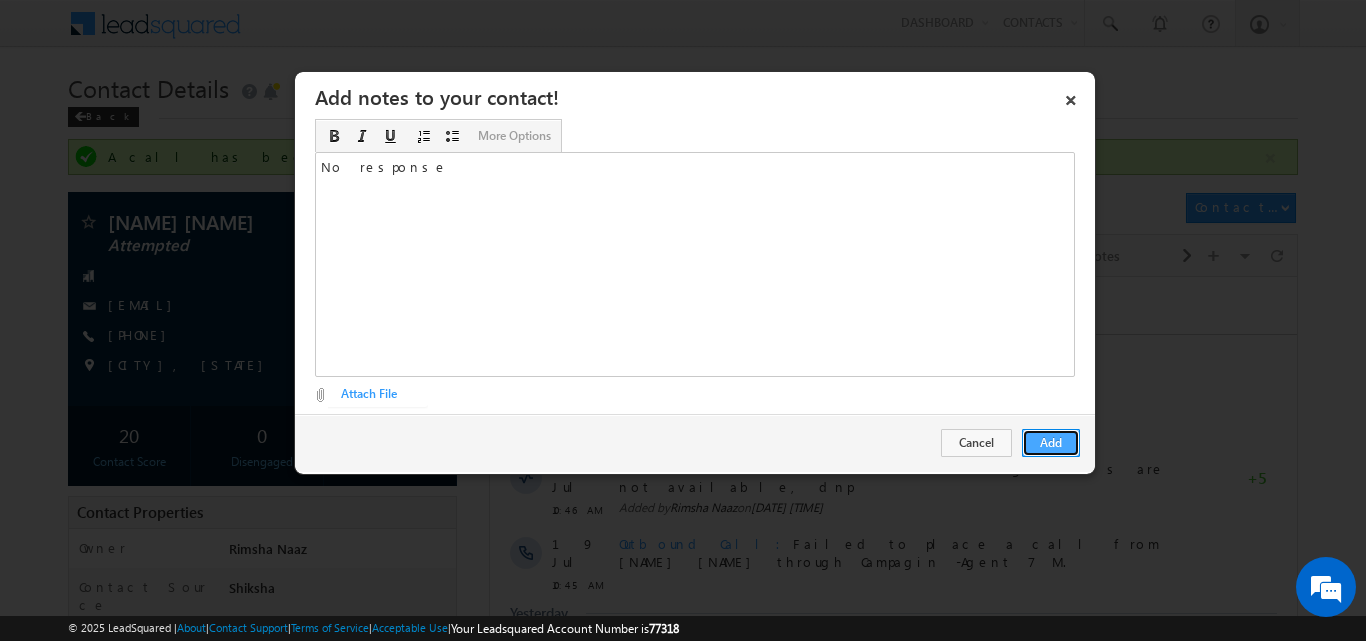 click on "Add" at bounding box center [1051, 443] 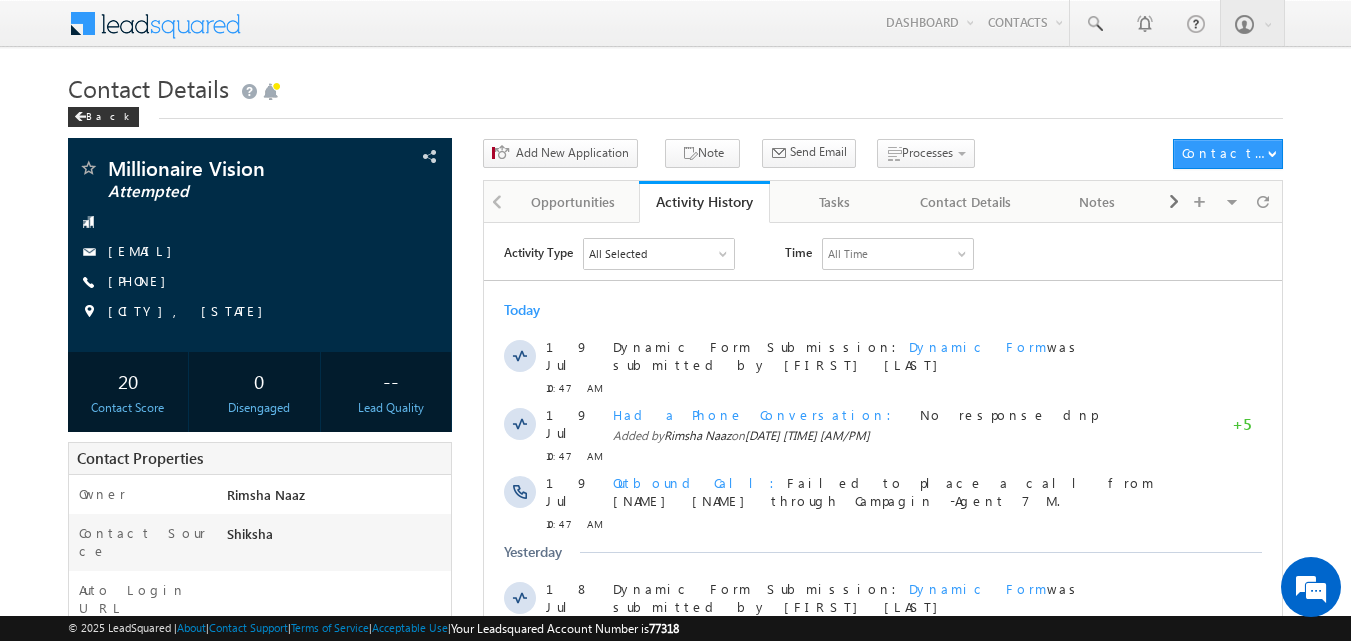 scroll, scrollTop: 0, scrollLeft: 0, axis: both 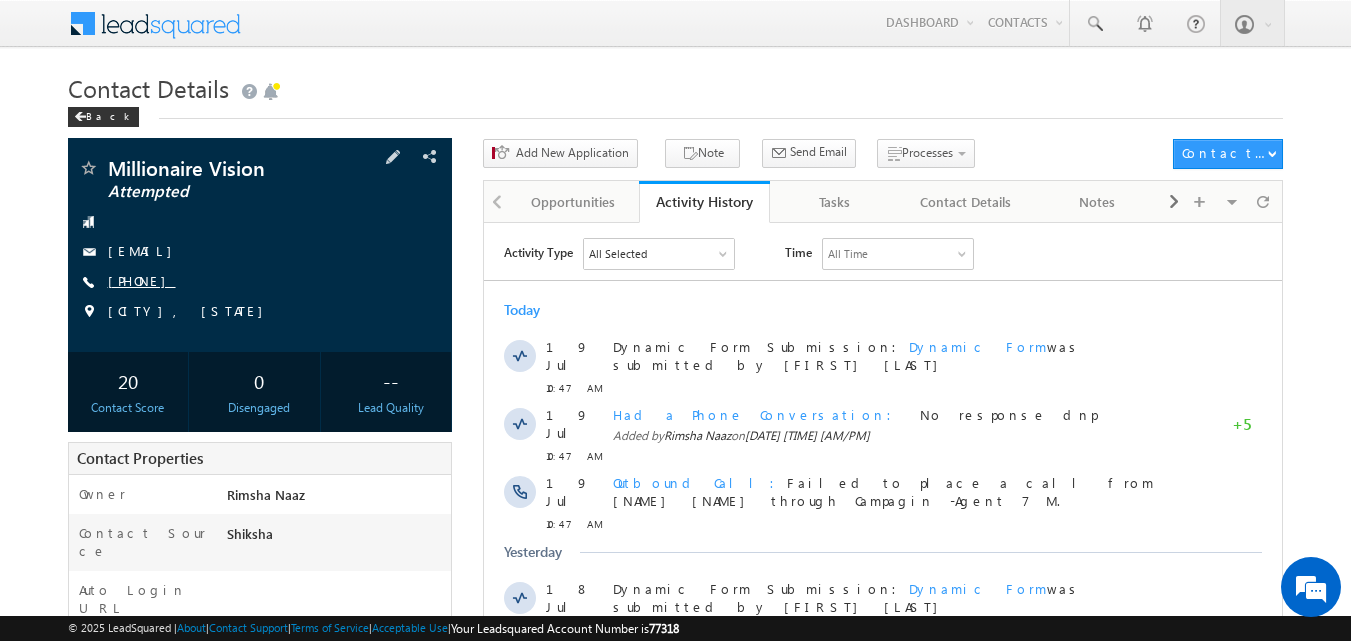 click on "+91-9022521853" at bounding box center (142, 280) 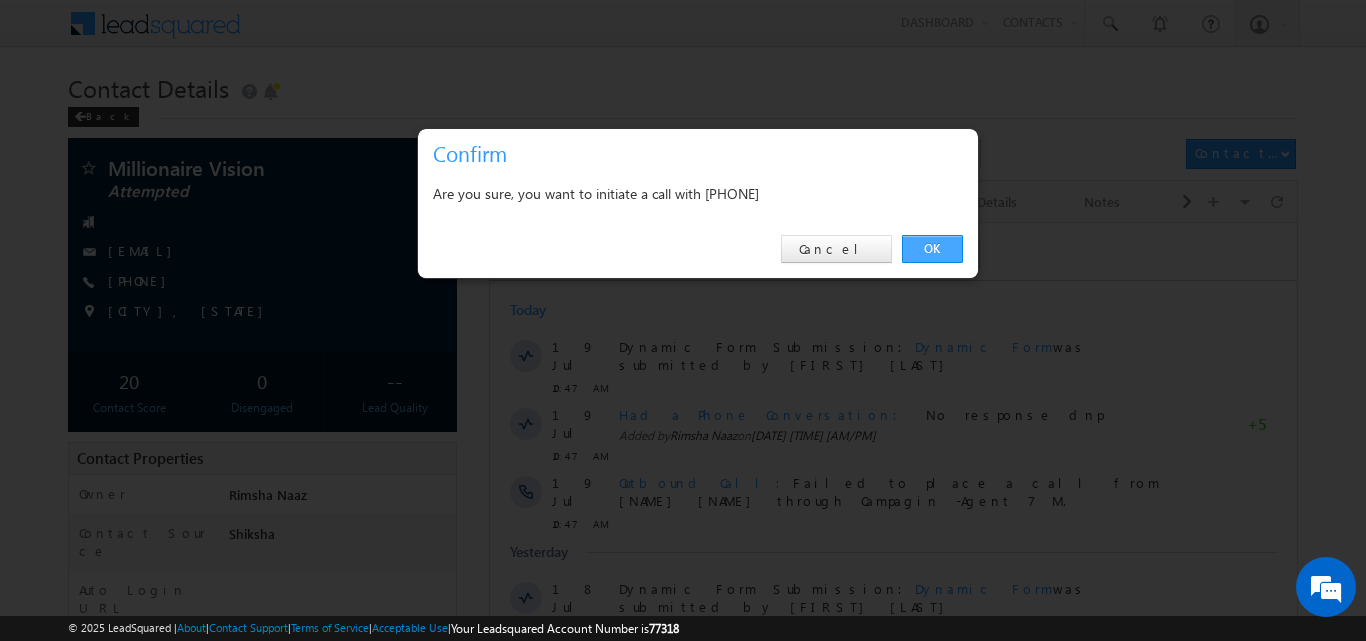 drag, startPoint x: 939, startPoint y: 242, endPoint x: 450, endPoint y: 11, distance: 540.81604 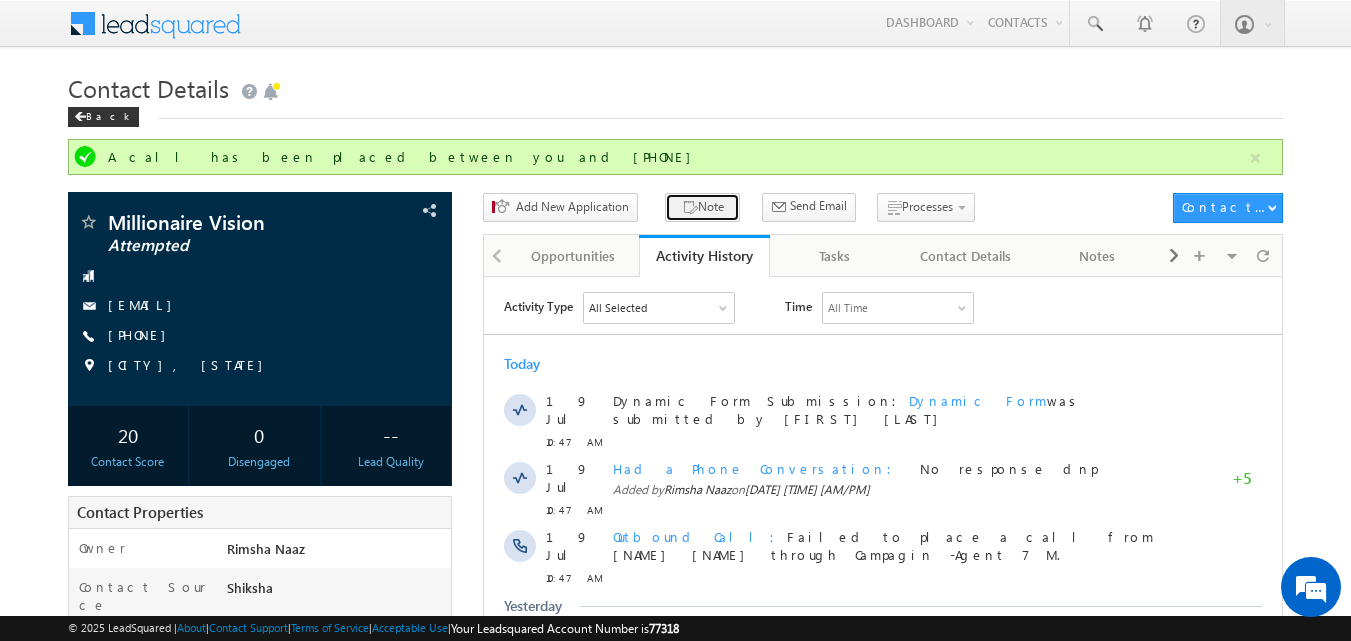 click on "Note" at bounding box center (702, 207) 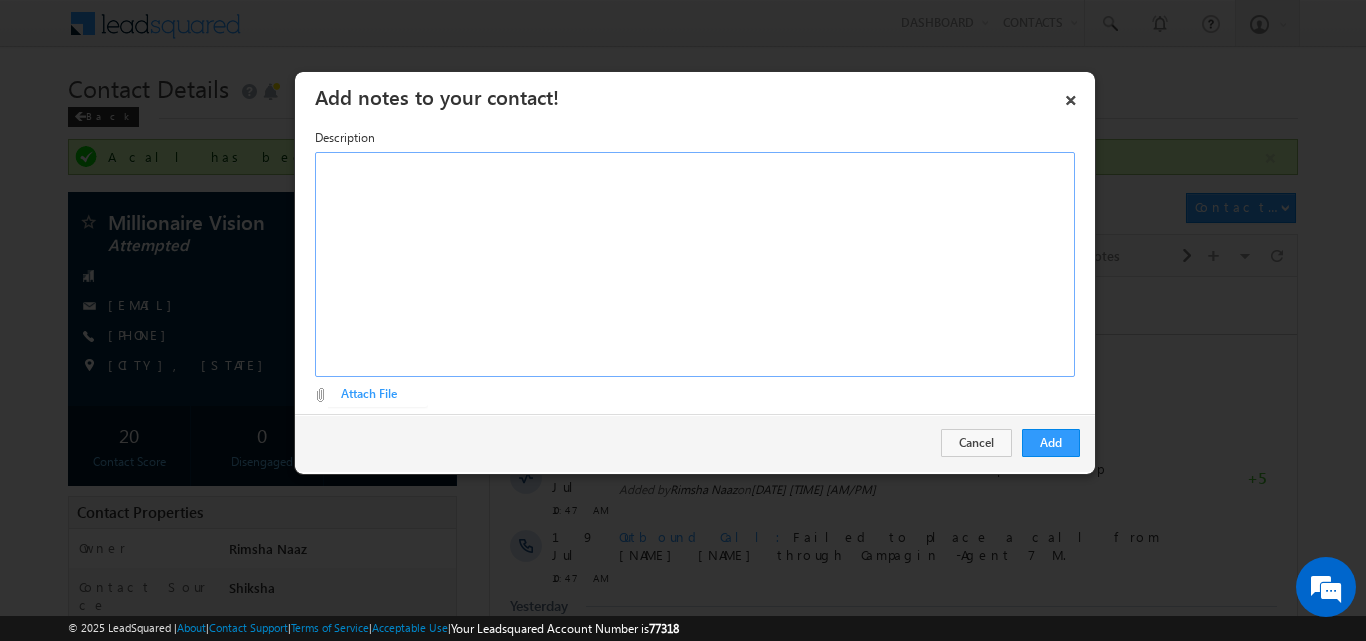 click at bounding box center (695, 264) 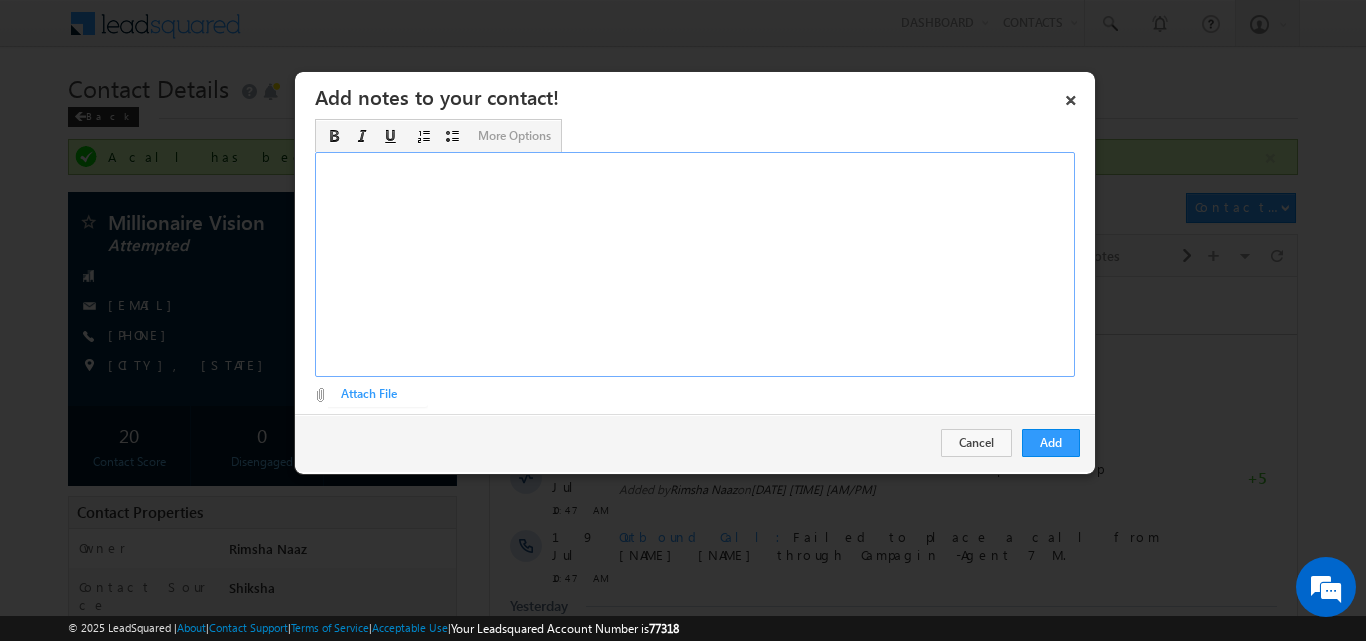 type 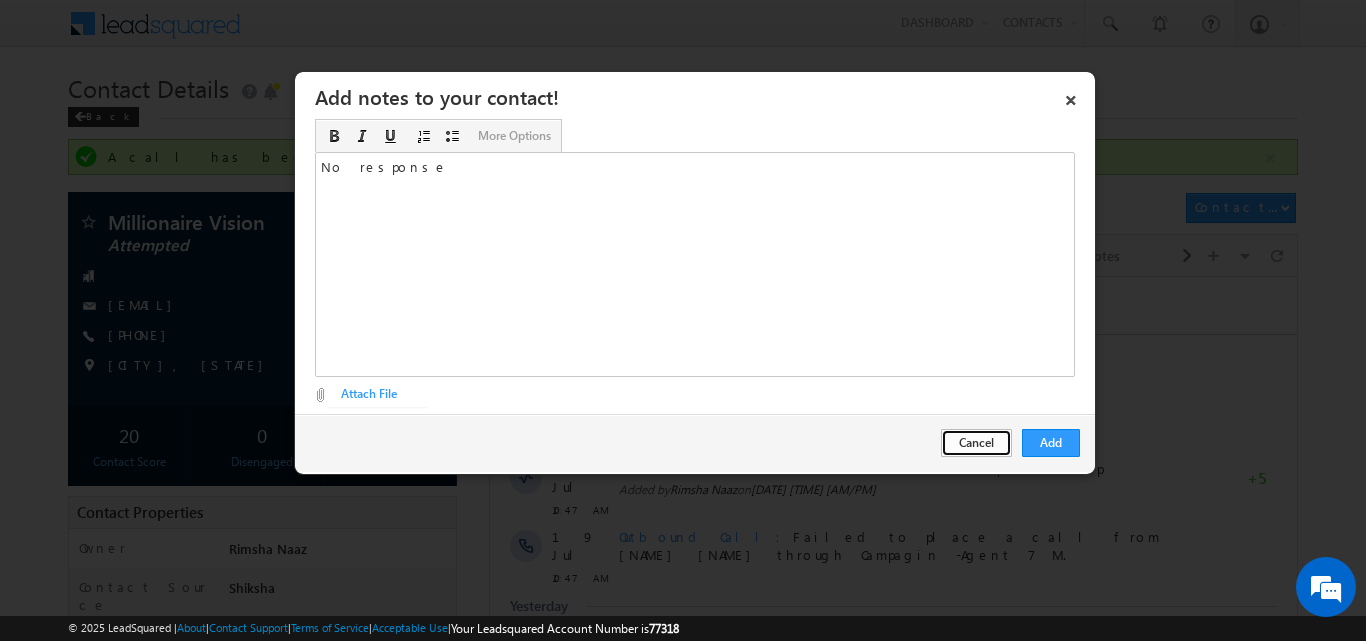 click on "Cancel" at bounding box center [976, 443] 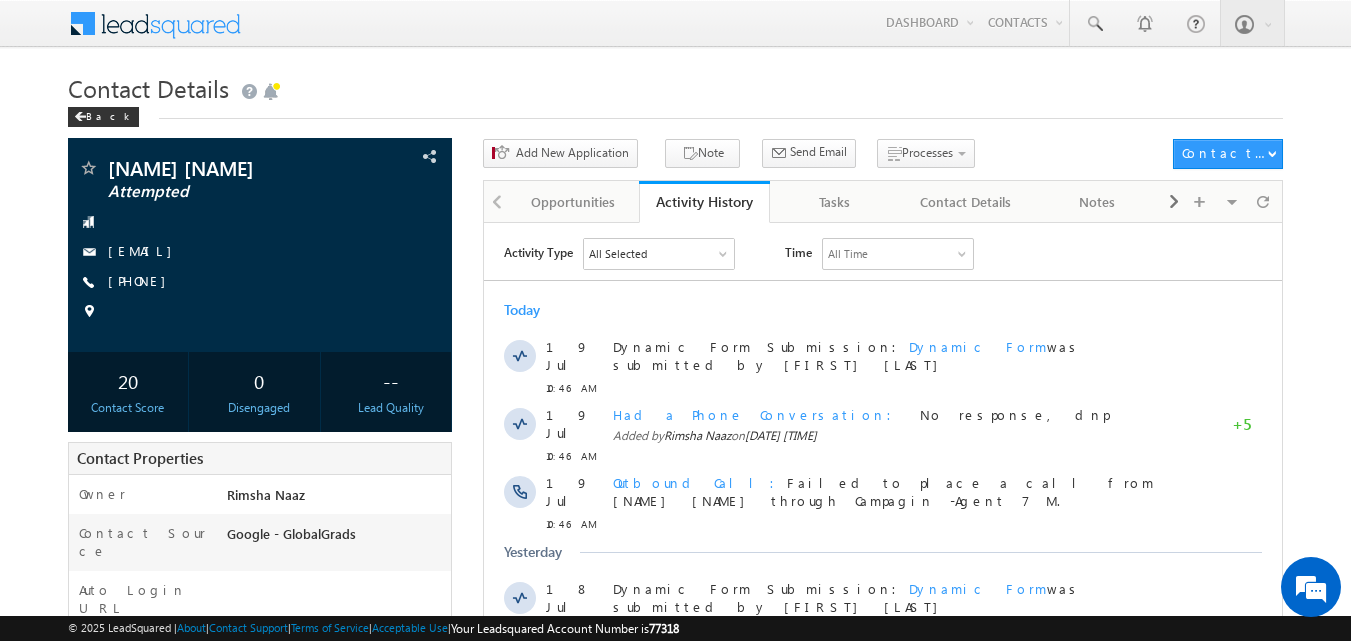 scroll, scrollTop: 0, scrollLeft: 0, axis: both 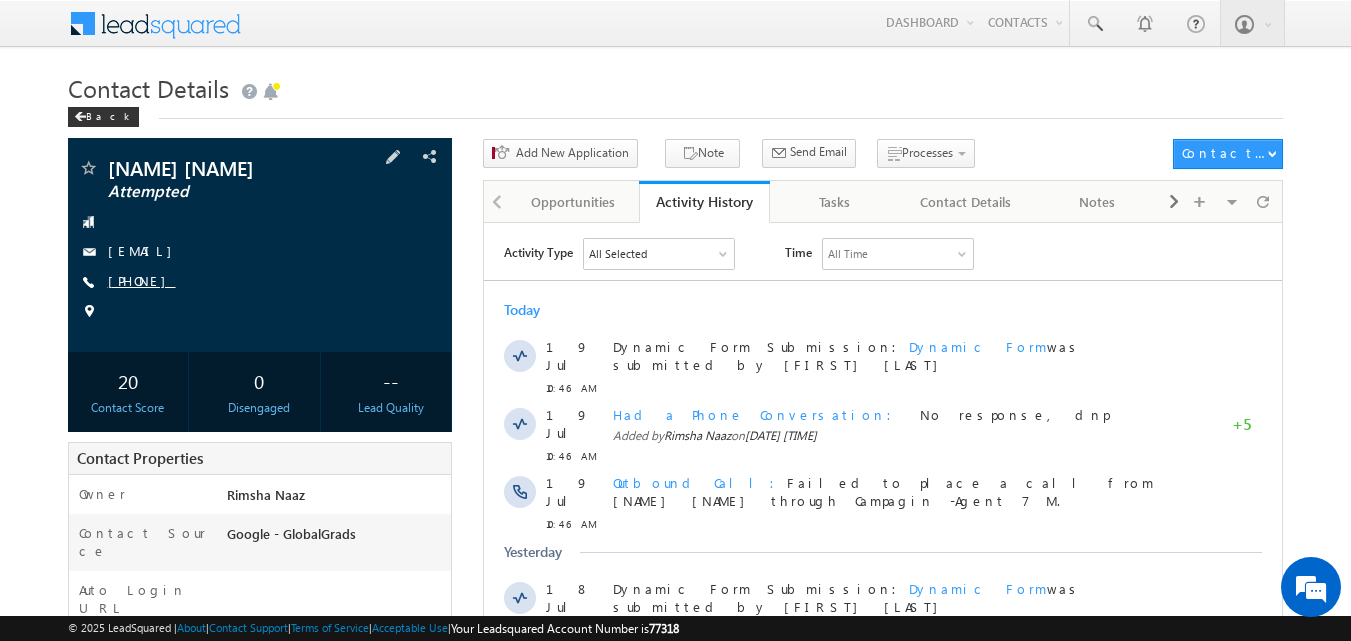 click on "[PHONE]" at bounding box center [142, 280] 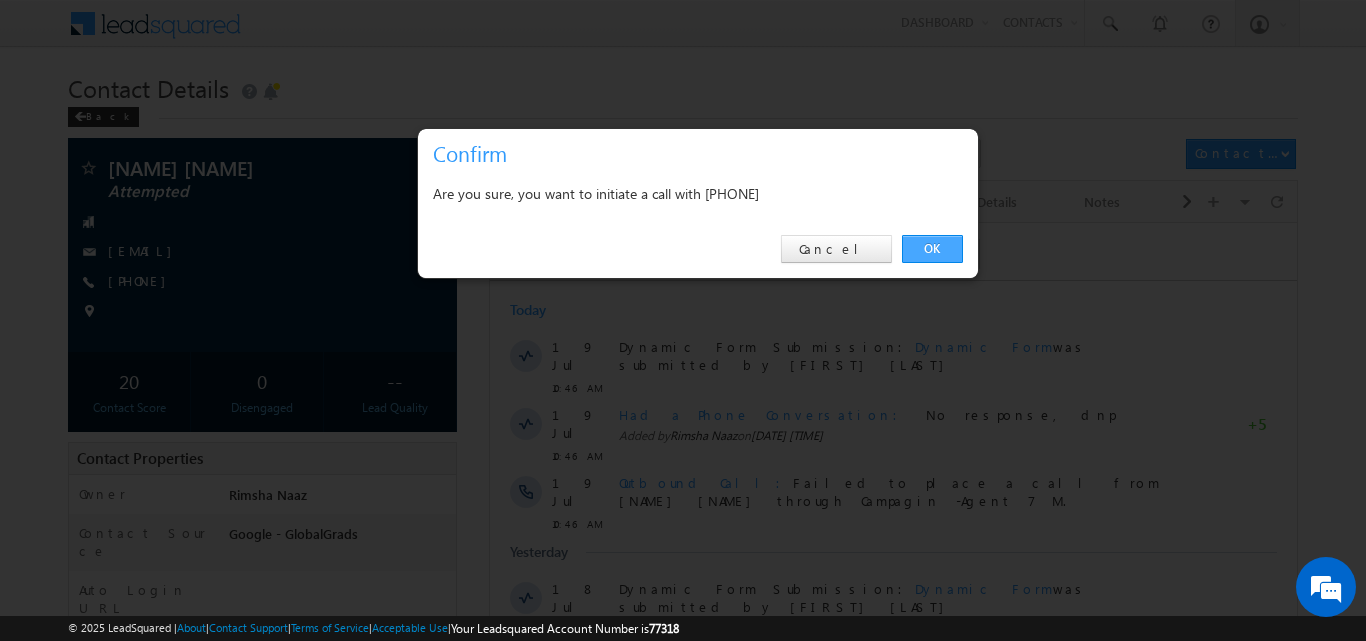 click on "OK" at bounding box center (932, 249) 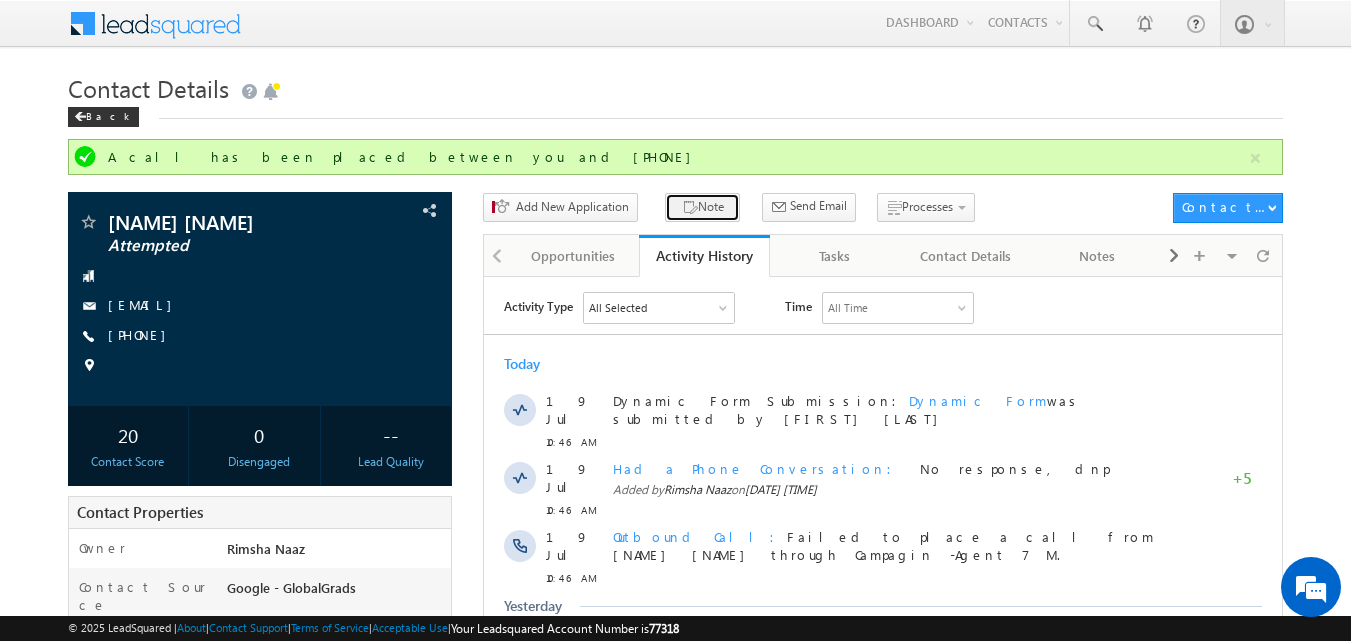 click on "Note" at bounding box center (702, 207) 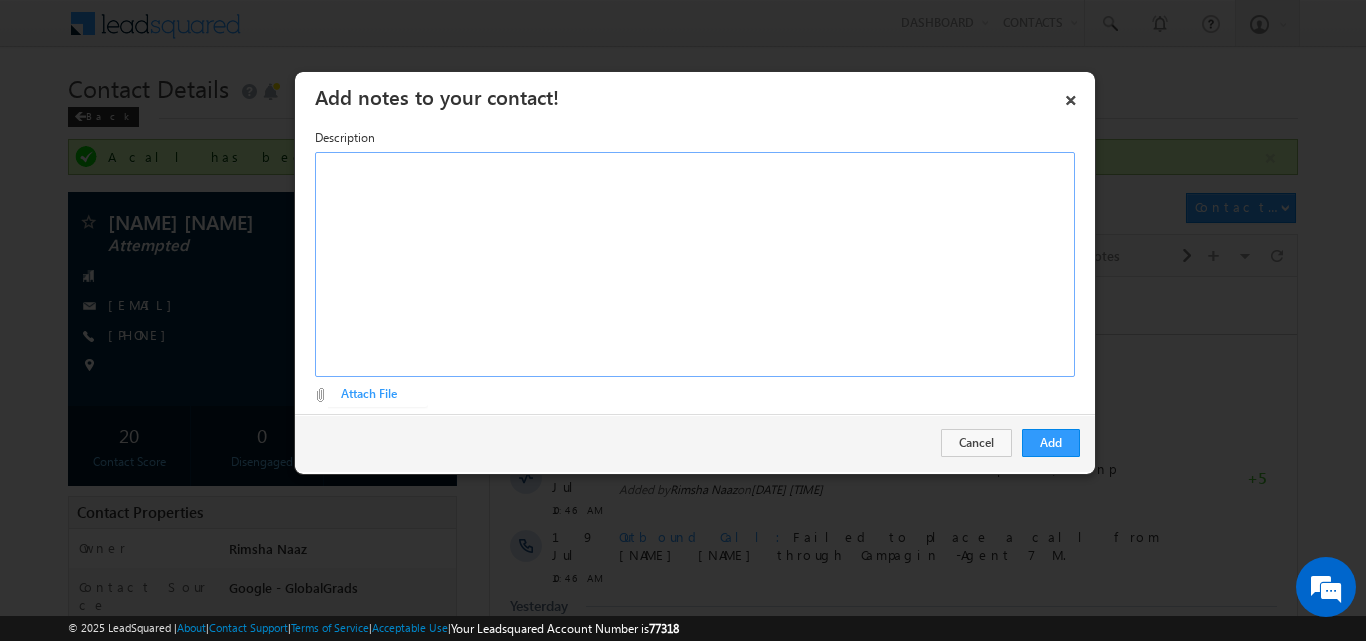 click at bounding box center [695, 264] 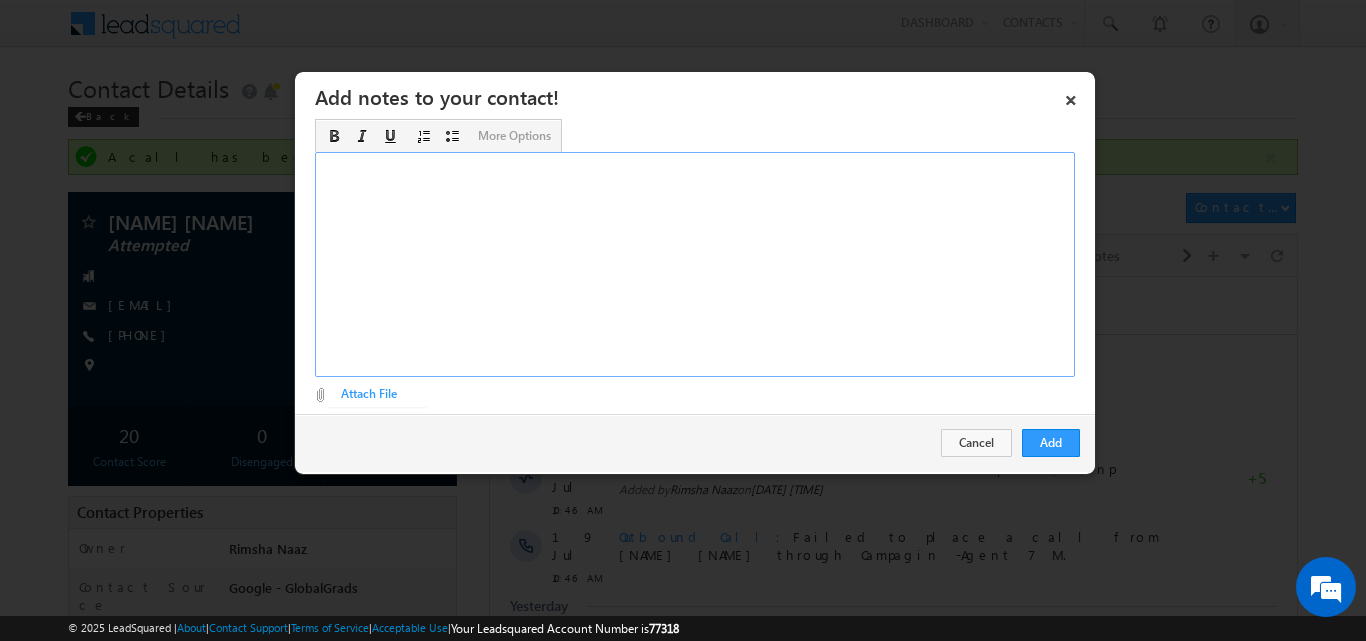 type 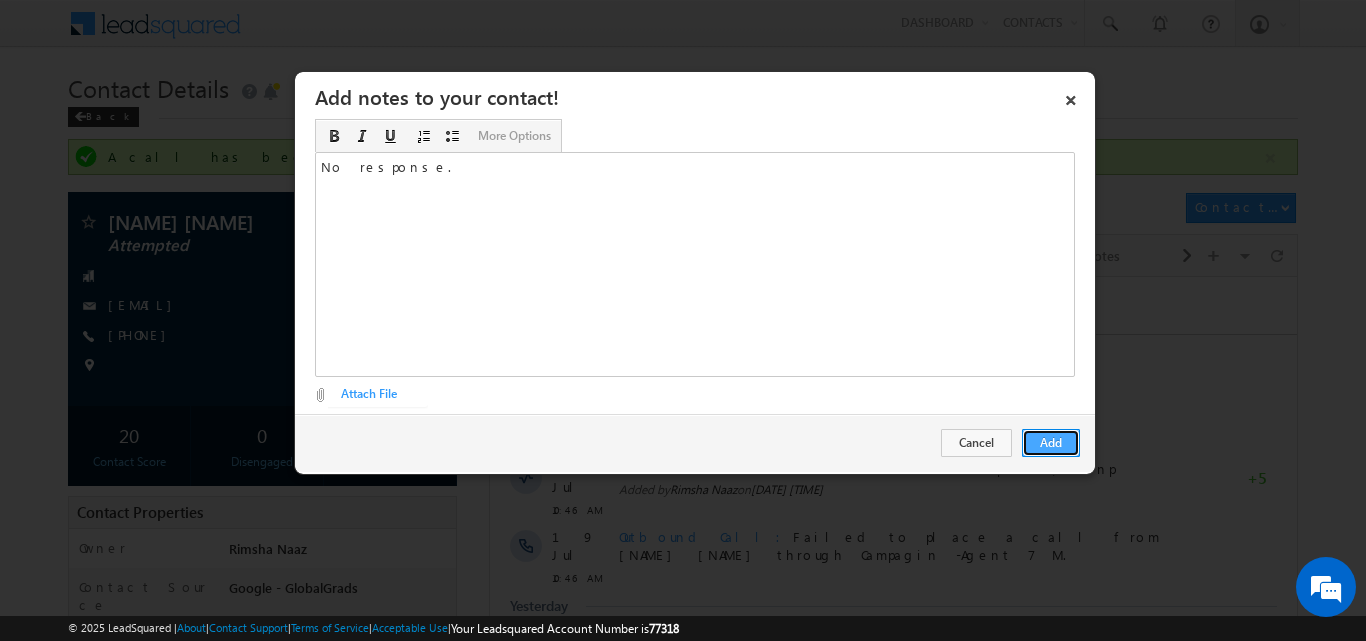 click on "Add" at bounding box center [1051, 443] 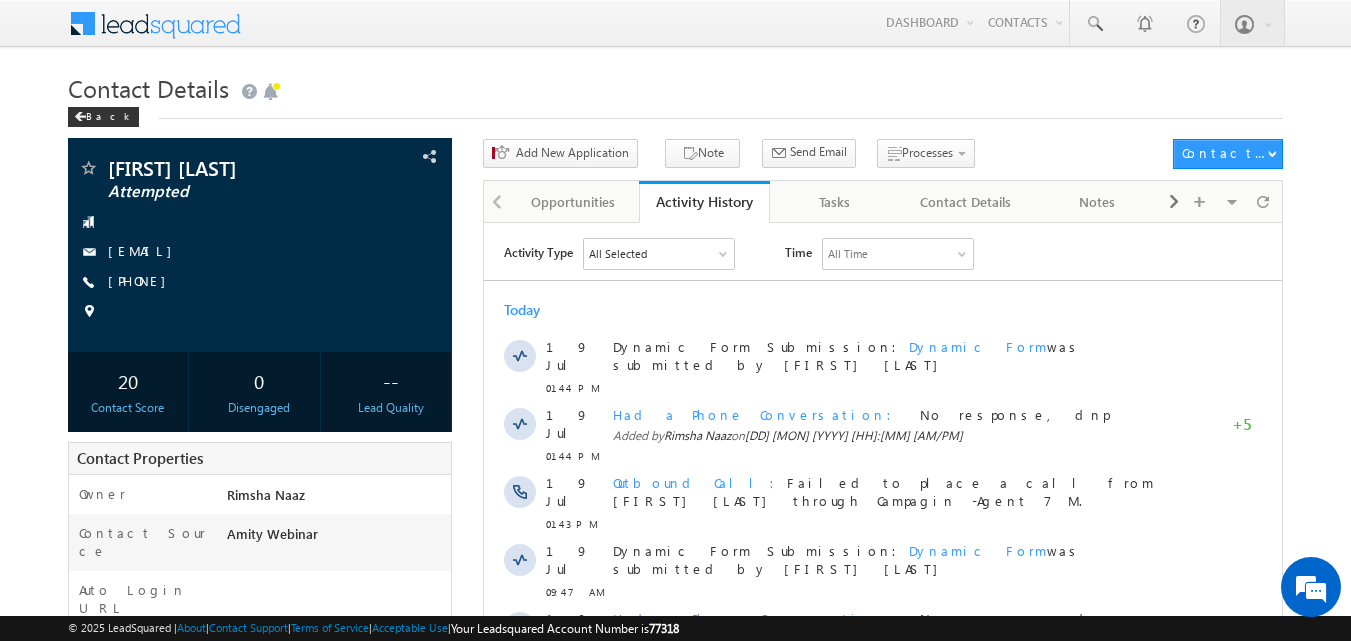 scroll, scrollTop: 0, scrollLeft: 0, axis: both 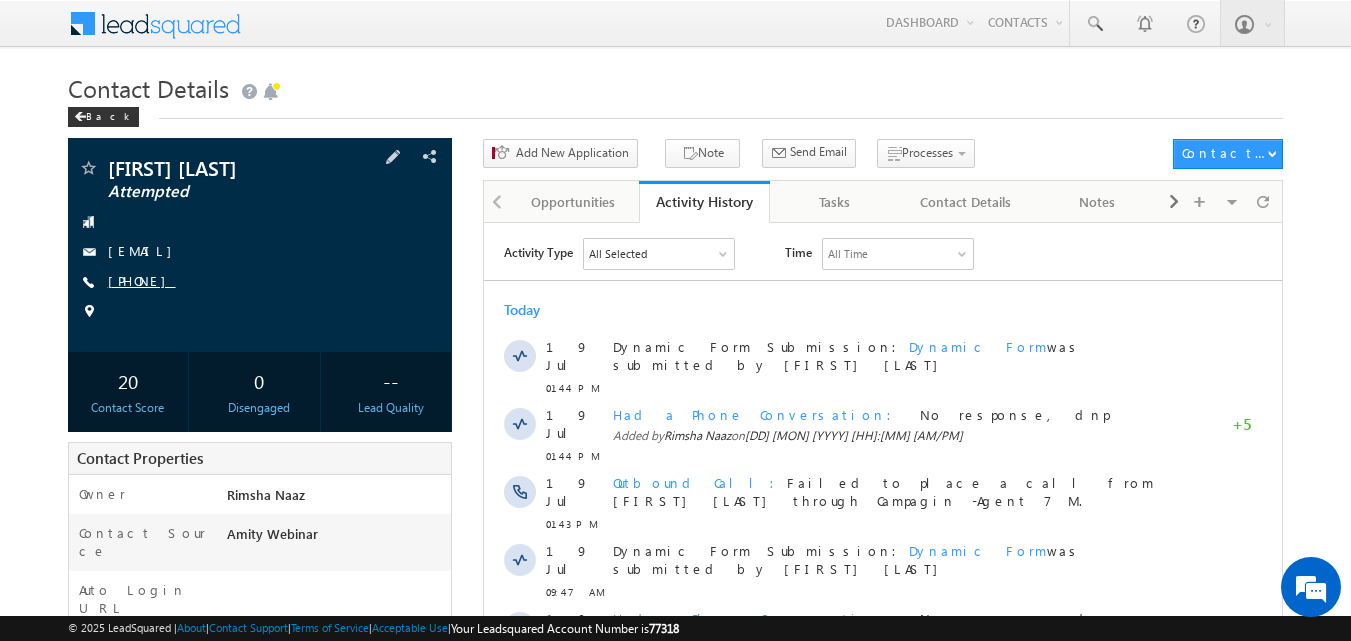 click on "[PHONE]" at bounding box center [142, 280] 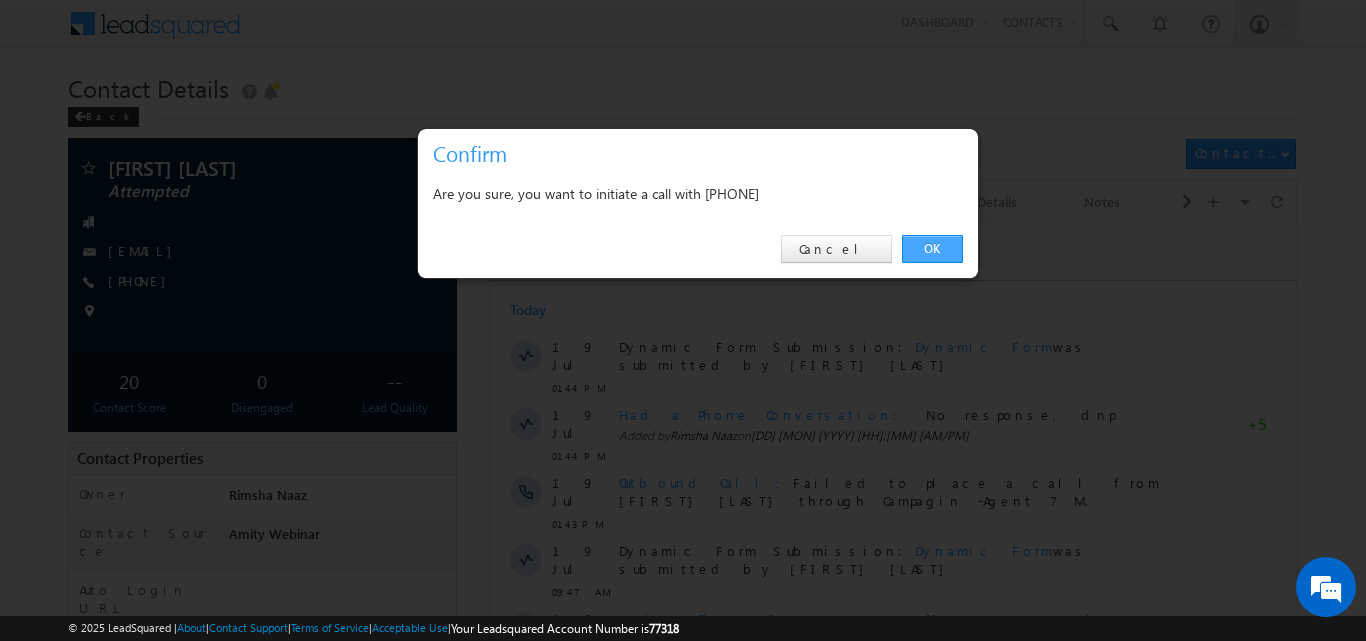 click on "OK" at bounding box center [932, 249] 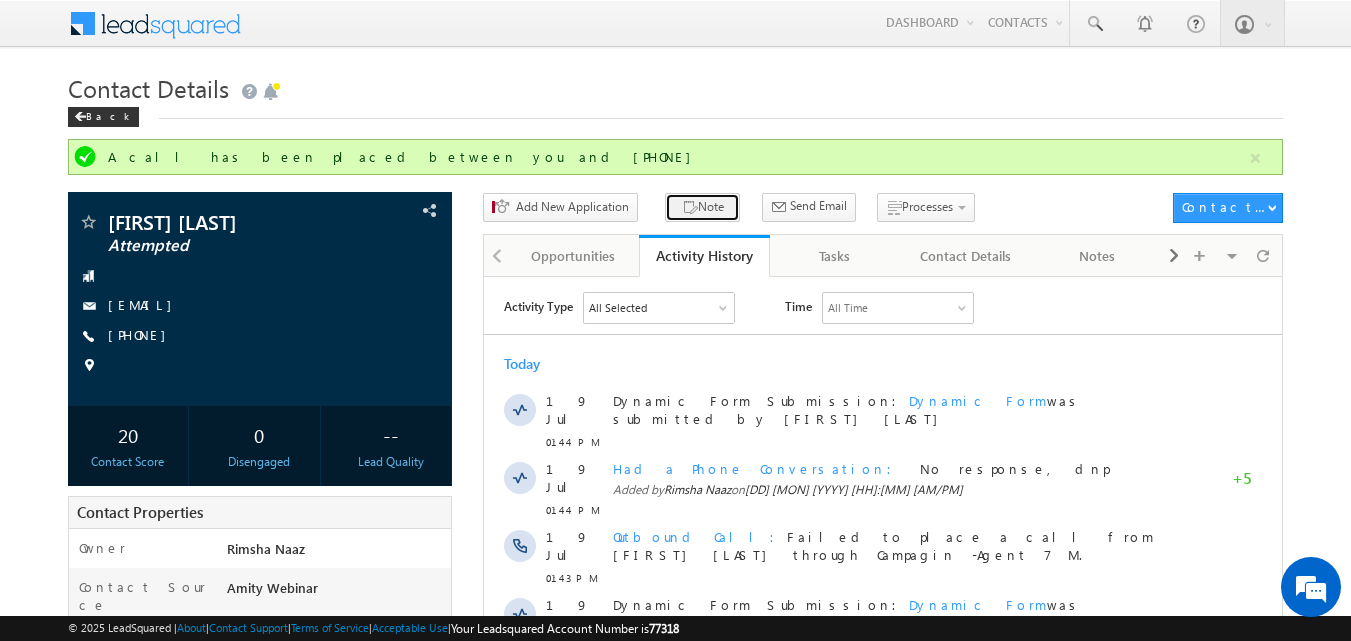 click on "Note" at bounding box center [702, 207] 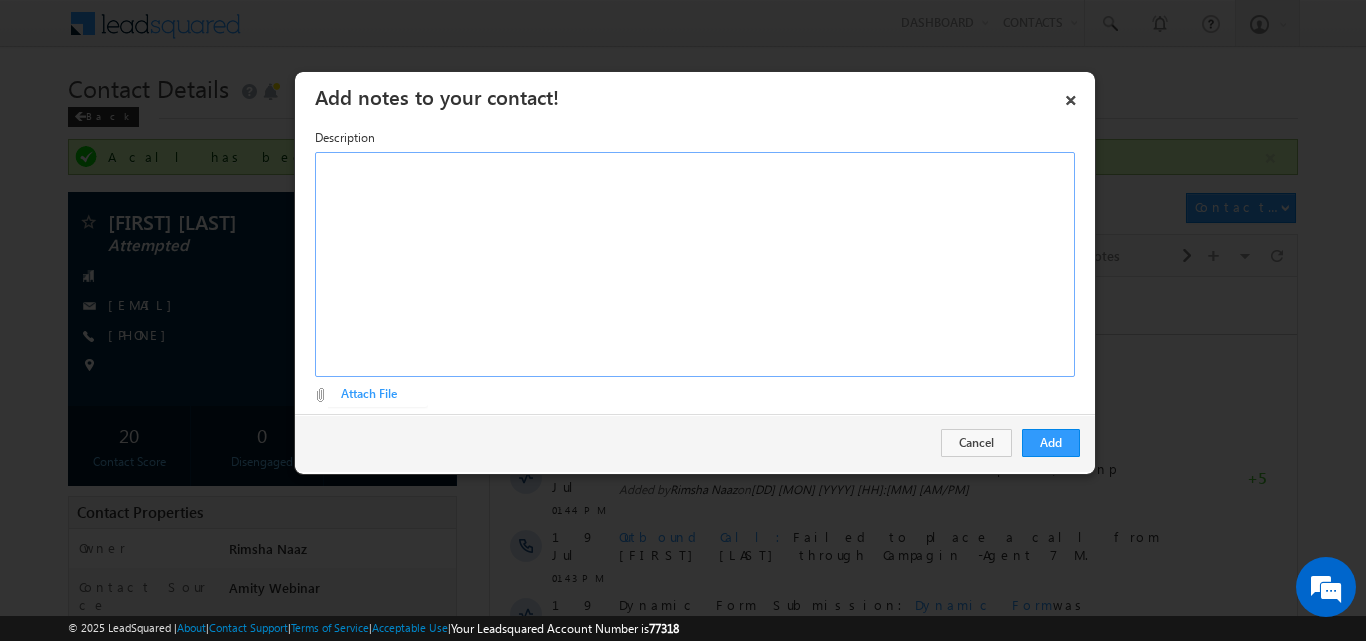 click at bounding box center [695, 264] 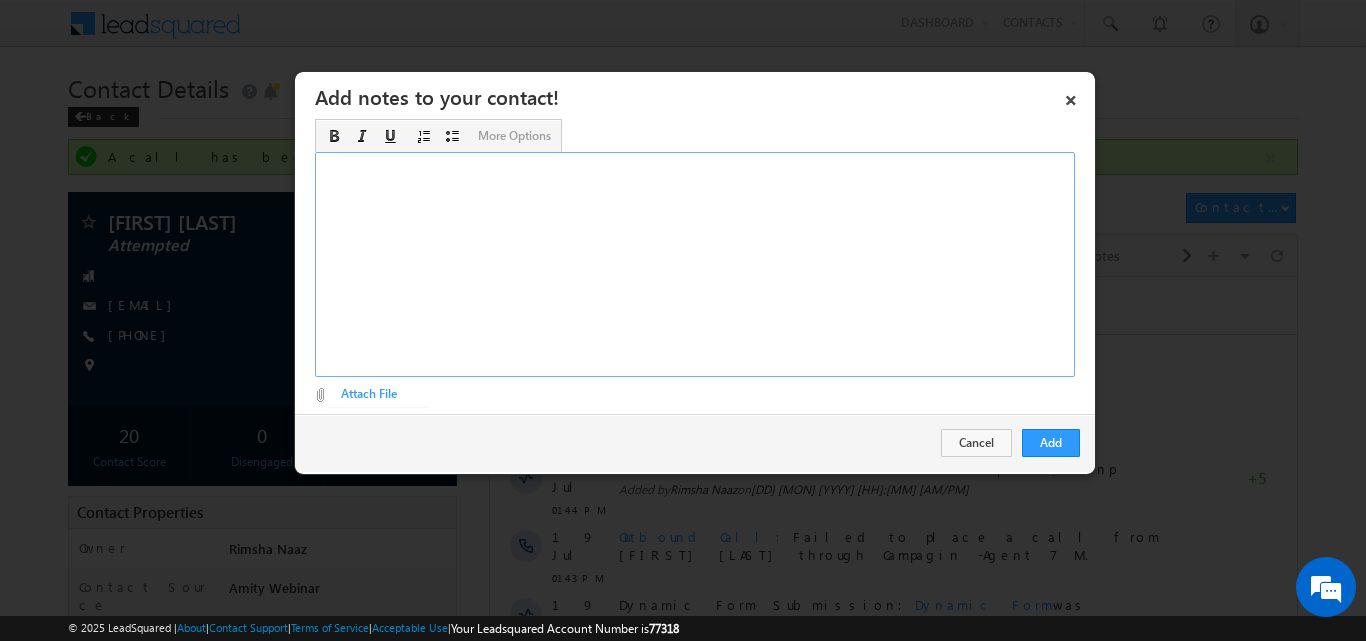 paste 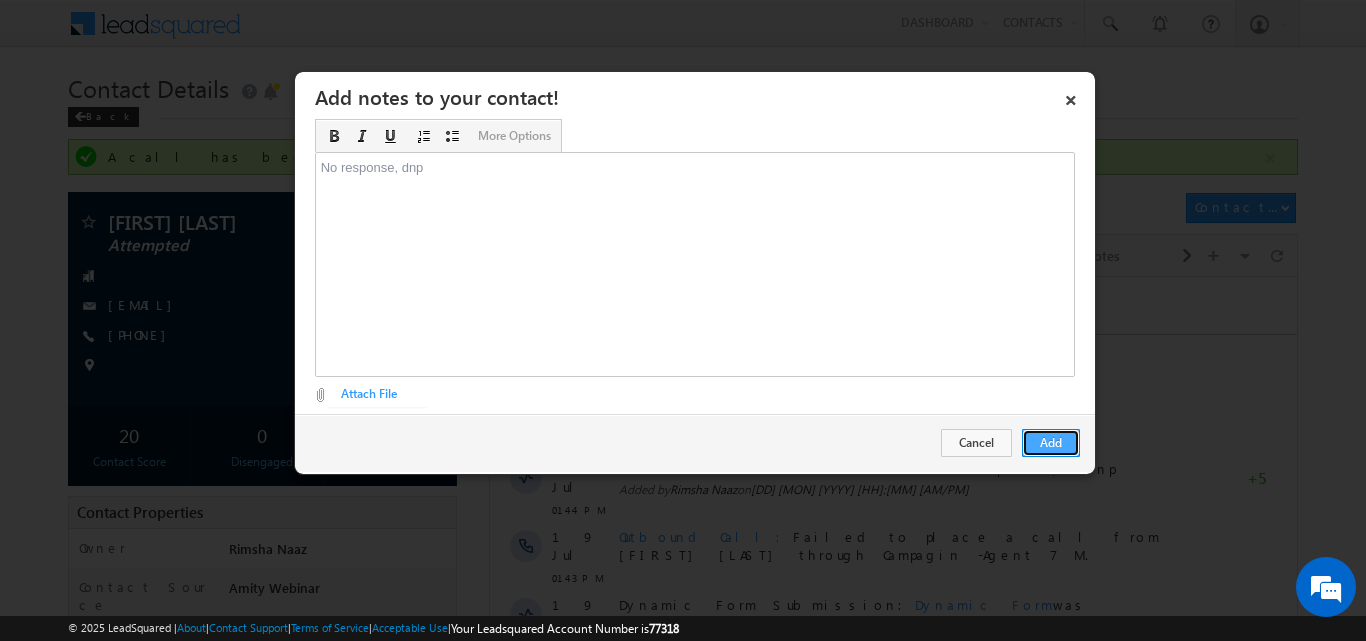 click on "Add" at bounding box center (1051, 443) 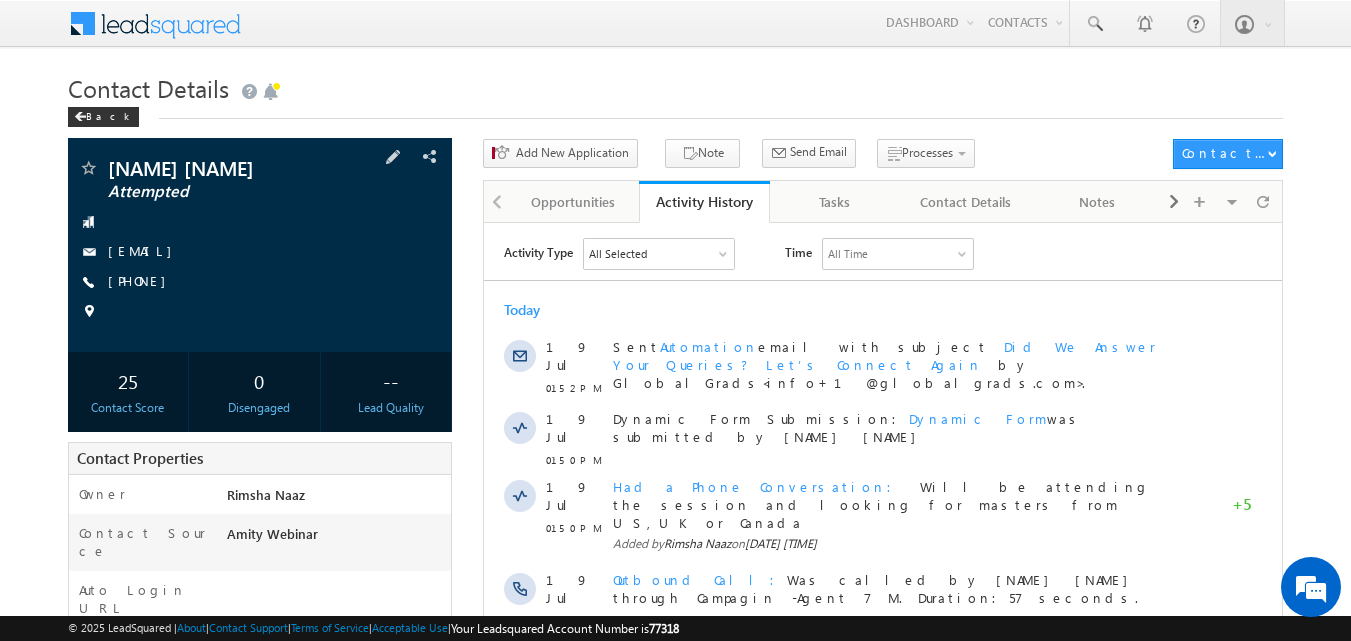 scroll, scrollTop: 0, scrollLeft: 0, axis: both 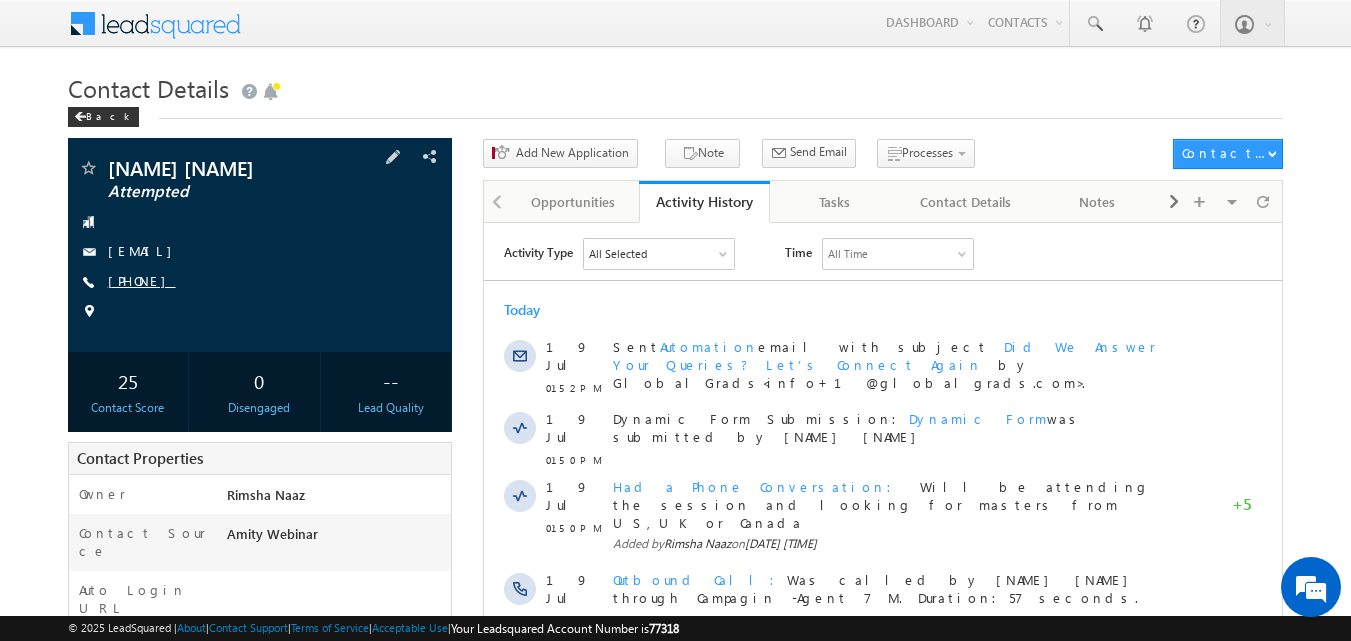 click on "+91-9955596589" at bounding box center (142, 280) 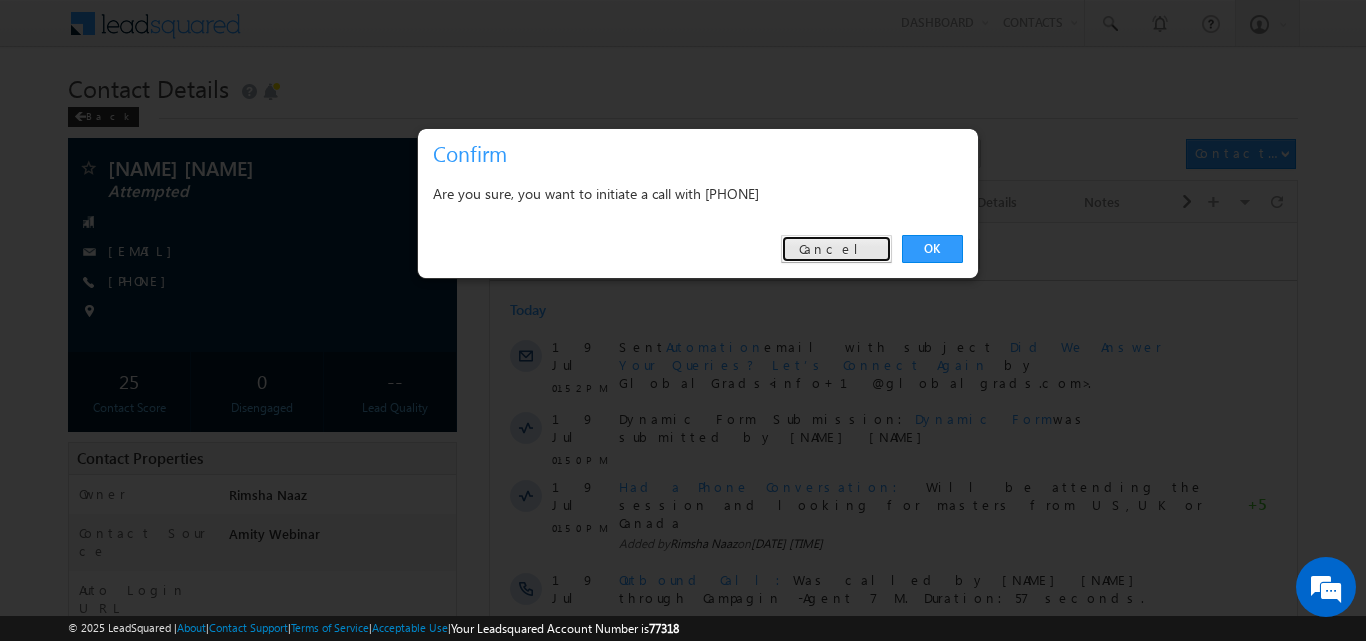 click on "Cancel" at bounding box center (836, 249) 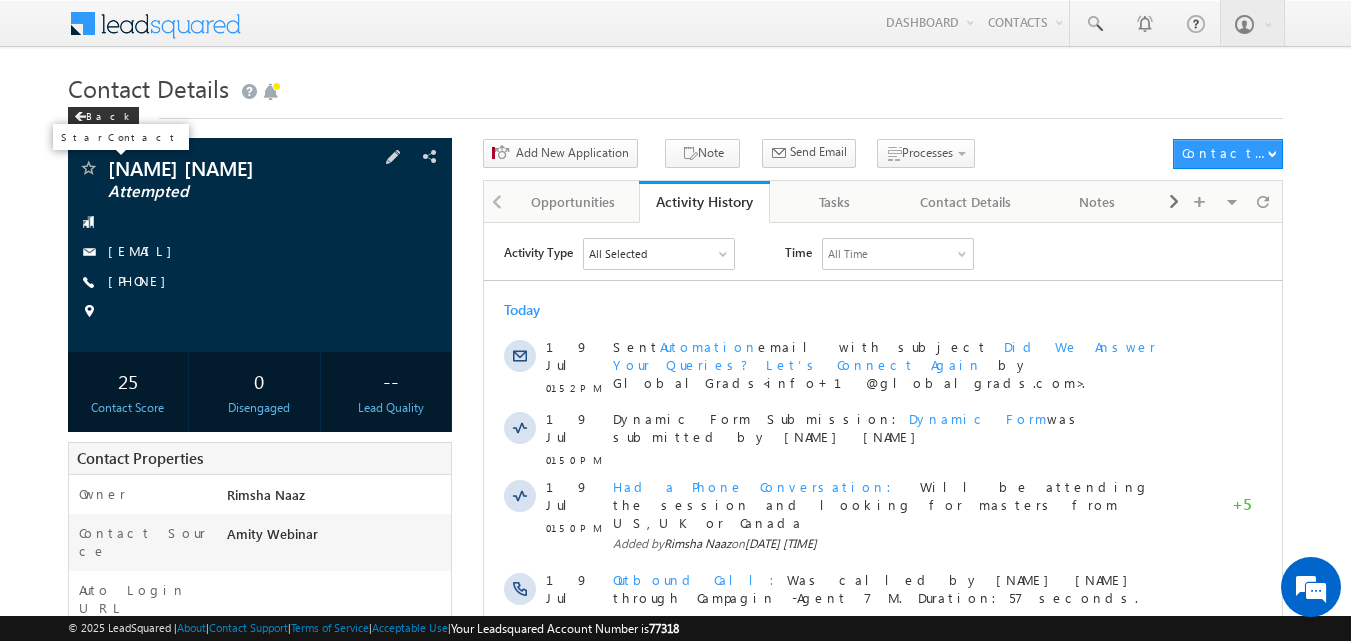 click at bounding box center (88, 170) 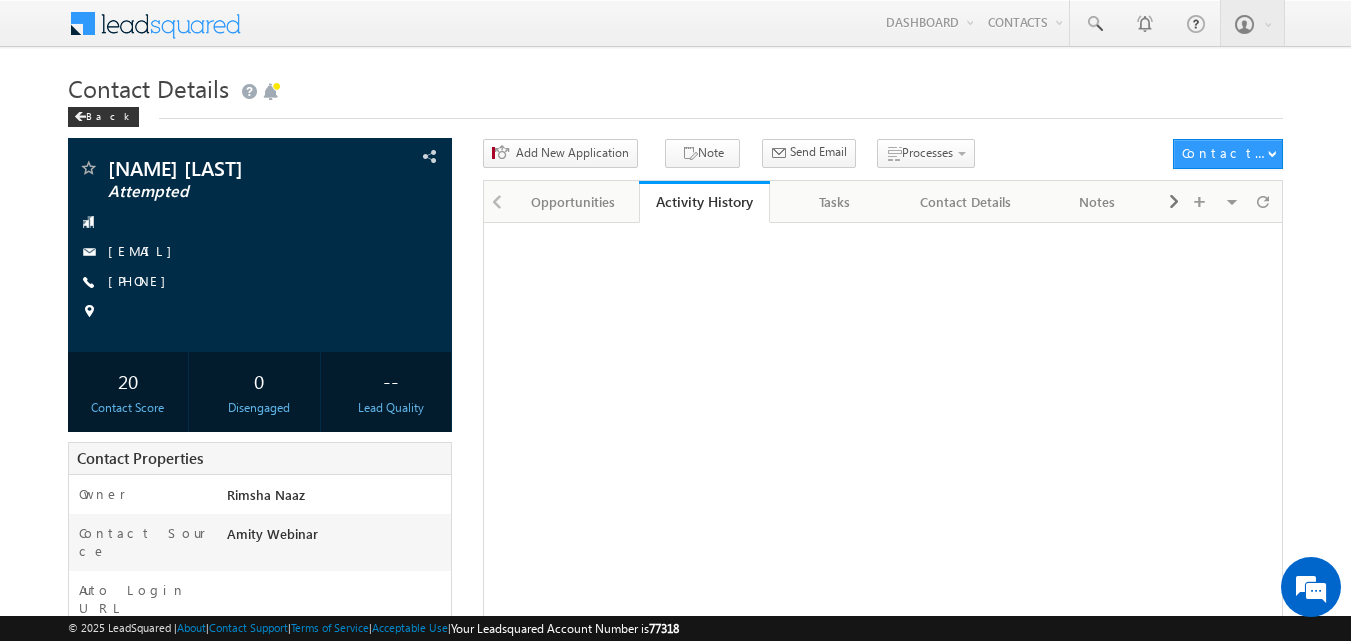 scroll, scrollTop: 0, scrollLeft: 0, axis: both 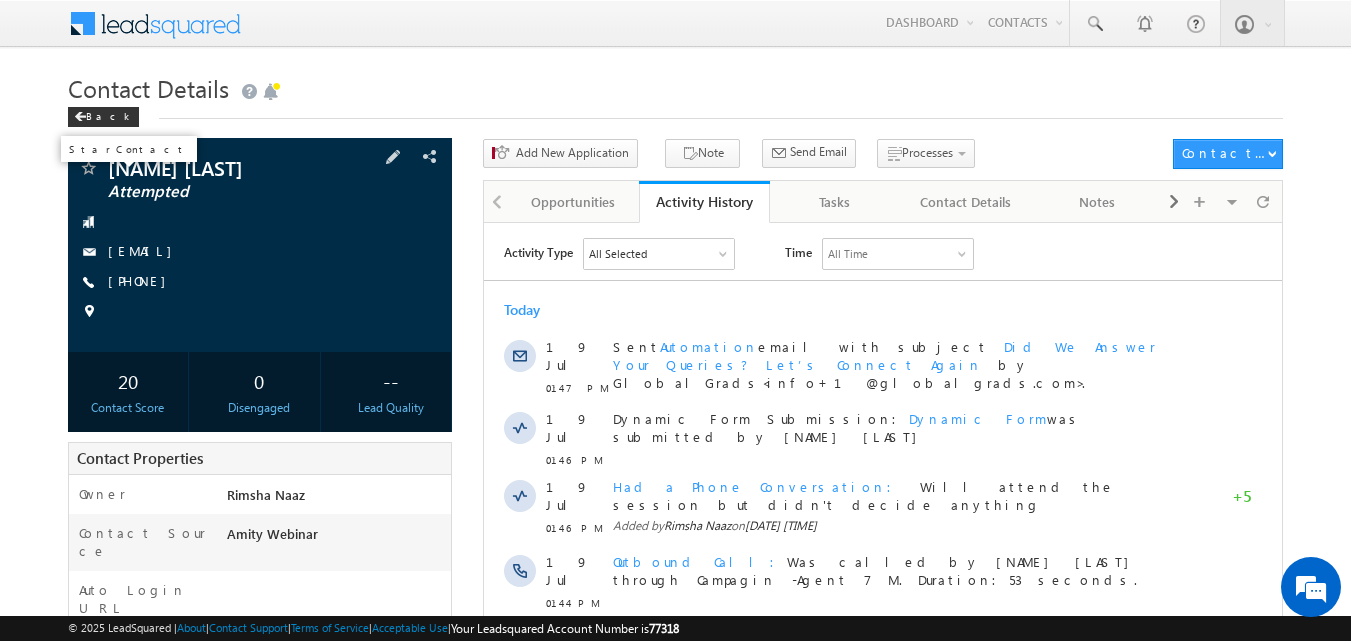 click at bounding box center [88, 170] 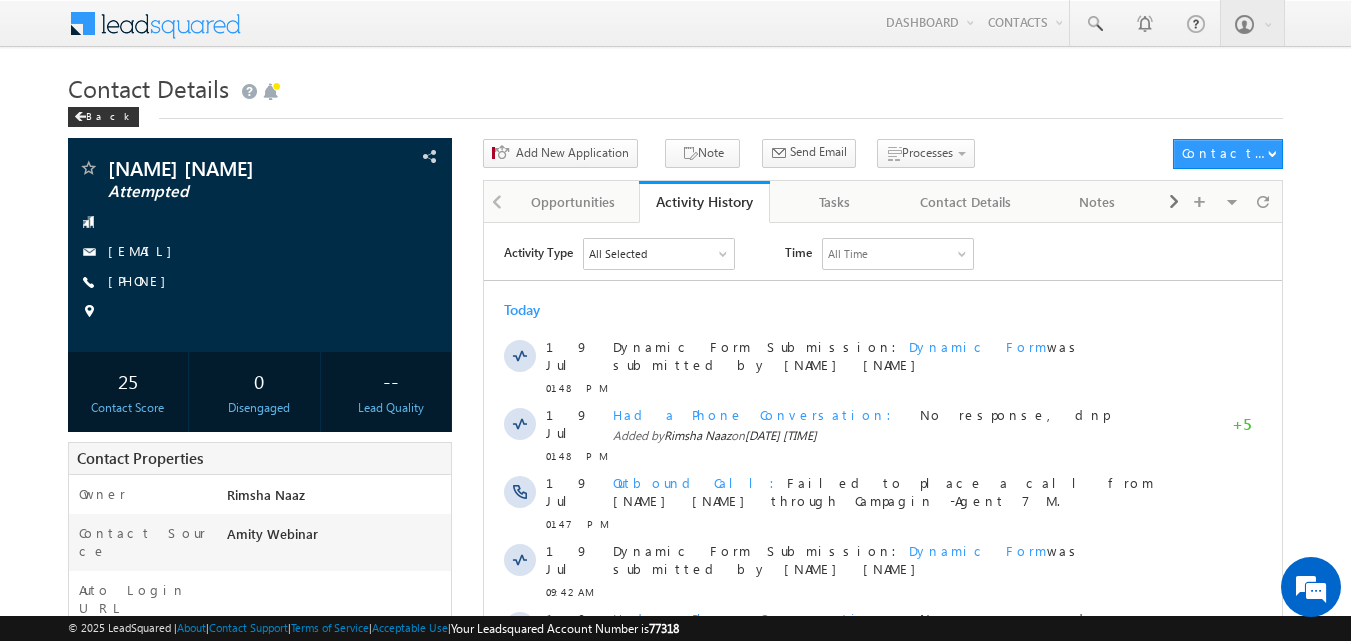 scroll, scrollTop: 0, scrollLeft: 0, axis: both 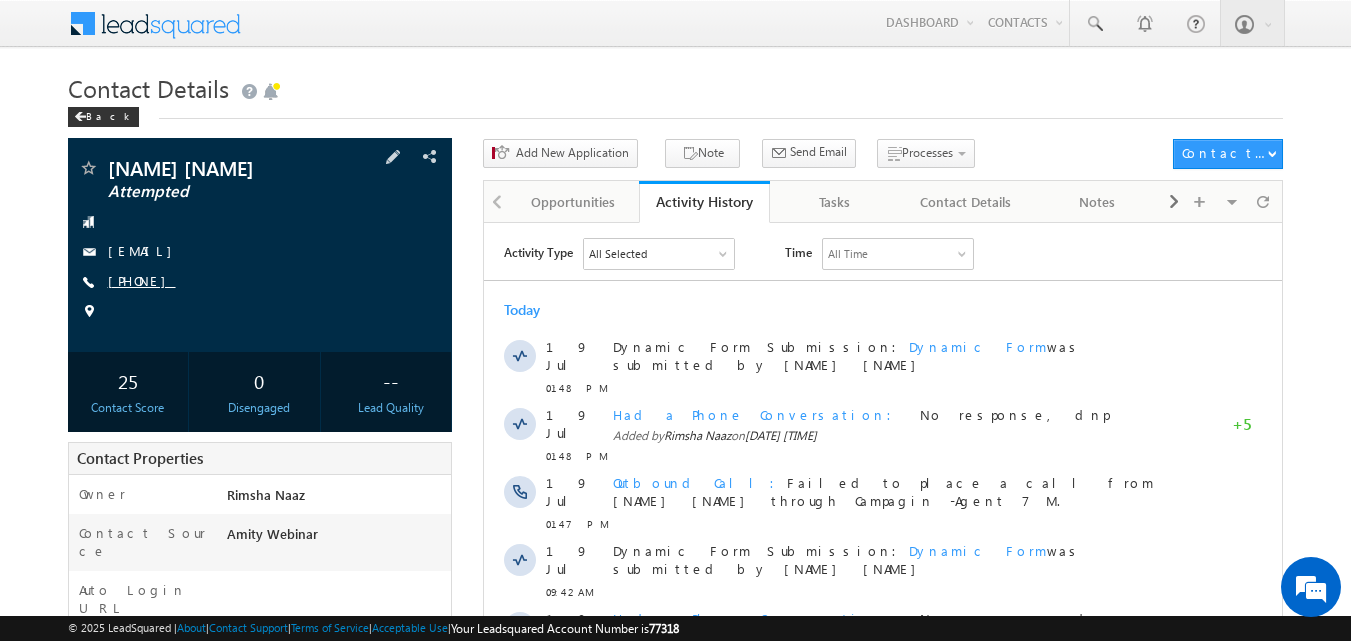click on "[PHONE]" at bounding box center [142, 280] 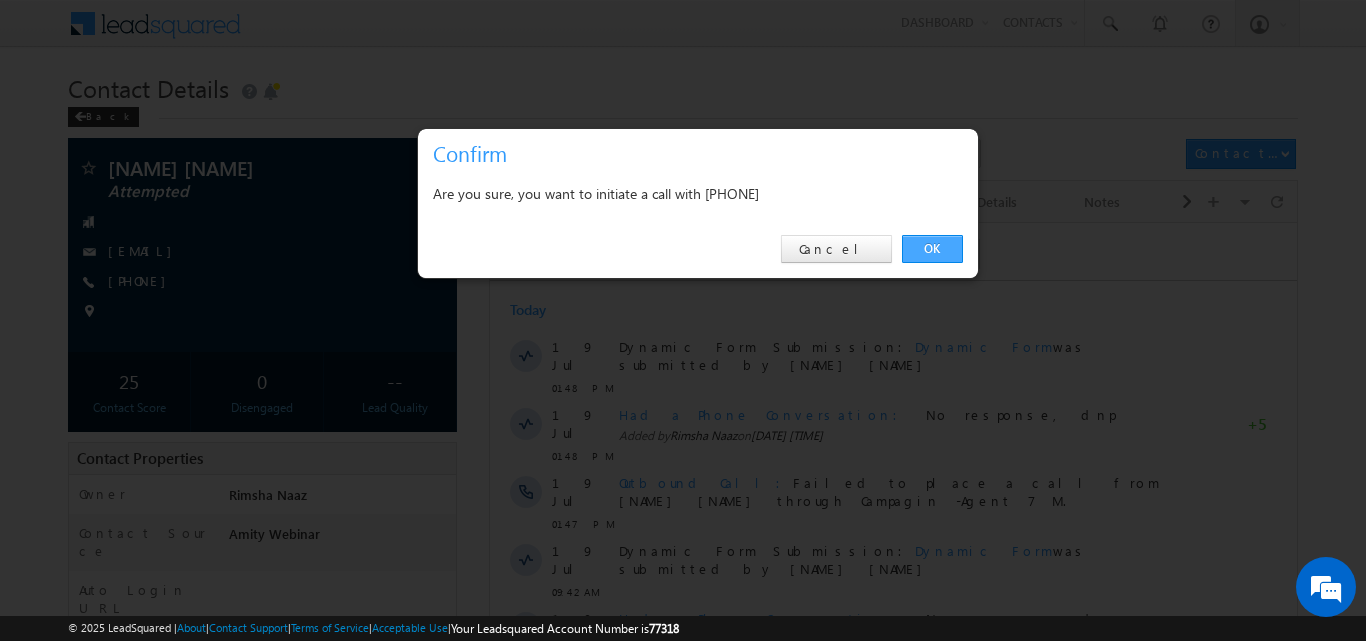 click on "OK" at bounding box center [932, 249] 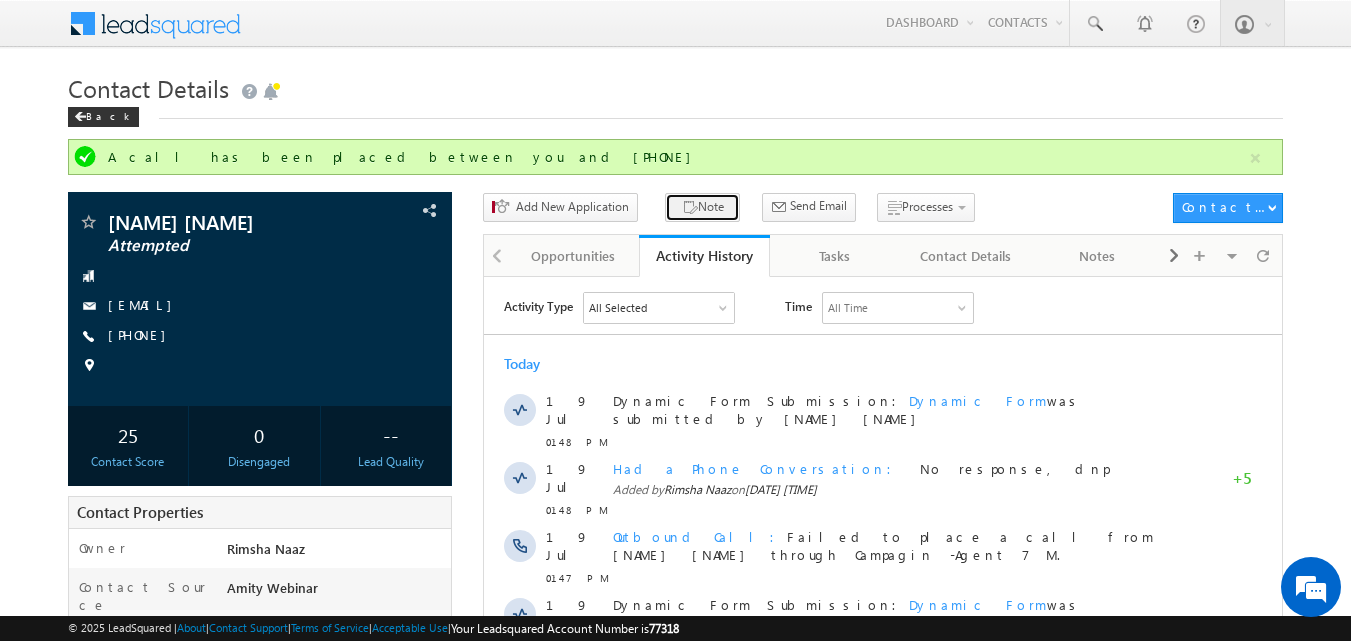 click on "Note" at bounding box center [702, 207] 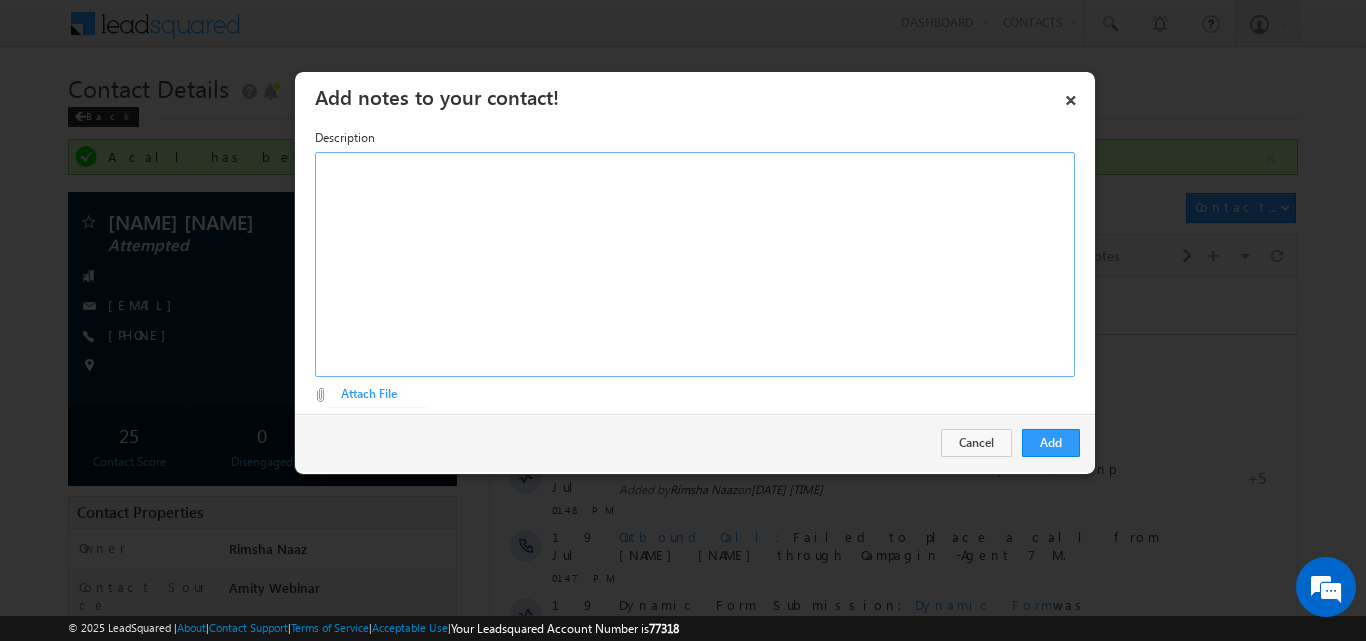 click at bounding box center (695, 264) 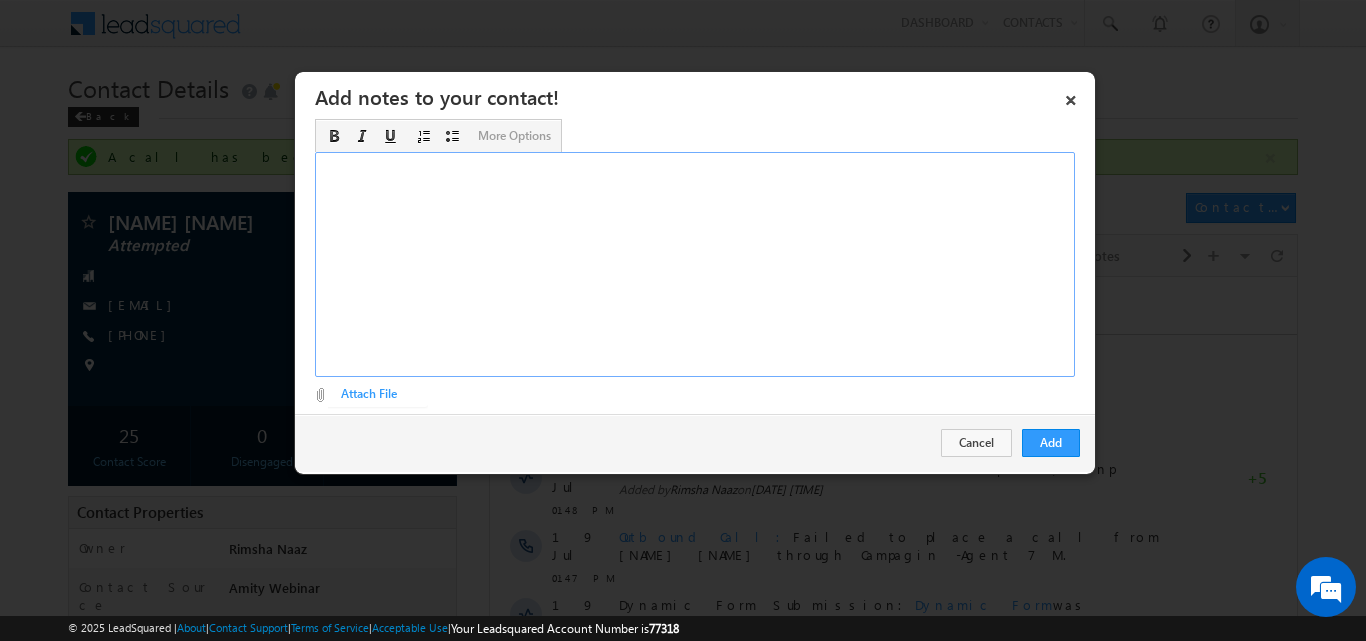 paste 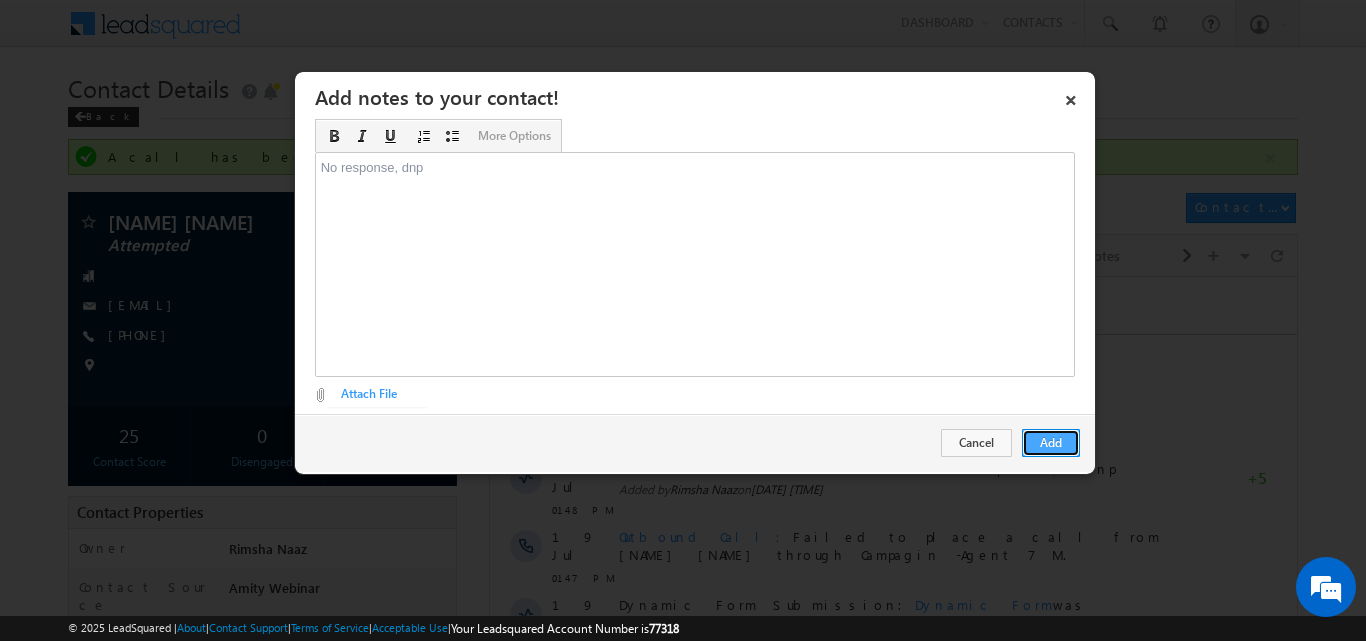 click on "Add" at bounding box center [1051, 443] 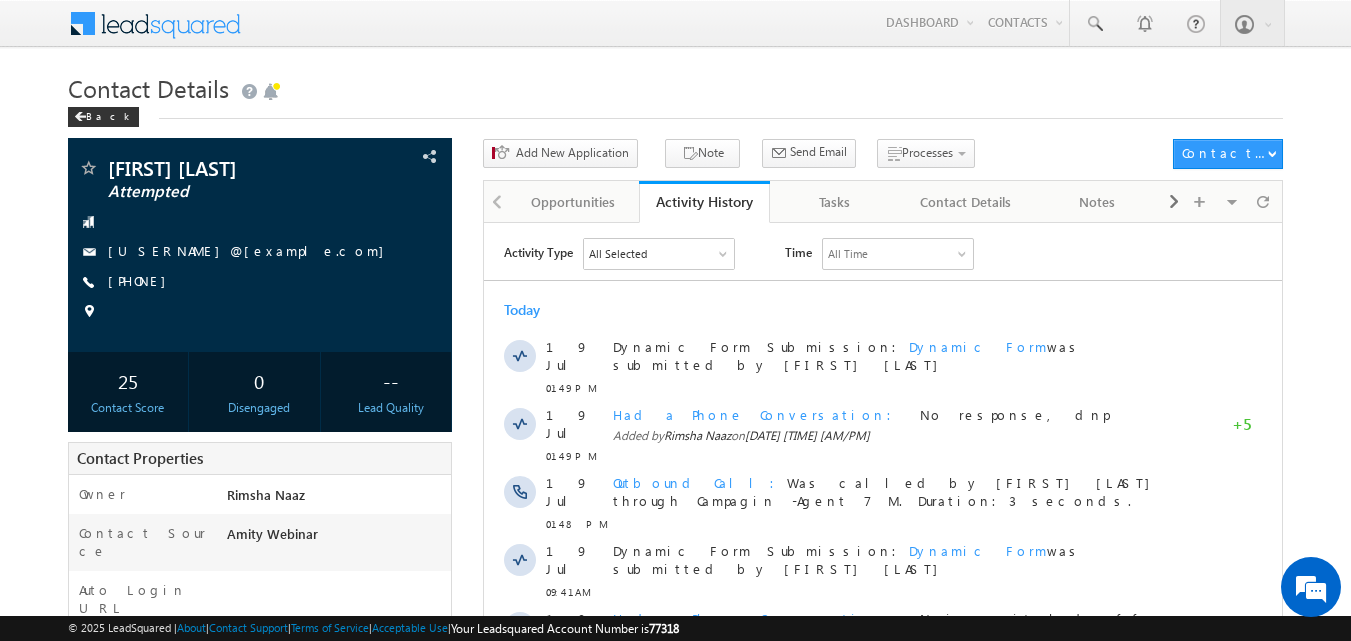 scroll, scrollTop: 0, scrollLeft: 0, axis: both 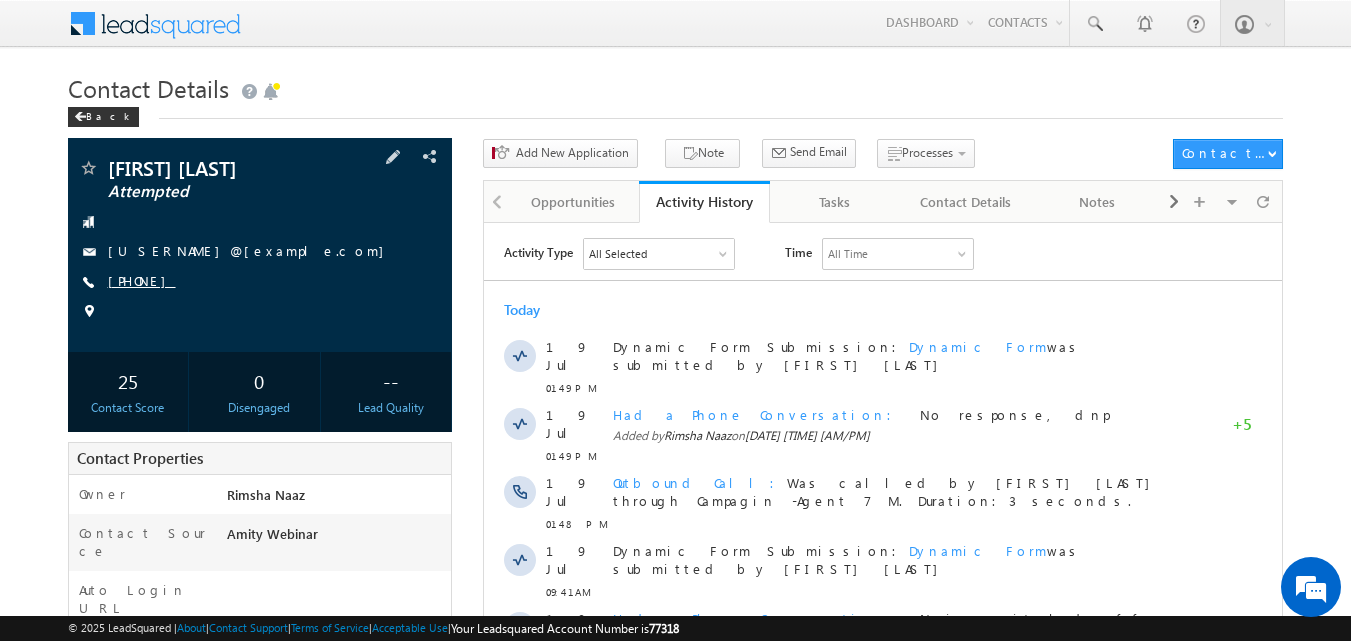 click on "[PHONE]" at bounding box center (142, 280) 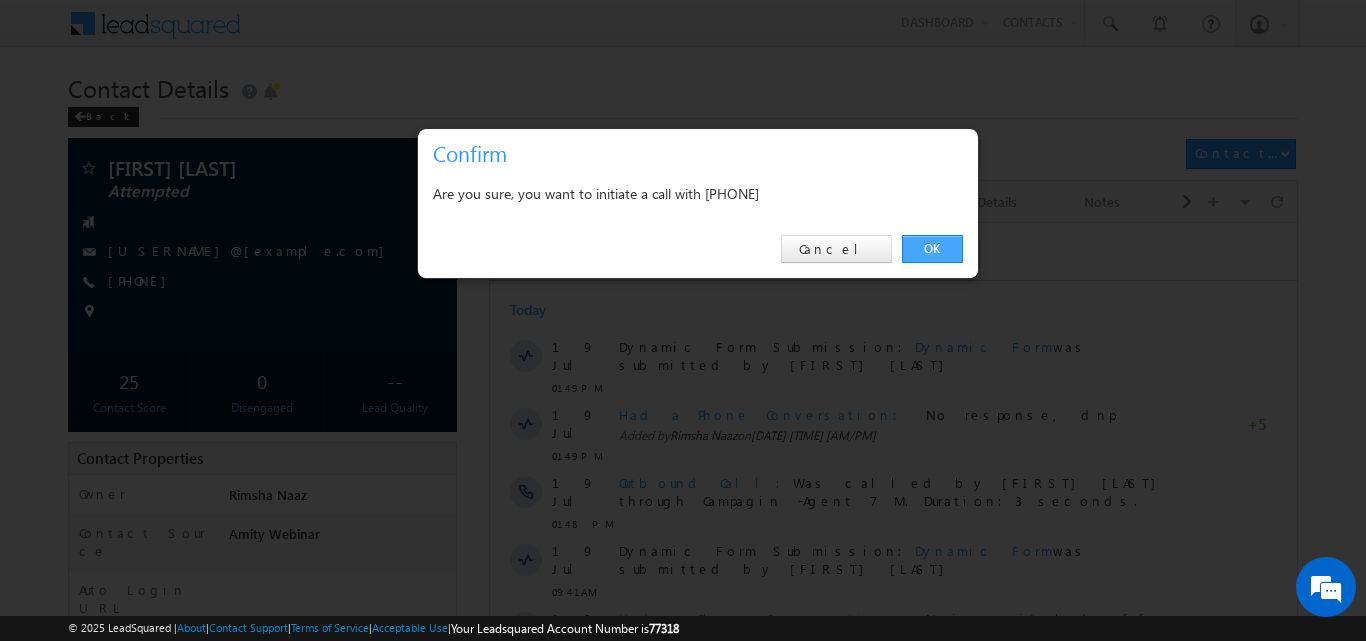 click on "OK" at bounding box center [932, 249] 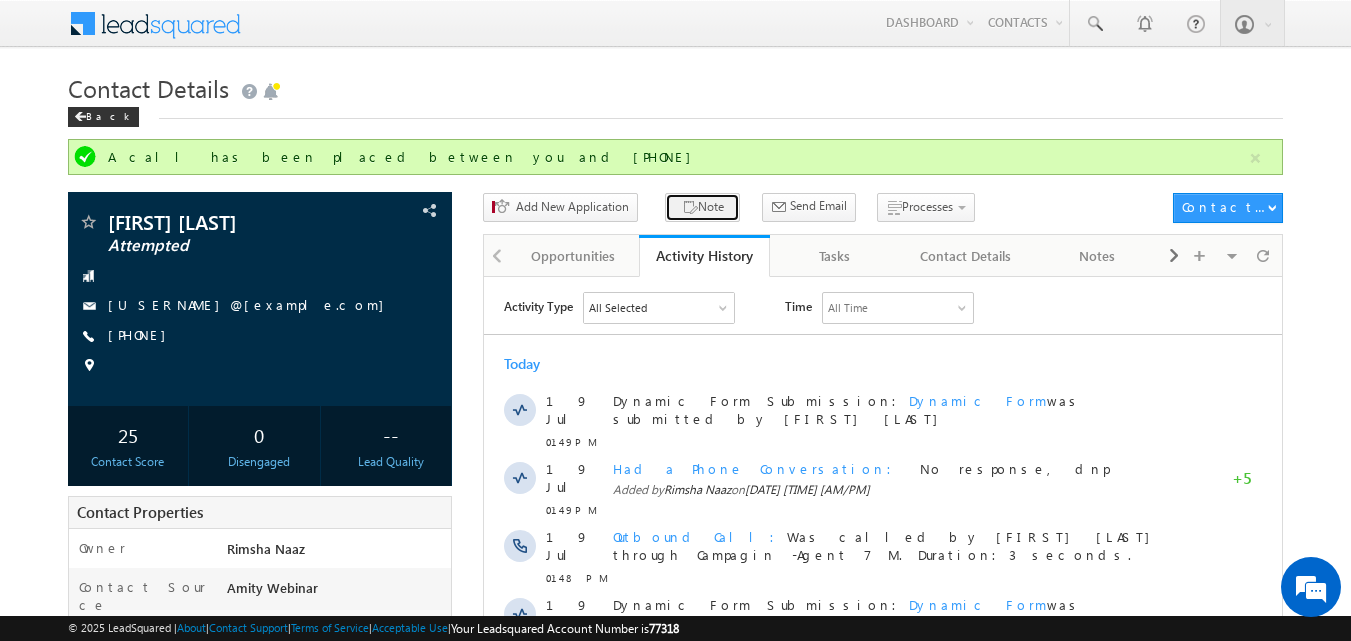 click on "Note" at bounding box center (702, 207) 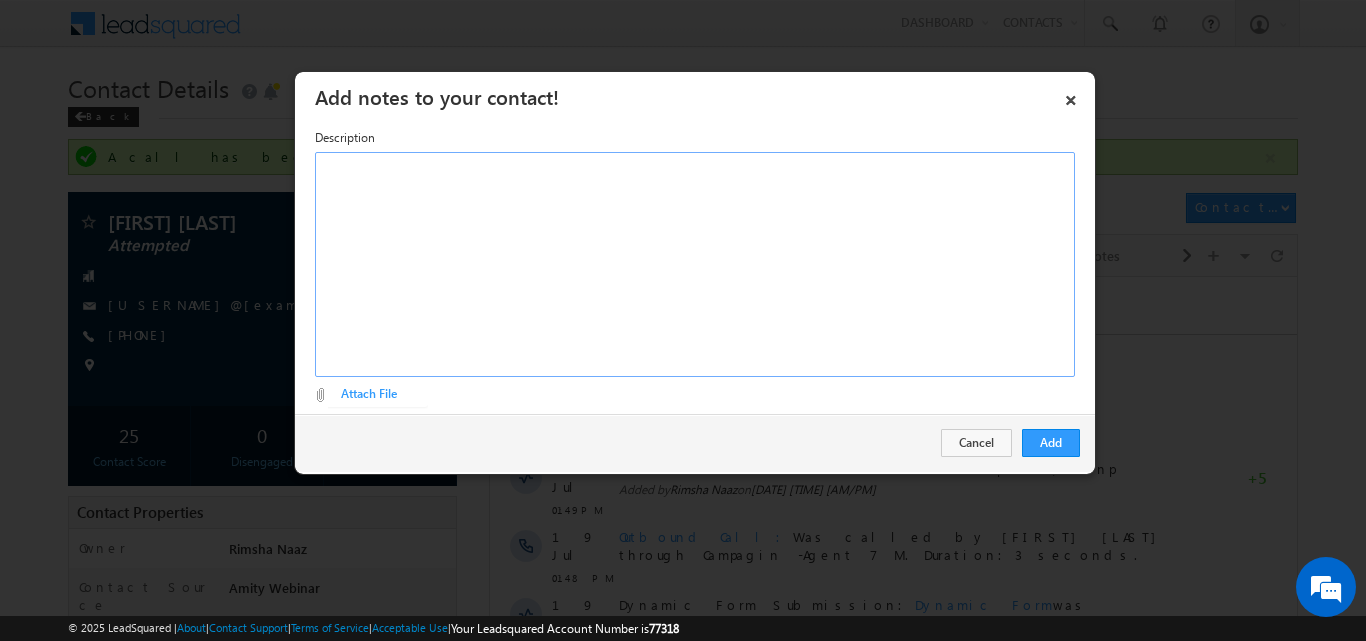 click at bounding box center [695, 264] 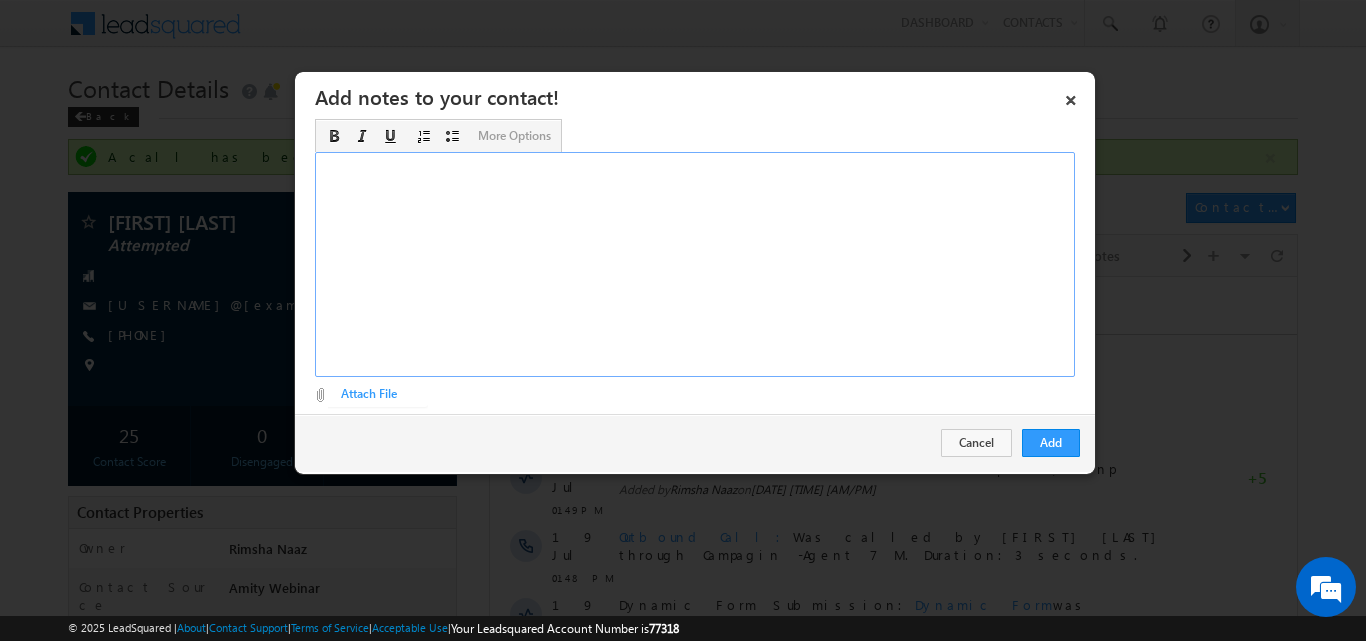 type 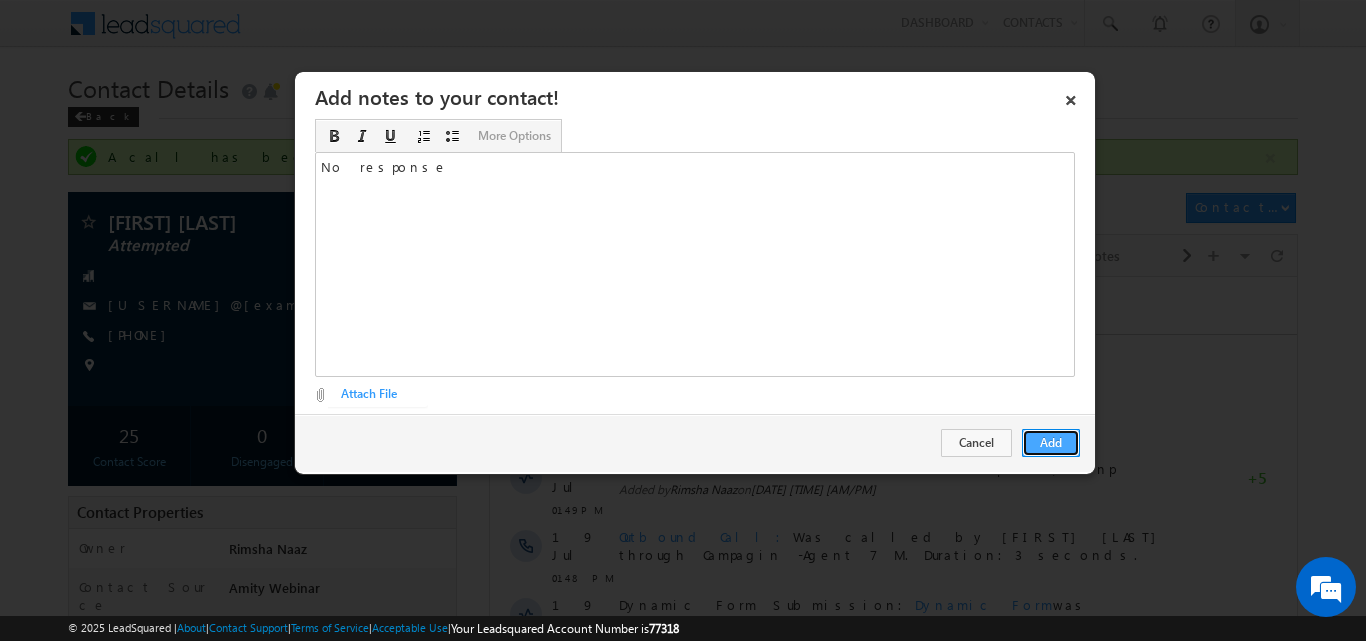 click on "Add" at bounding box center [1051, 443] 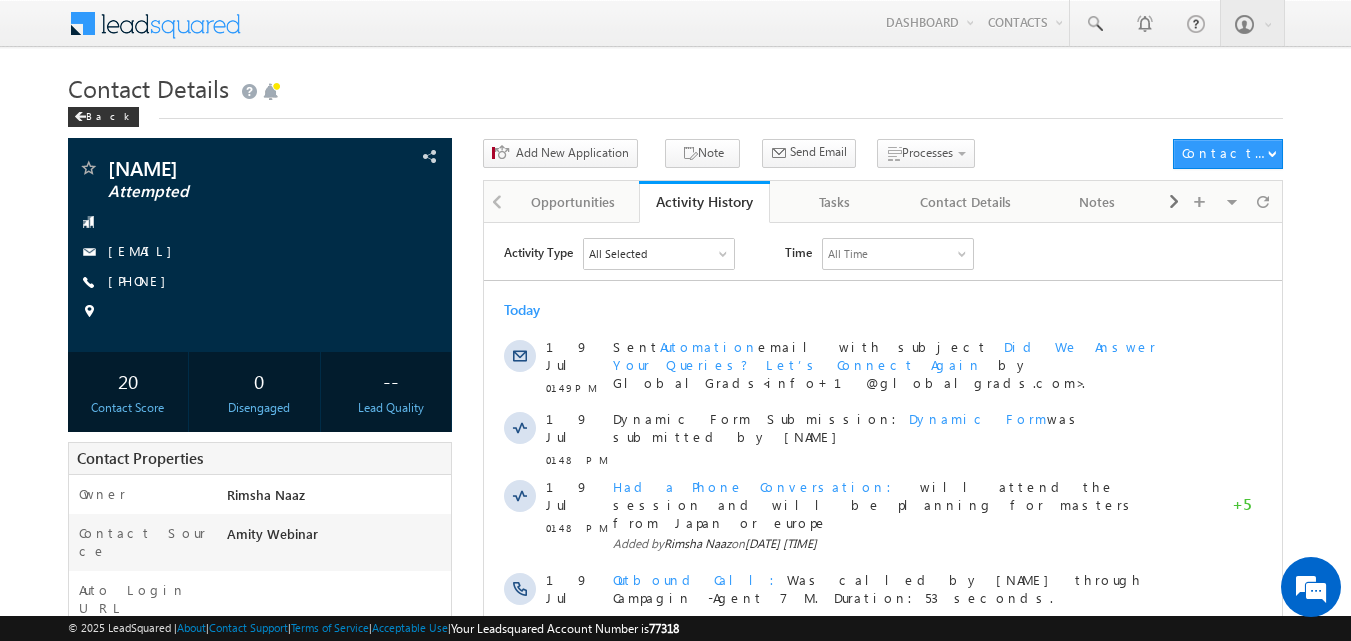scroll, scrollTop: 0, scrollLeft: 0, axis: both 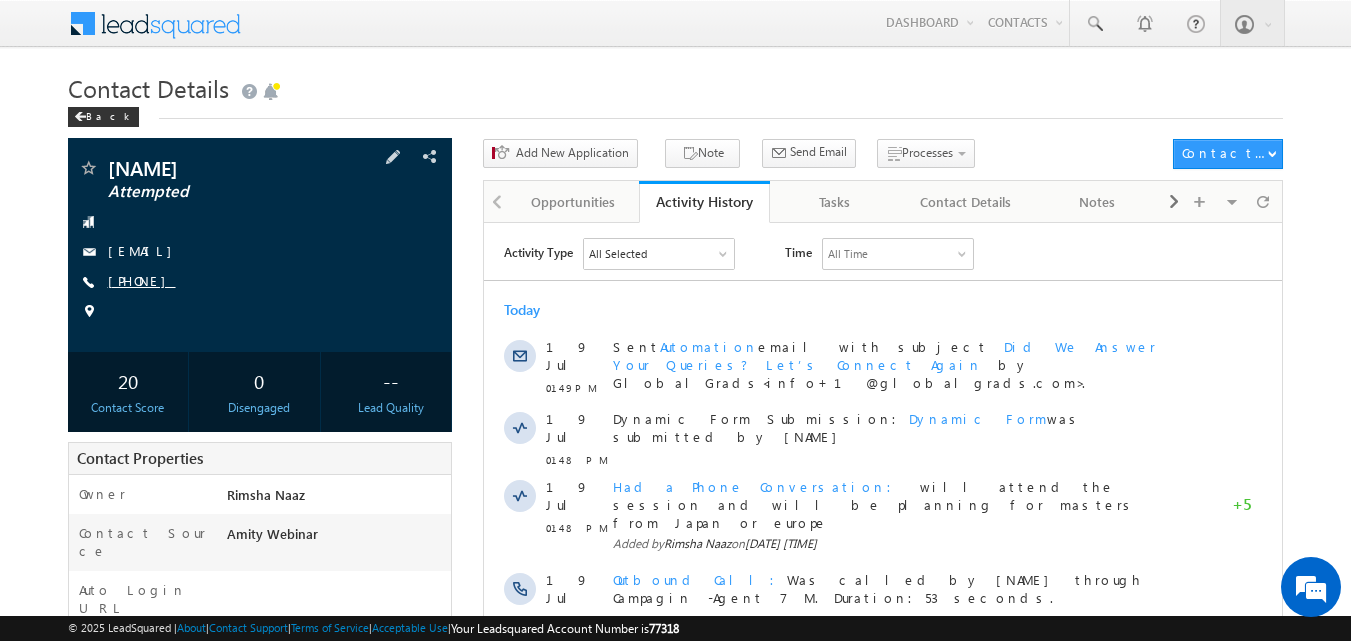 click on "[PHONE]" at bounding box center [142, 280] 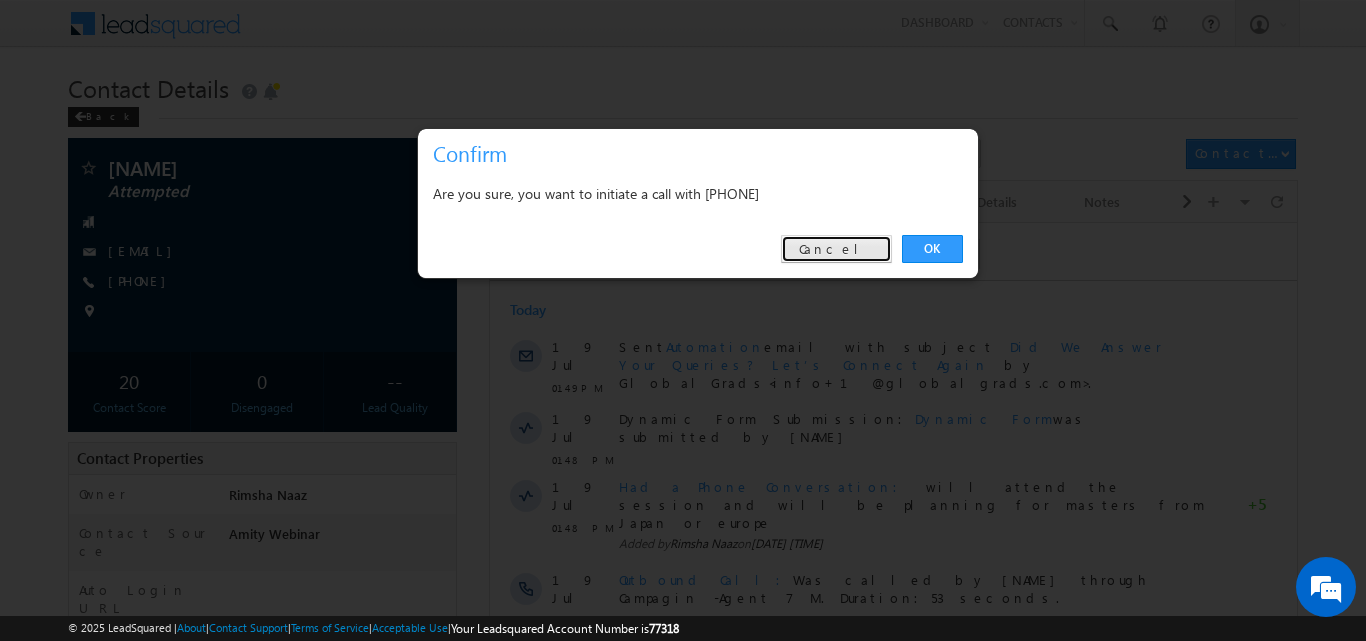 click on "Cancel" at bounding box center [836, 249] 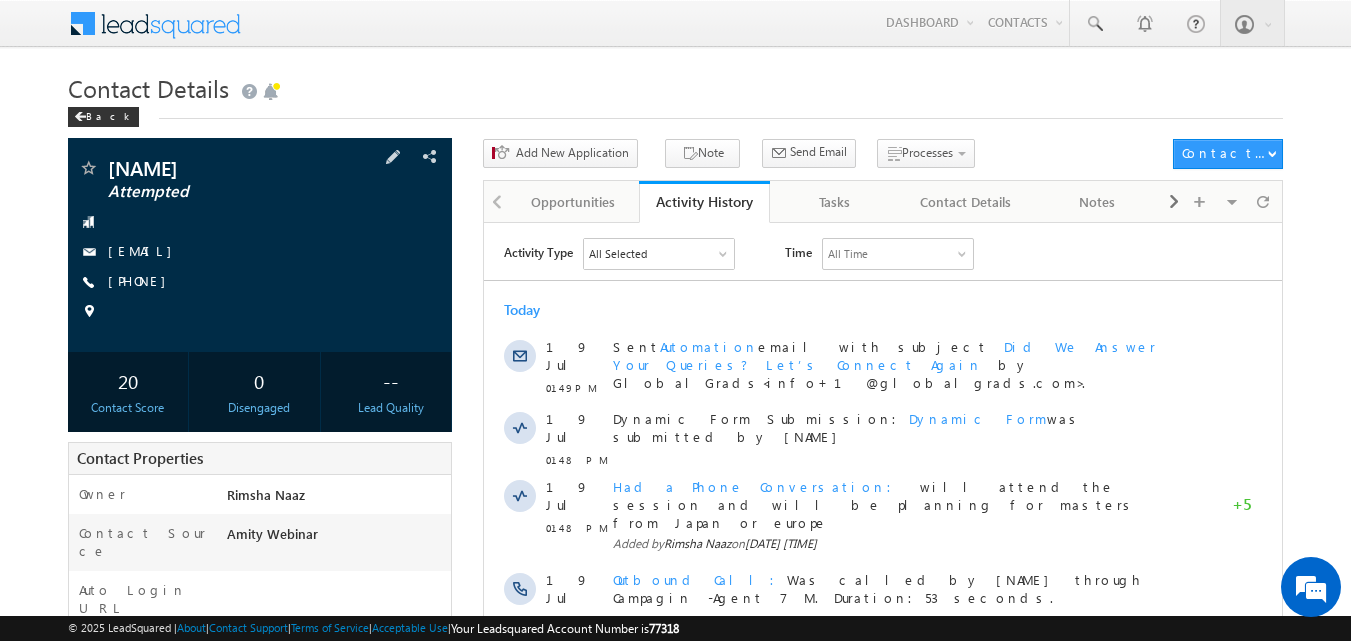 click at bounding box center (88, 170) 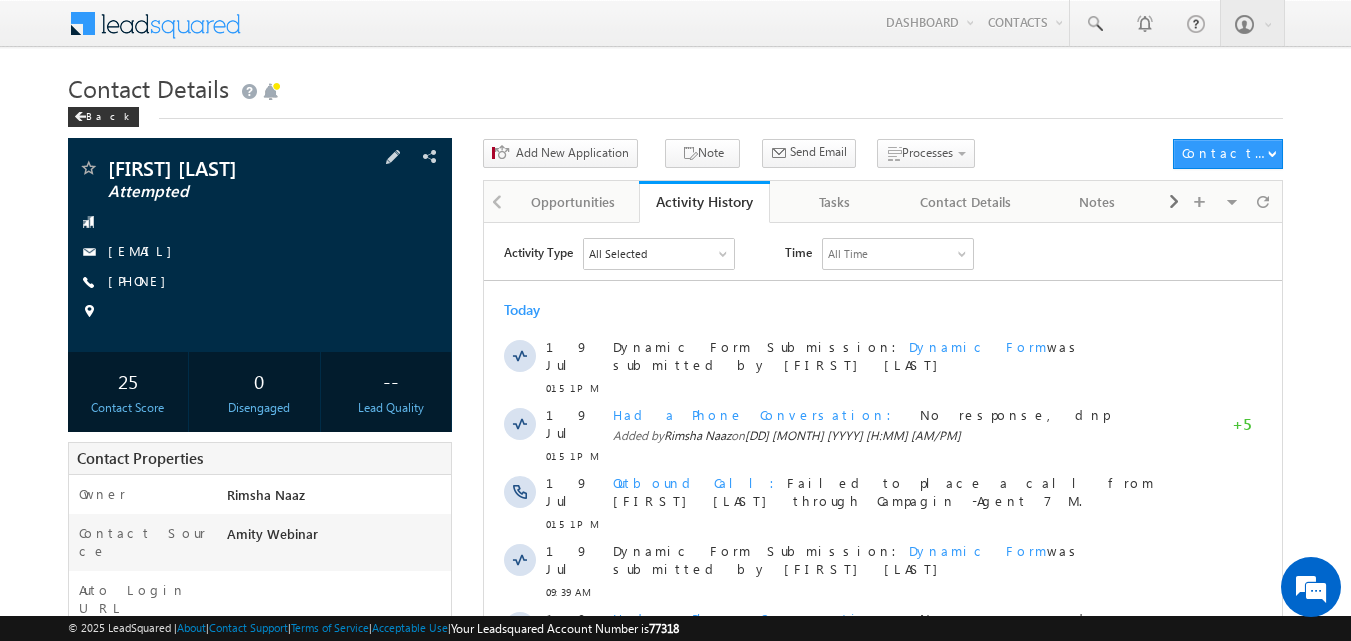 scroll, scrollTop: 0, scrollLeft: 0, axis: both 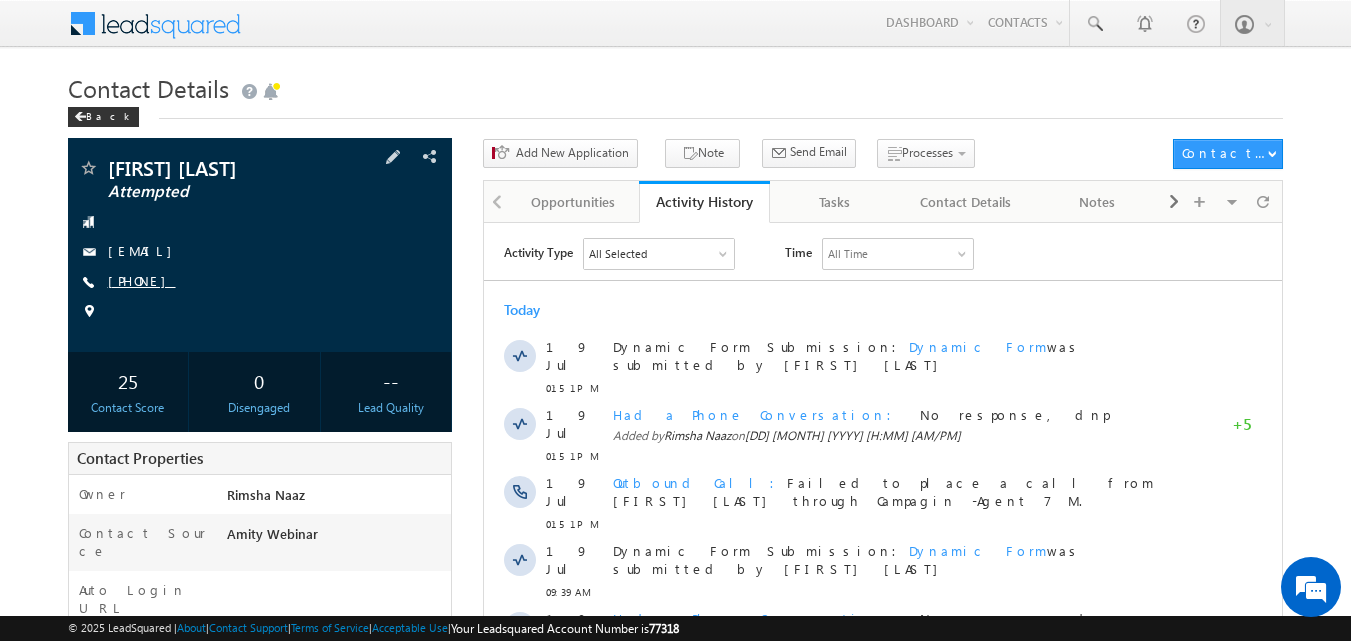 click on "[PHONE]" at bounding box center (142, 280) 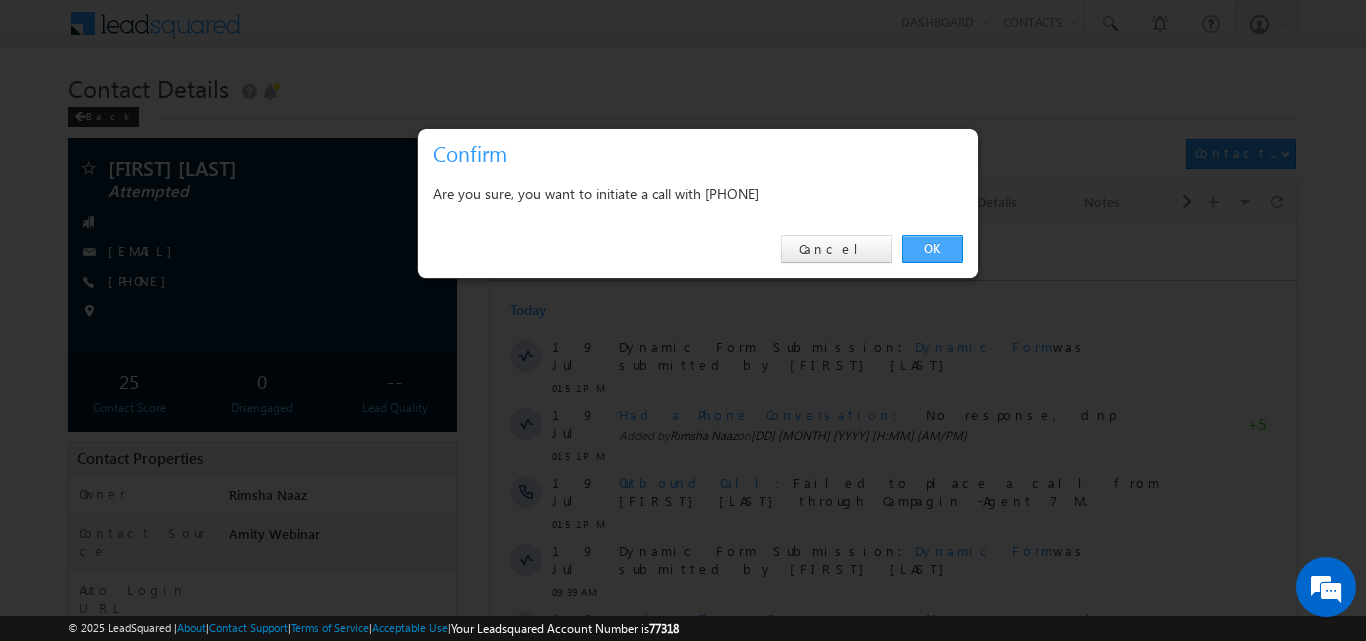 click on "OK" at bounding box center (932, 249) 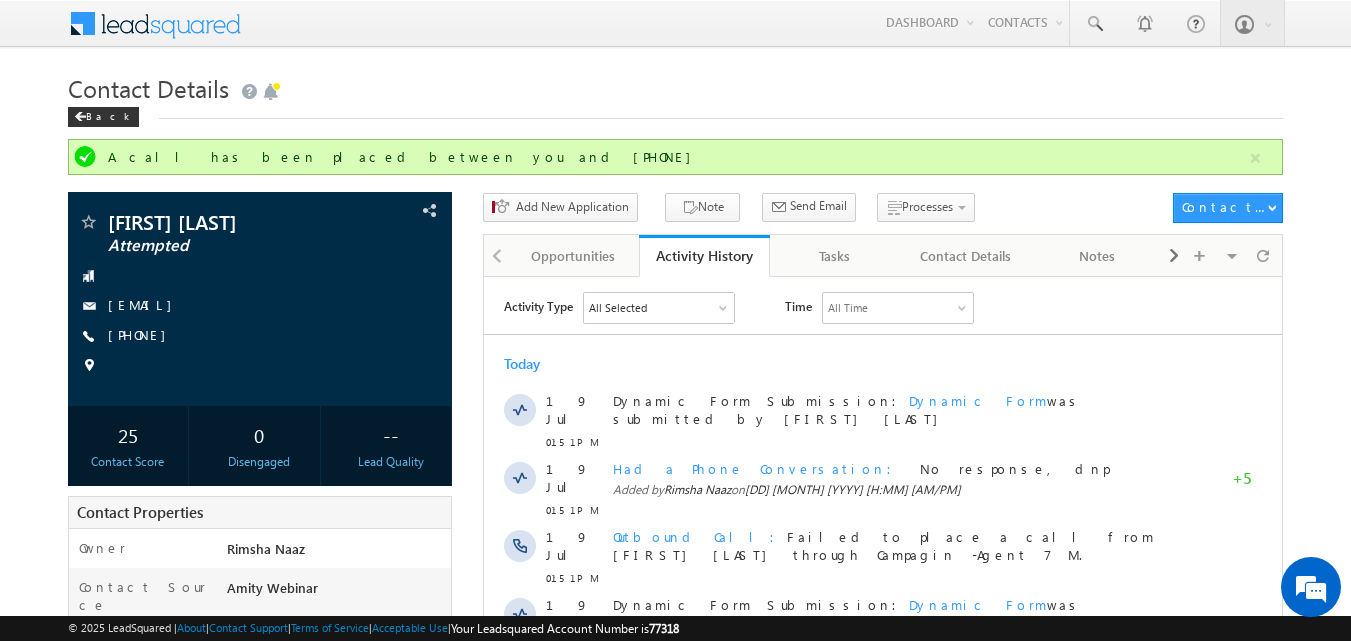 click on "Add New Application
Note
Send Email
Send Email    View Scheduled Emails
Processes Counselling Form - New - Product Documents" at bounding box center [733, 211] 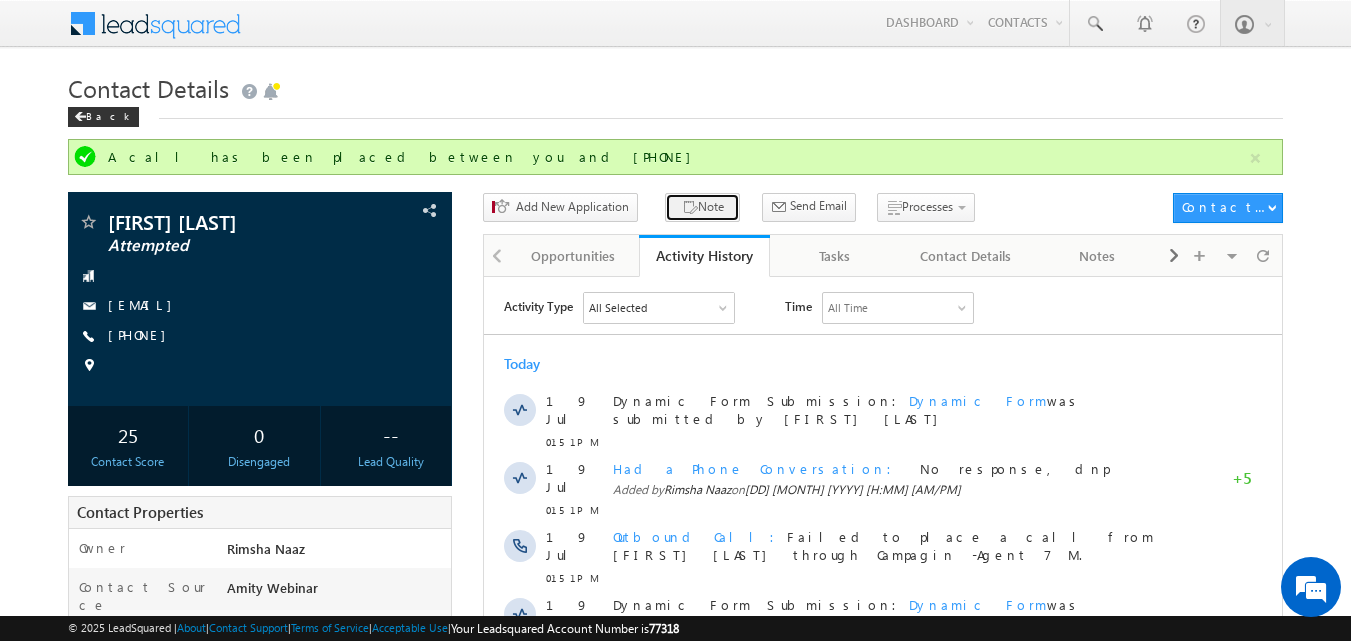 click at bounding box center [690, 208] 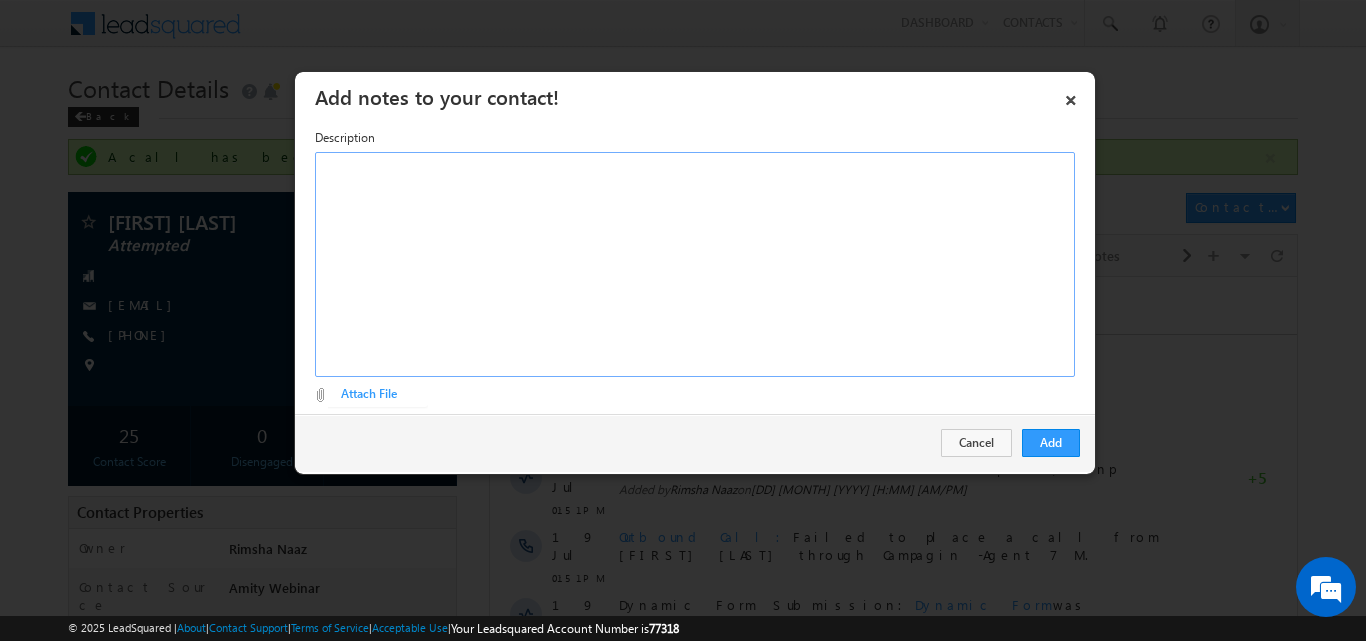 click at bounding box center (695, 264) 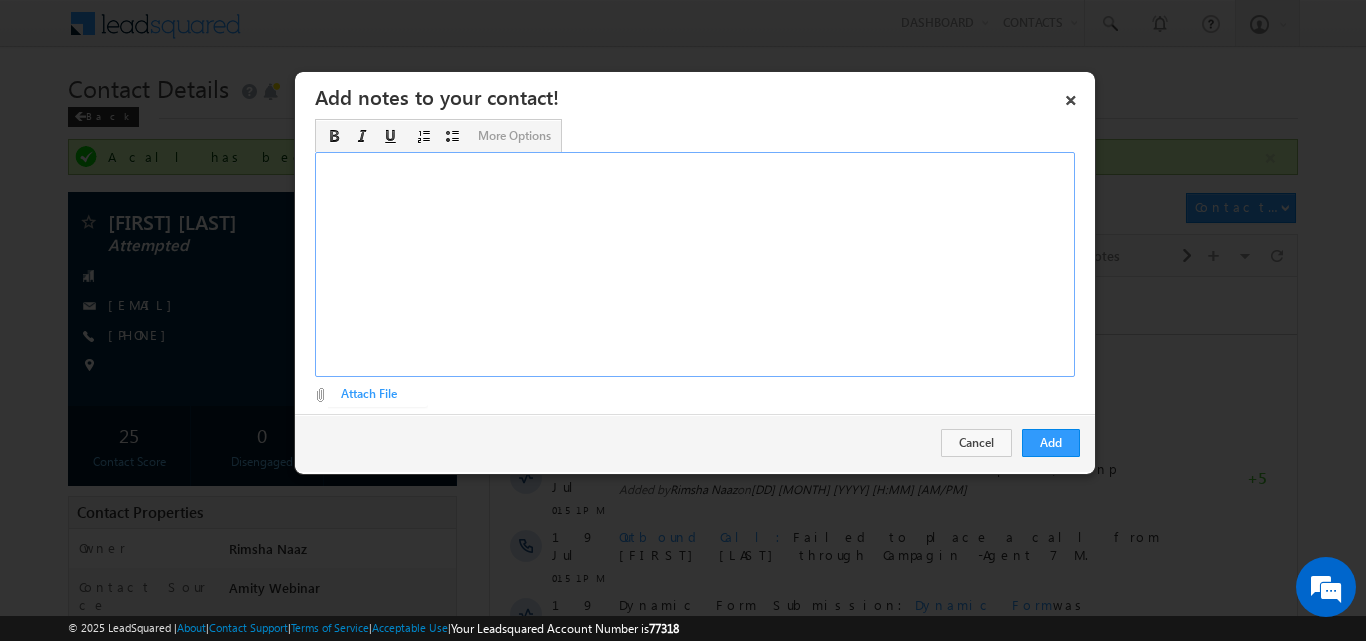 paste 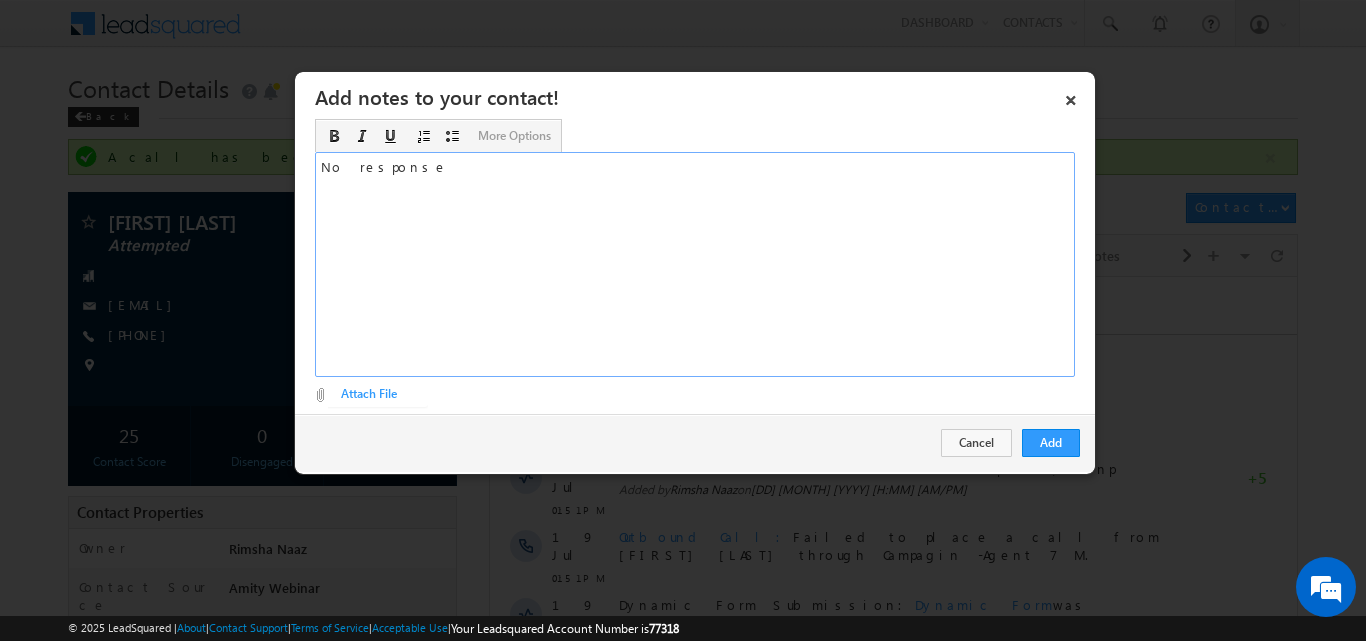 click on "No response" at bounding box center (695, 264) 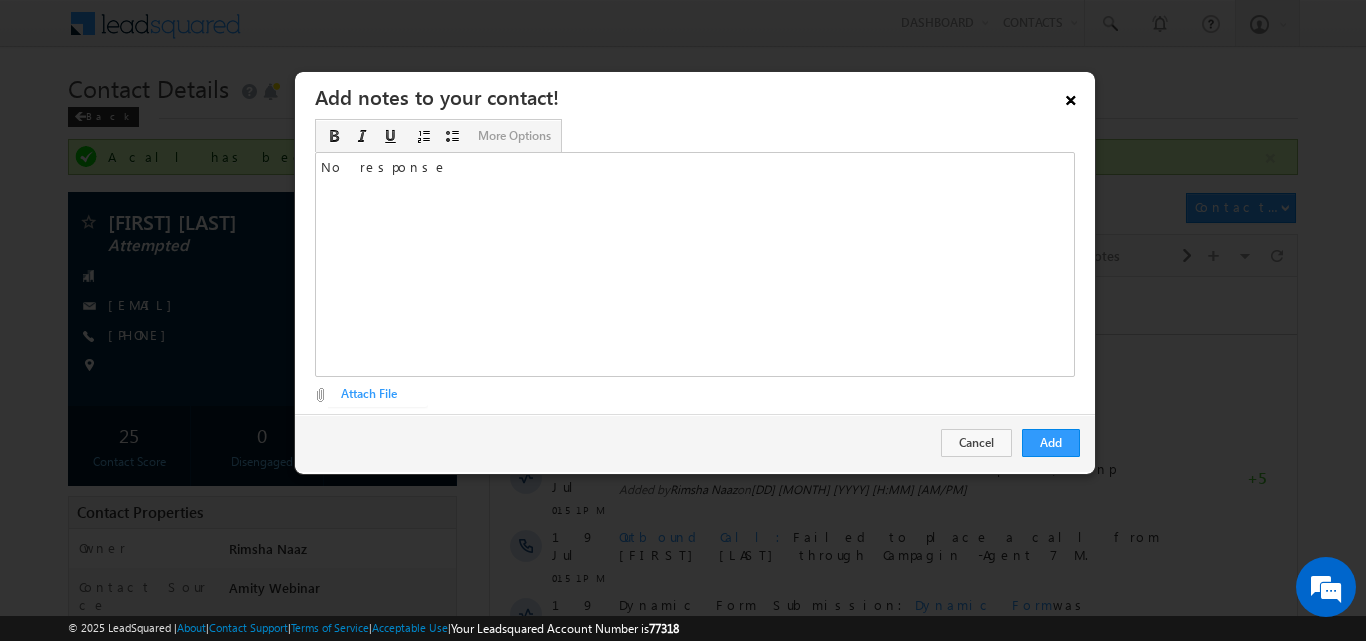 click on "×" at bounding box center [1071, 96] 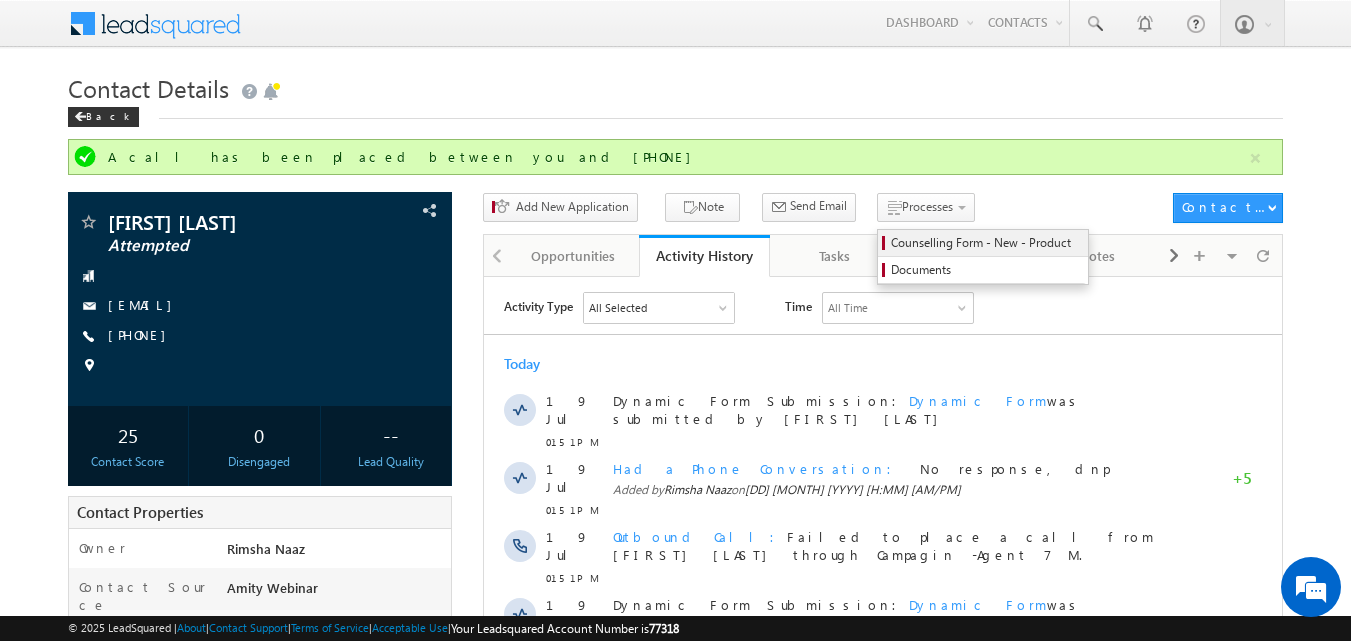 click on "Counselling Form - New - Product" at bounding box center [986, 243] 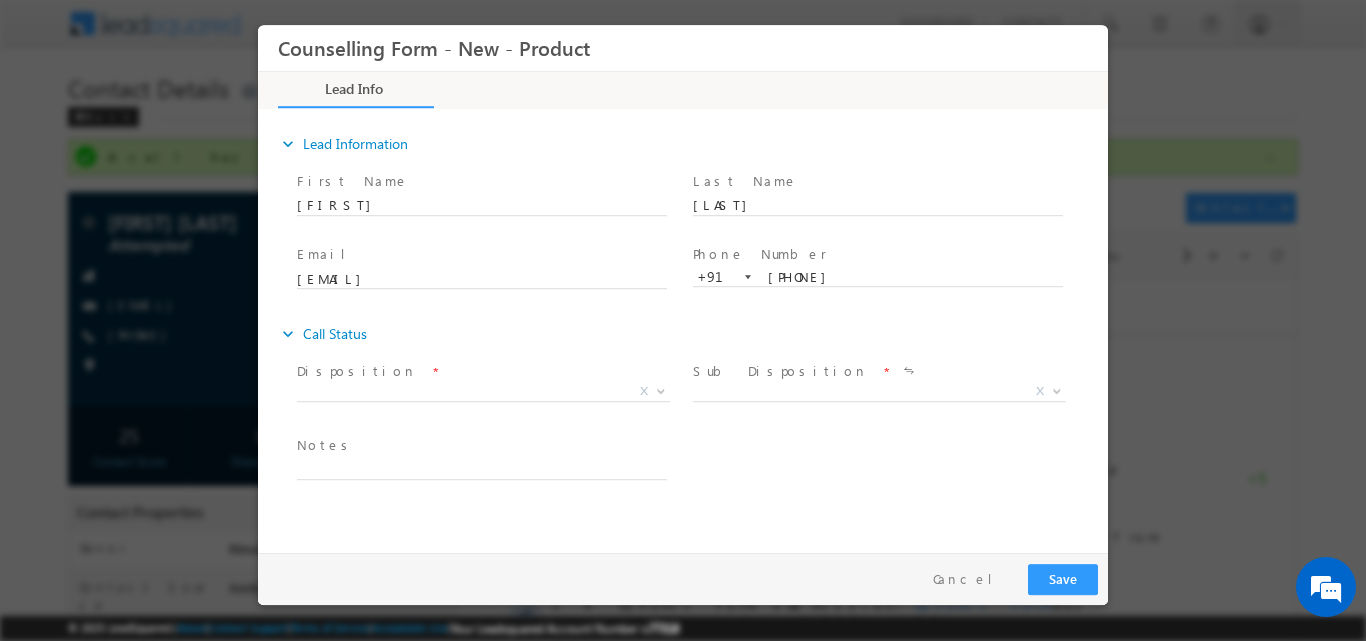 scroll, scrollTop: 0, scrollLeft: 0, axis: both 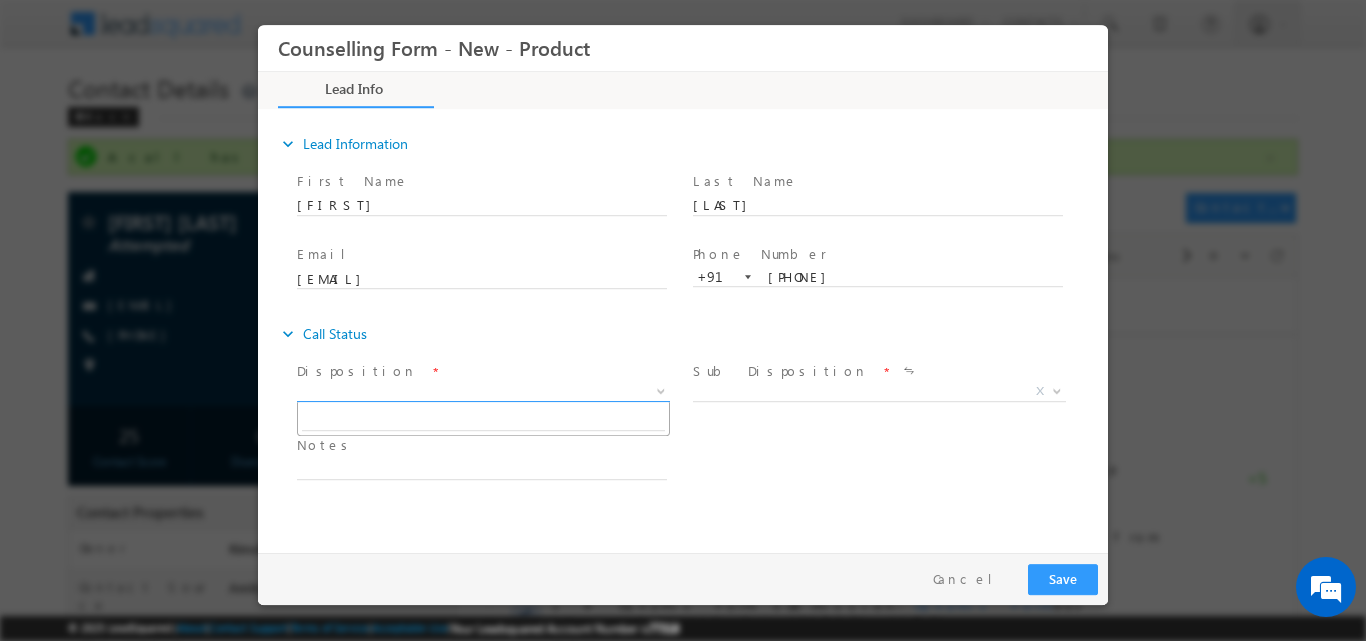 click at bounding box center (661, 389) 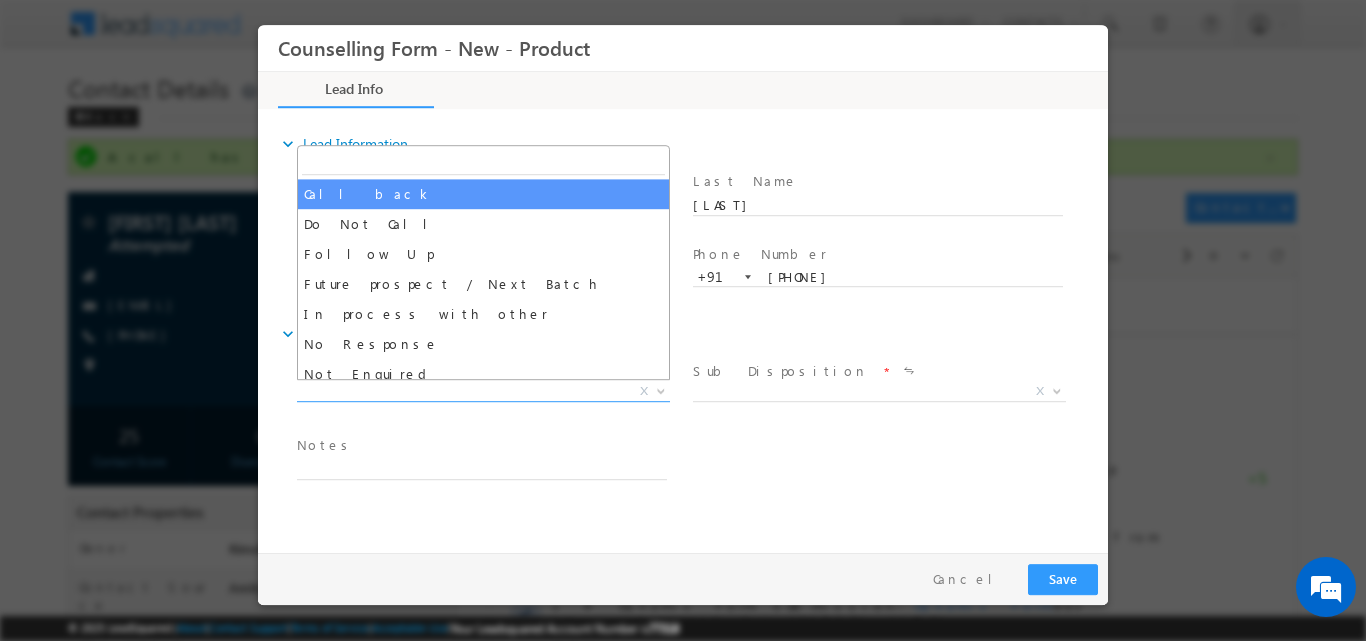 select on "Call back" 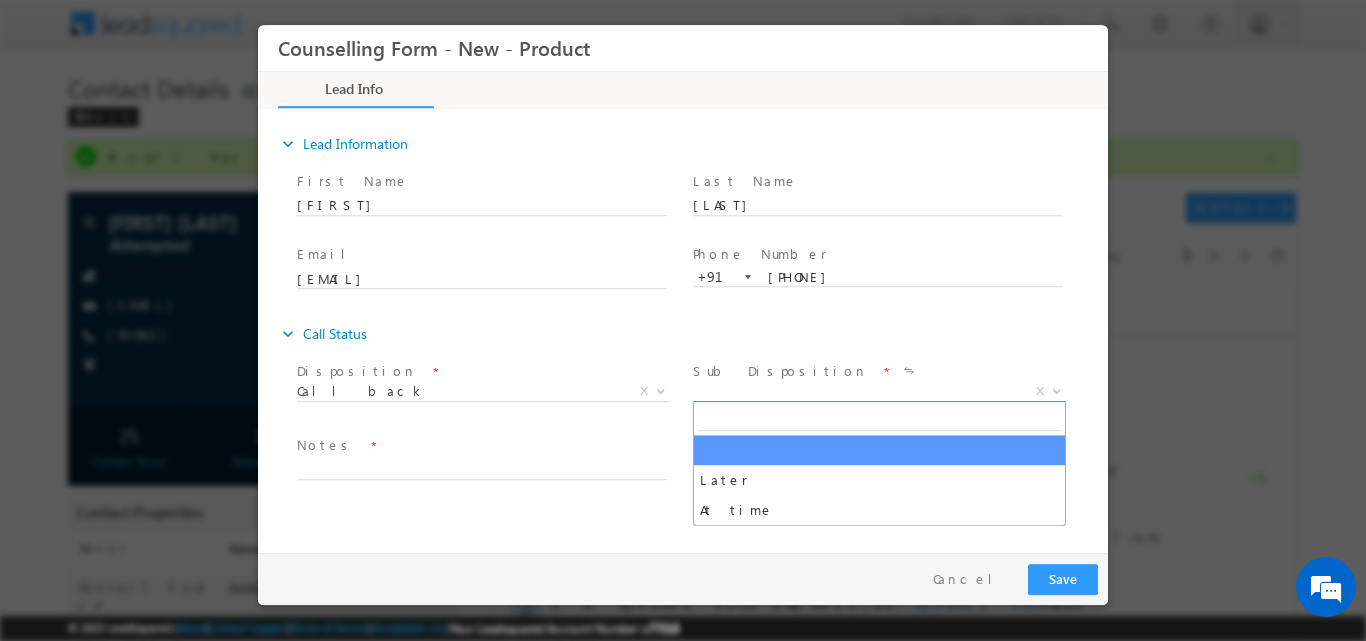 click at bounding box center [1055, 390] 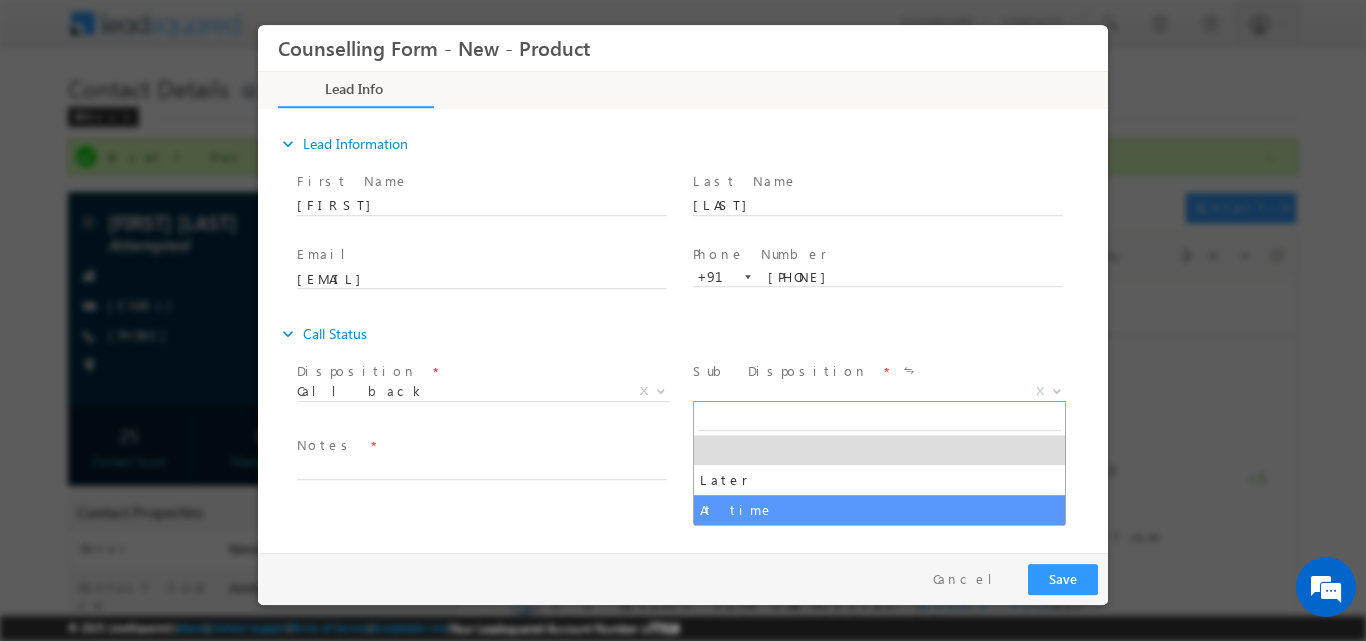 select on "At time" 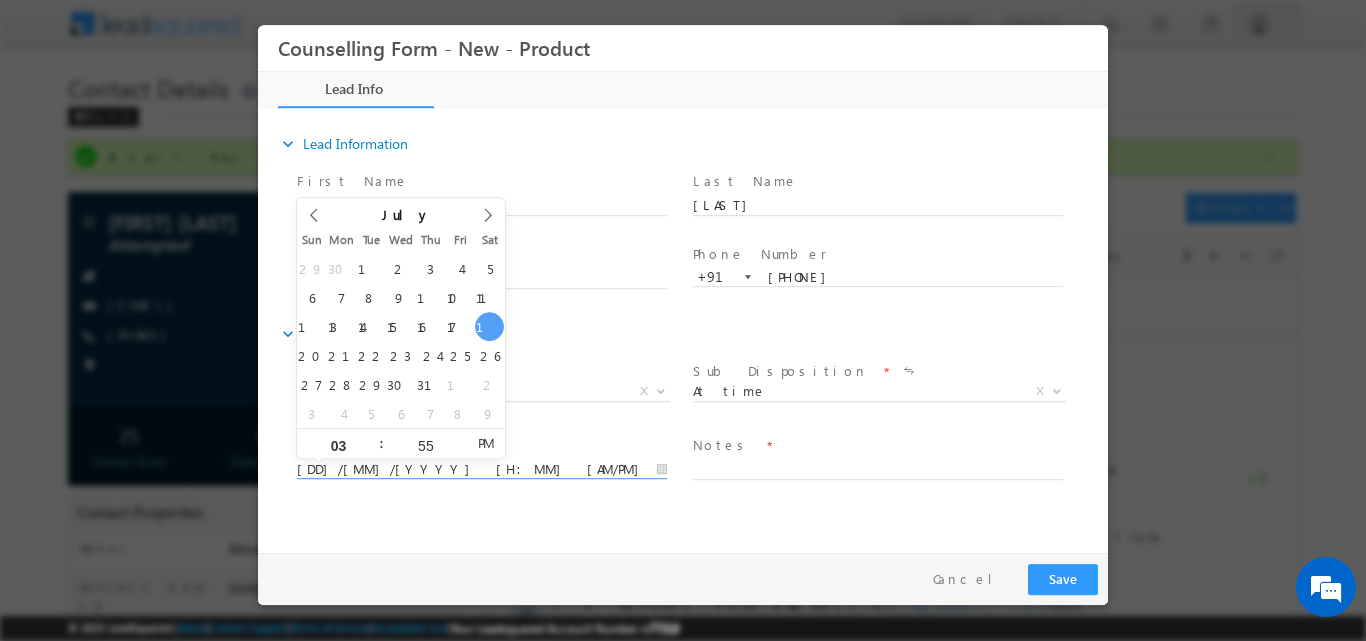 click on "19/07/2025 3:55 PM" at bounding box center (482, 469) 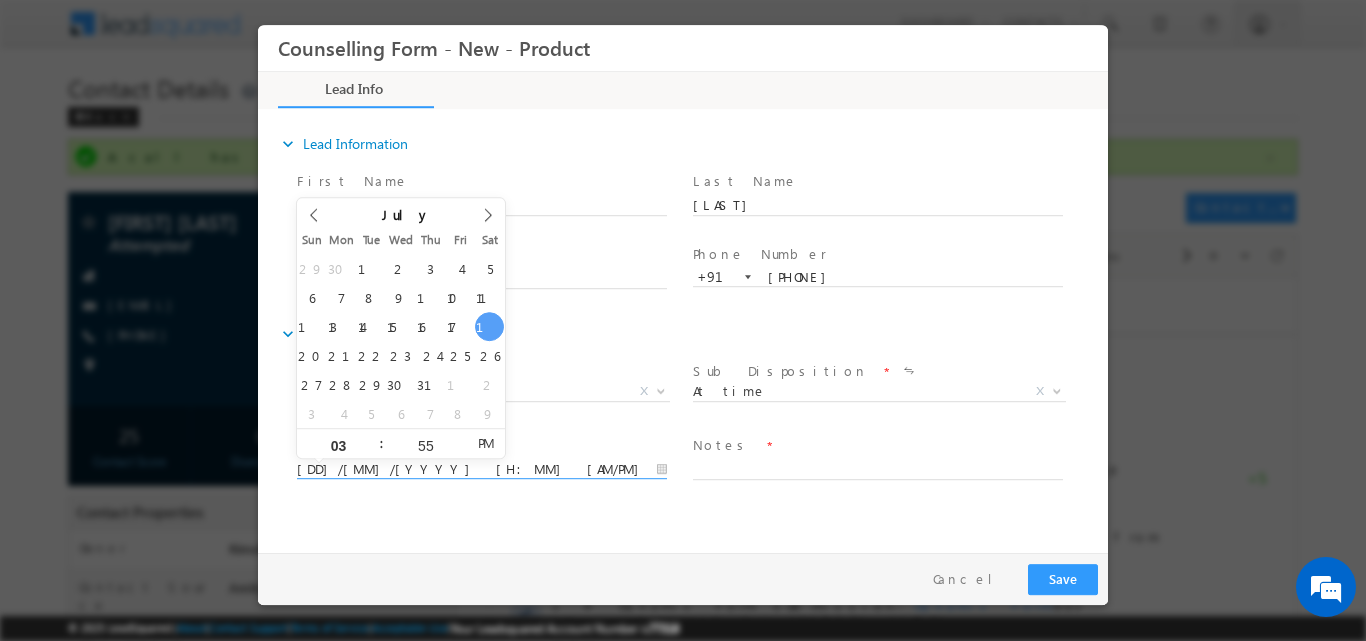 click on "19/07/2025 3:55 PM" at bounding box center (482, 469) 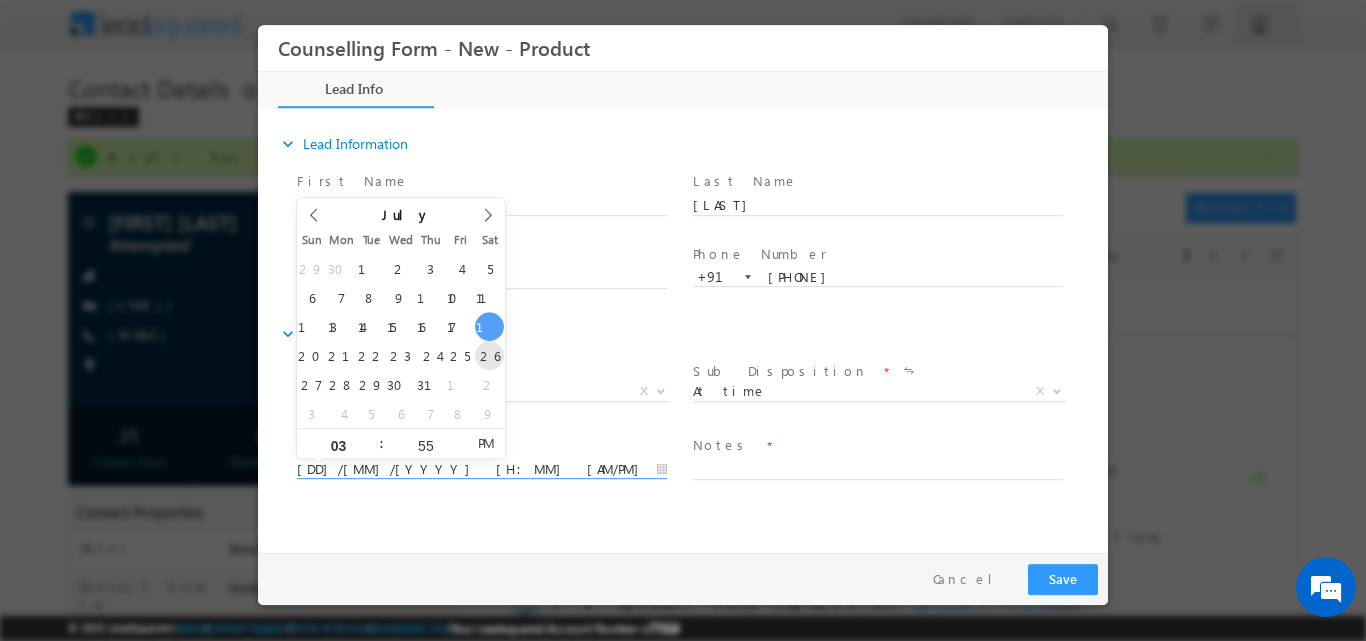 type on "26/07/2025 3:55 PM" 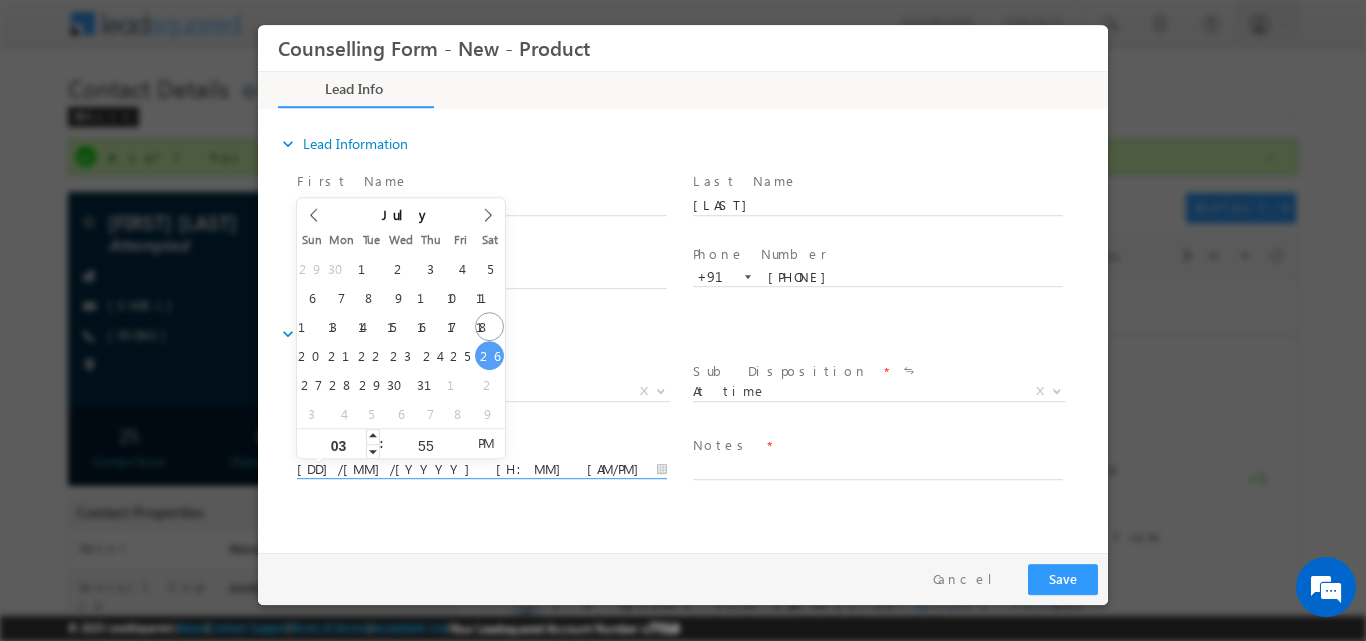 click on "03" at bounding box center [338, 444] 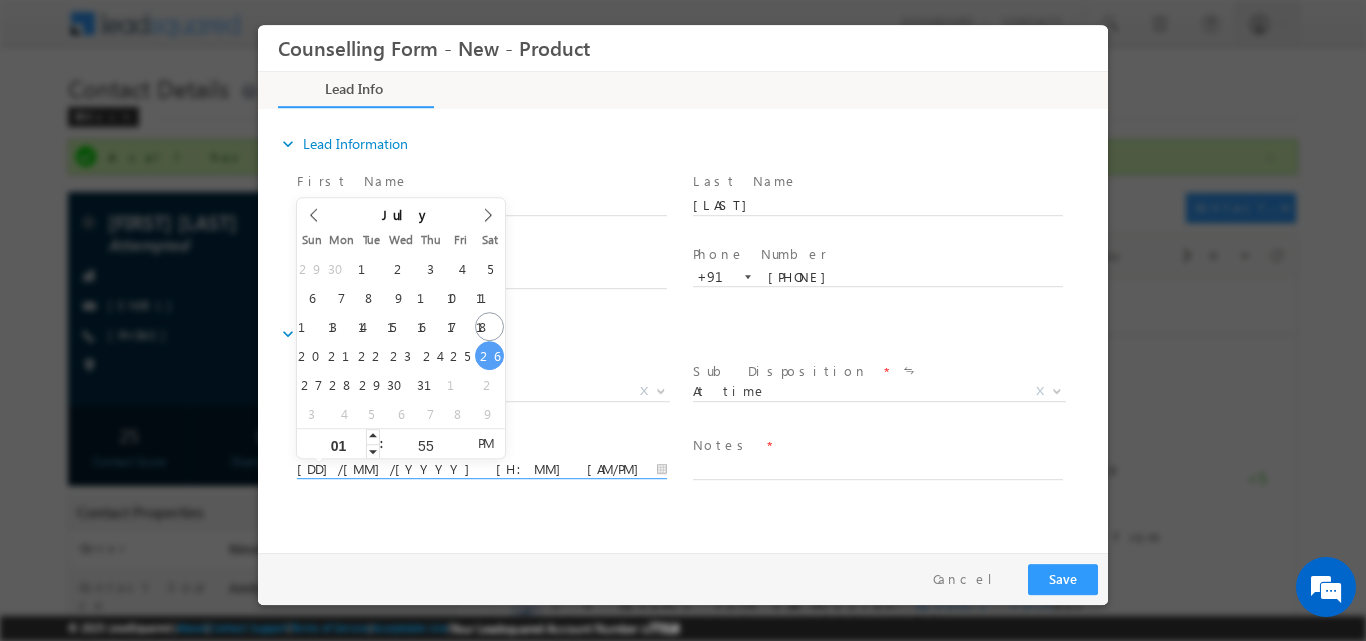 type on "011" 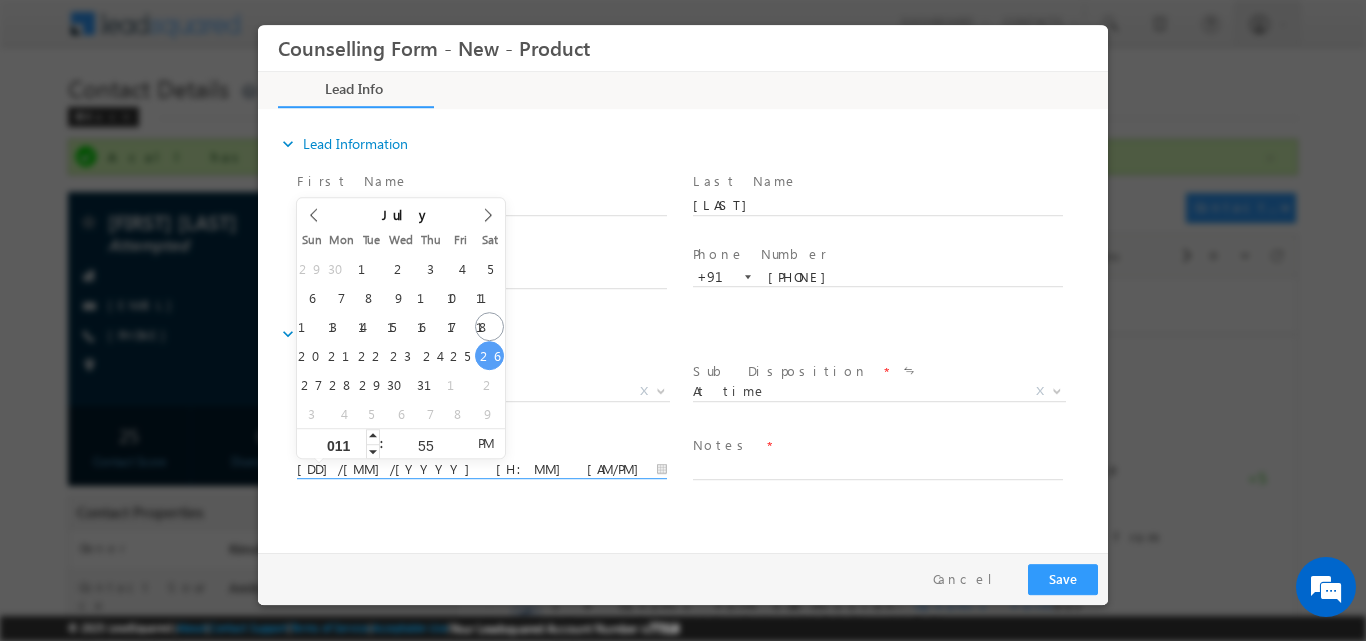 click on "011" at bounding box center [338, 444] 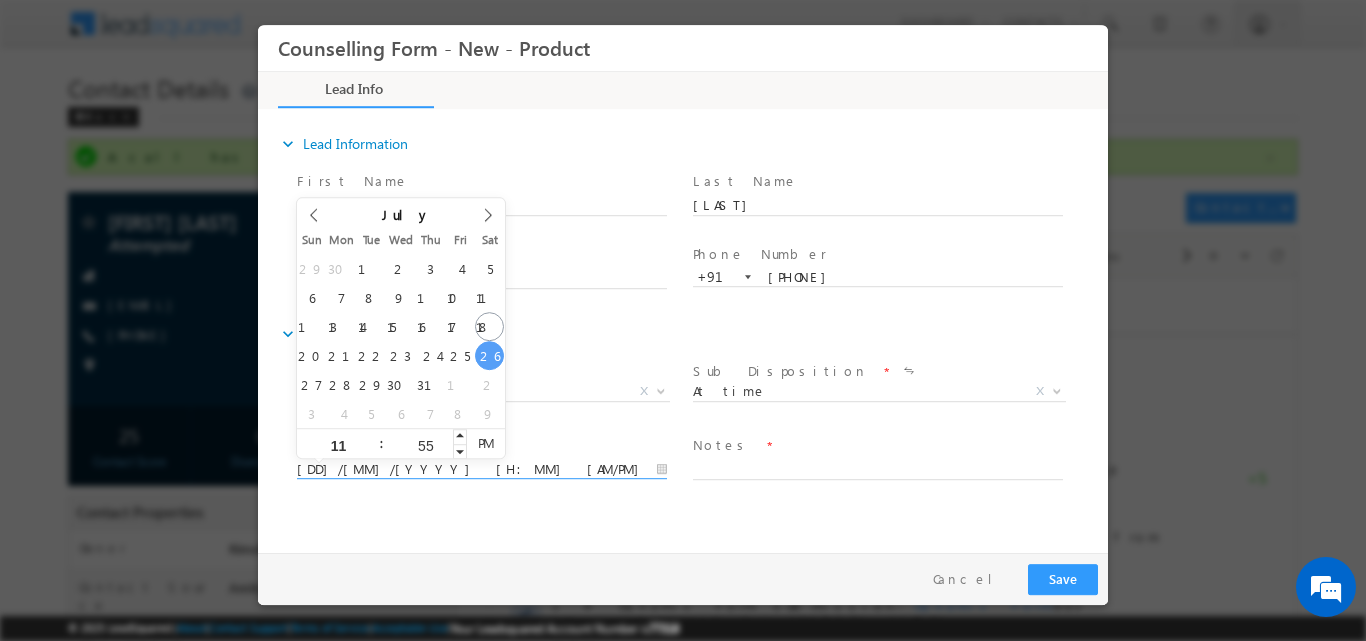 type on "11" 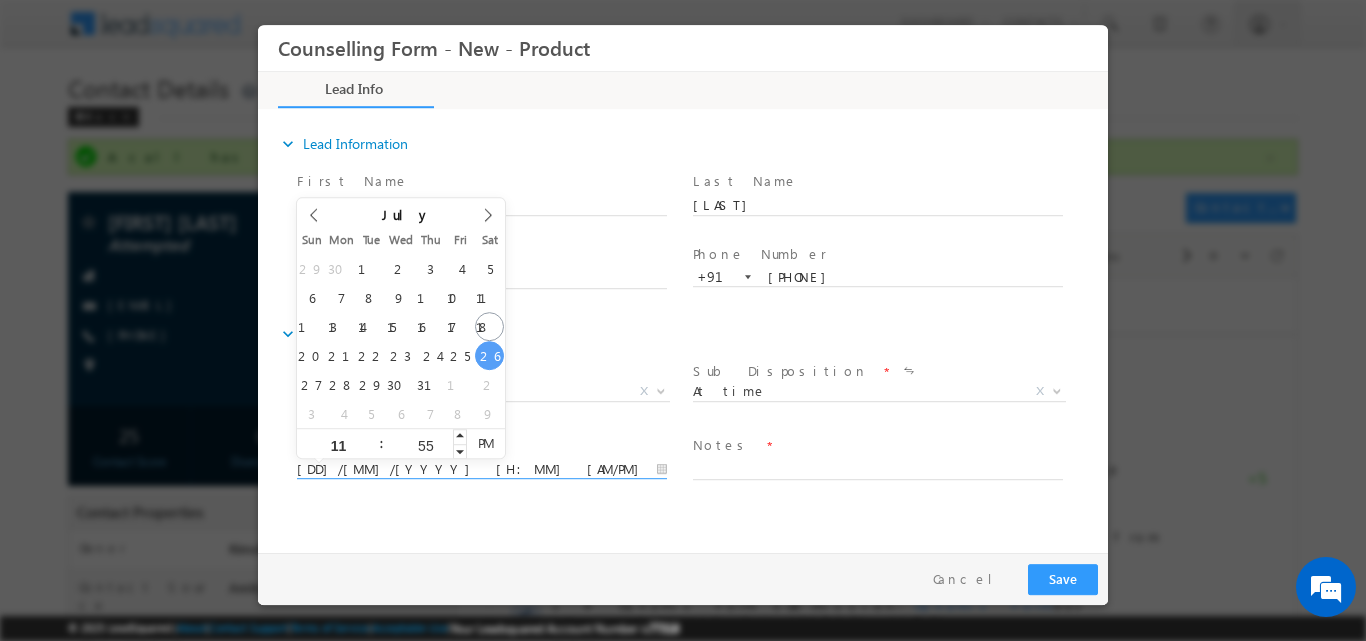 type on "26/07/2025 11:55 PM" 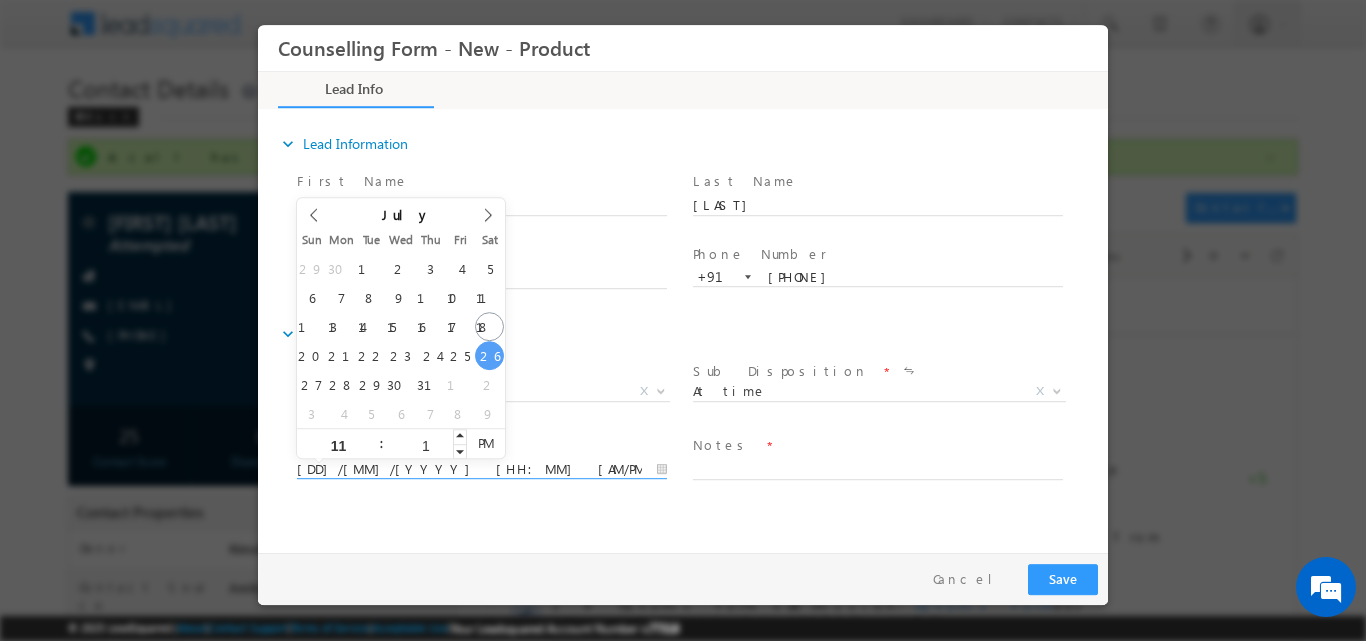 type on "12" 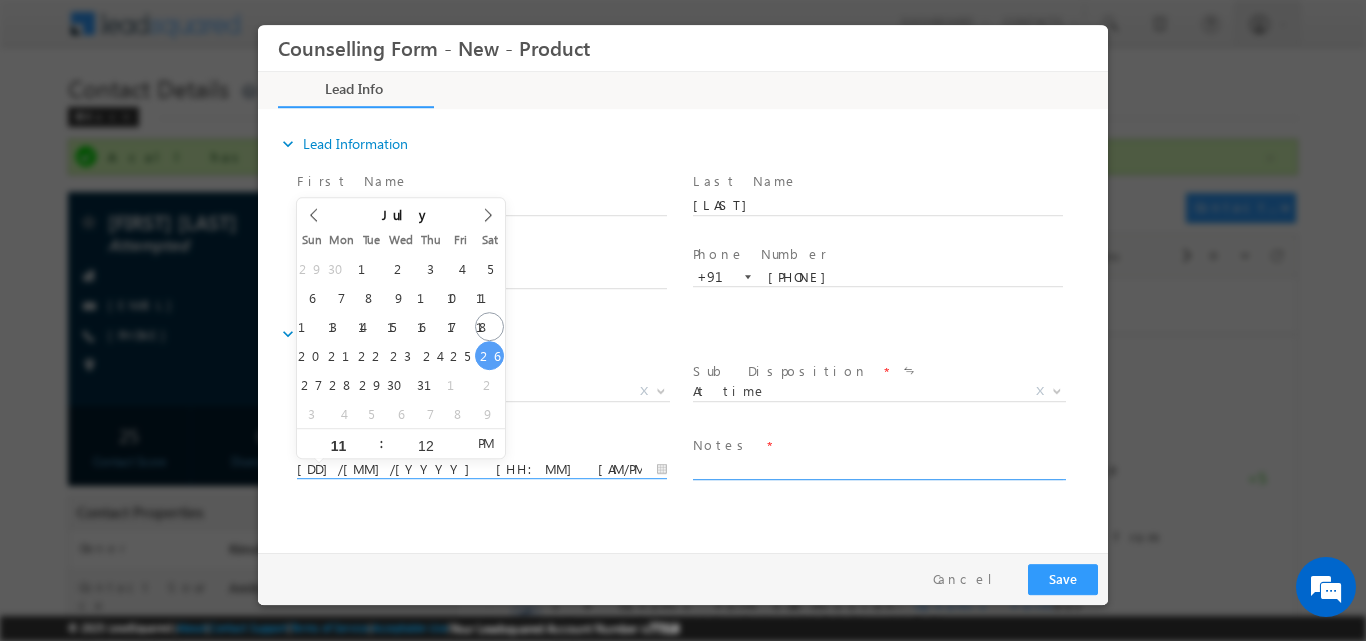 type on "26/07/2025 11:12 PM" 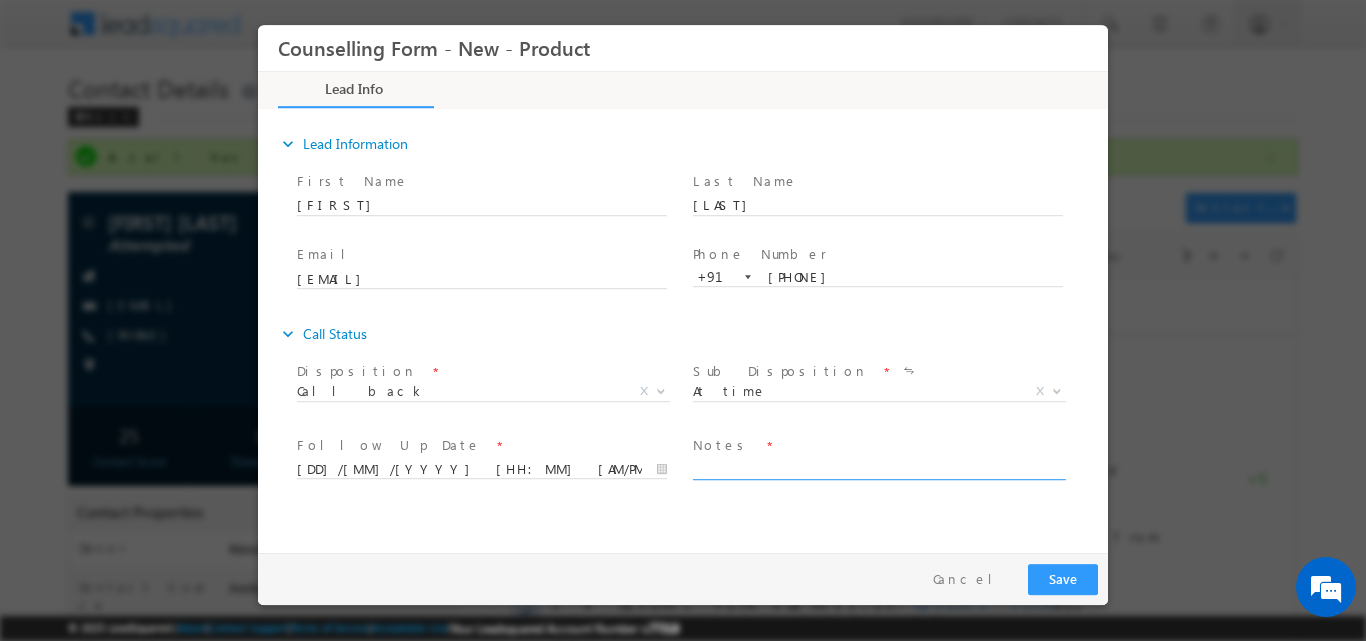 click at bounding box center (878, 467) 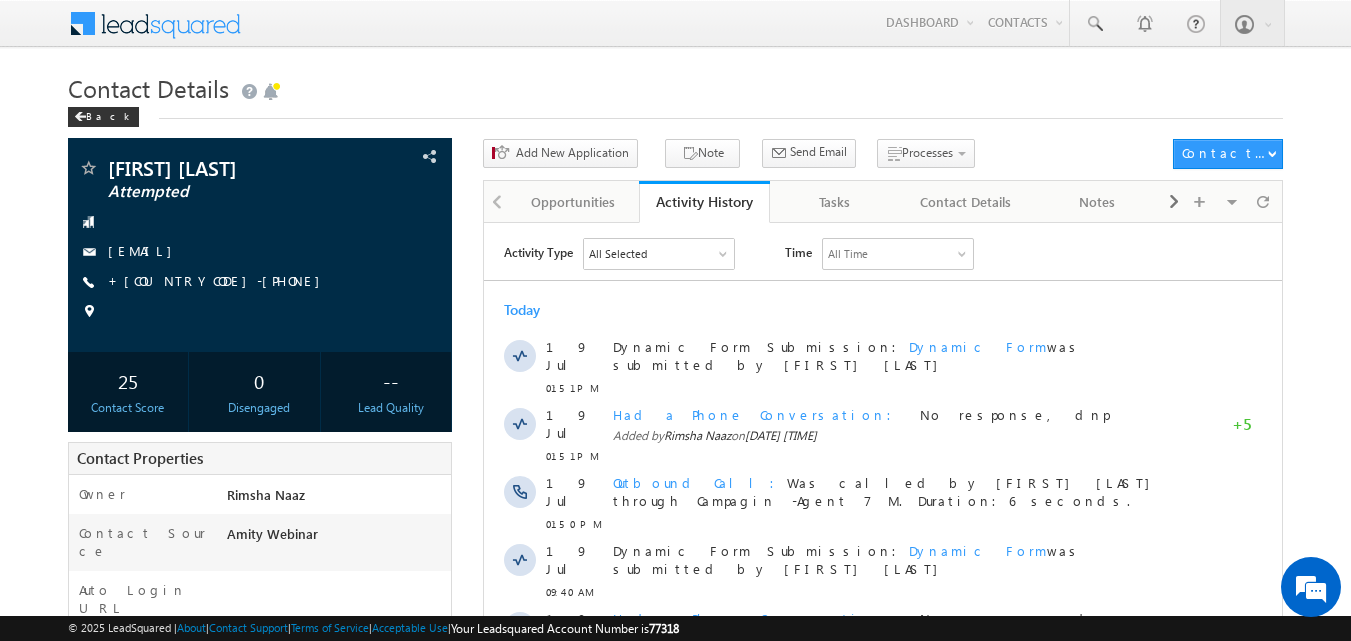 scroll, scrollTop: 0, scrollLeft: 0, axis: both 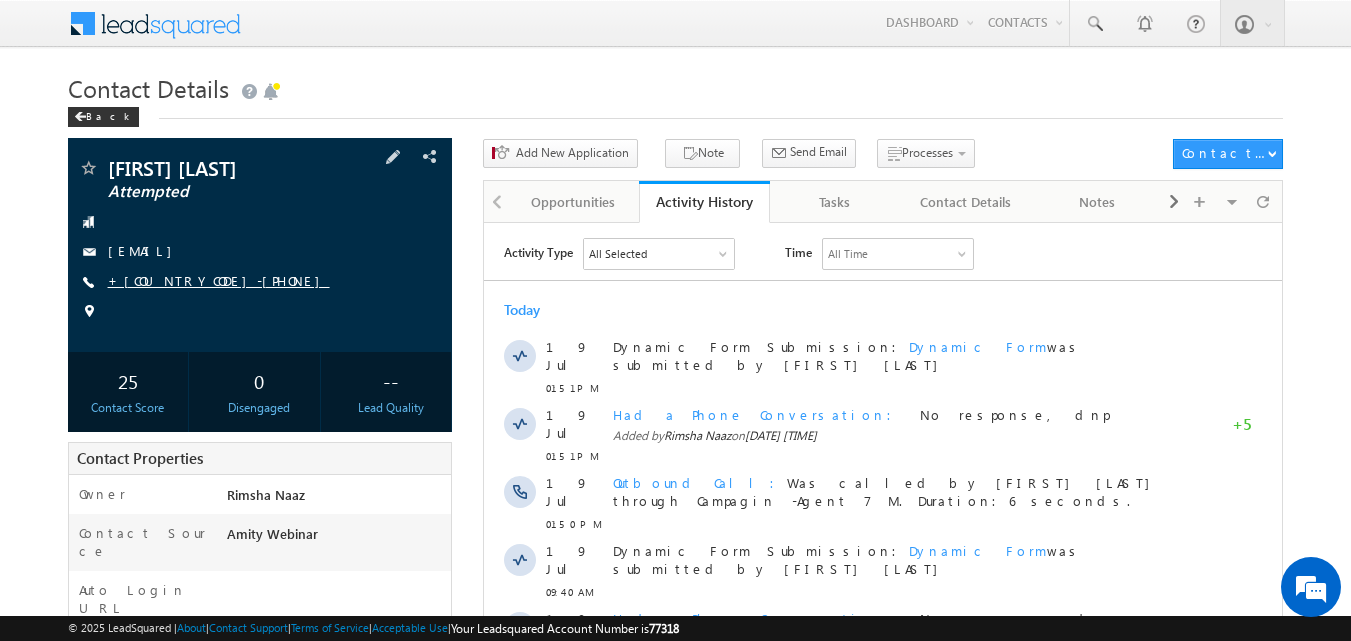 click on "+[COUNTRYCODE]-[PHONE]" at bounding box center (219, 280) 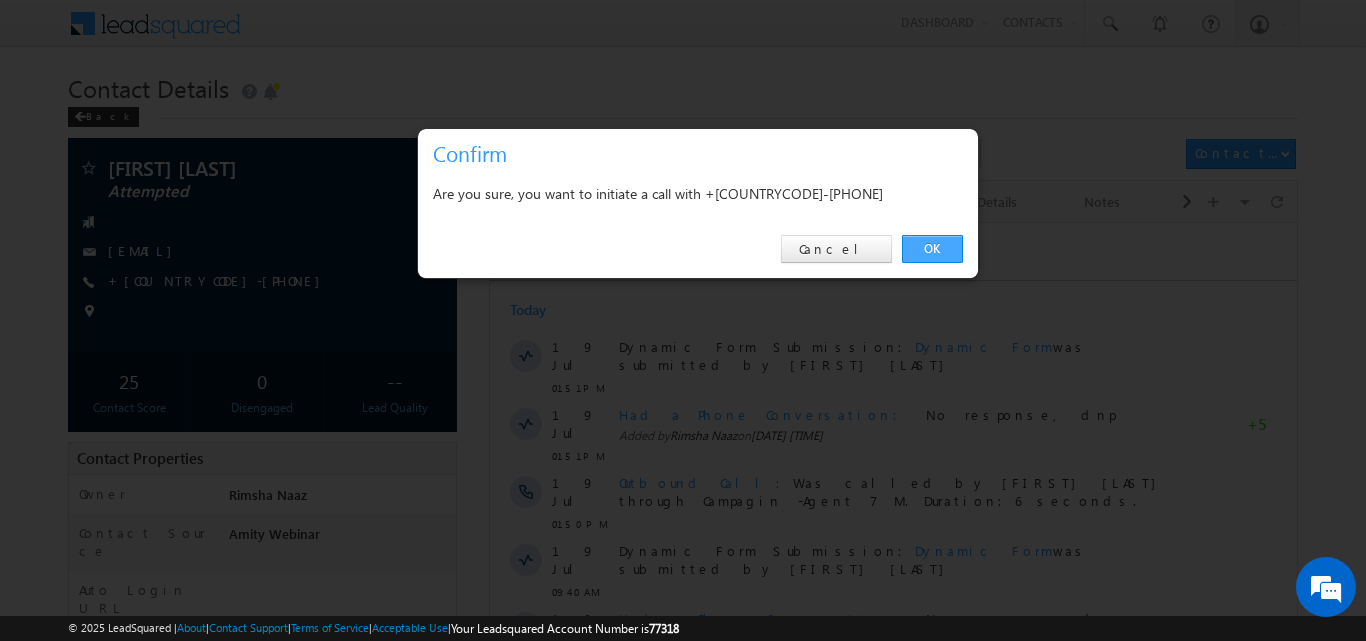 click on "OK" at bounding box center [932, 249] 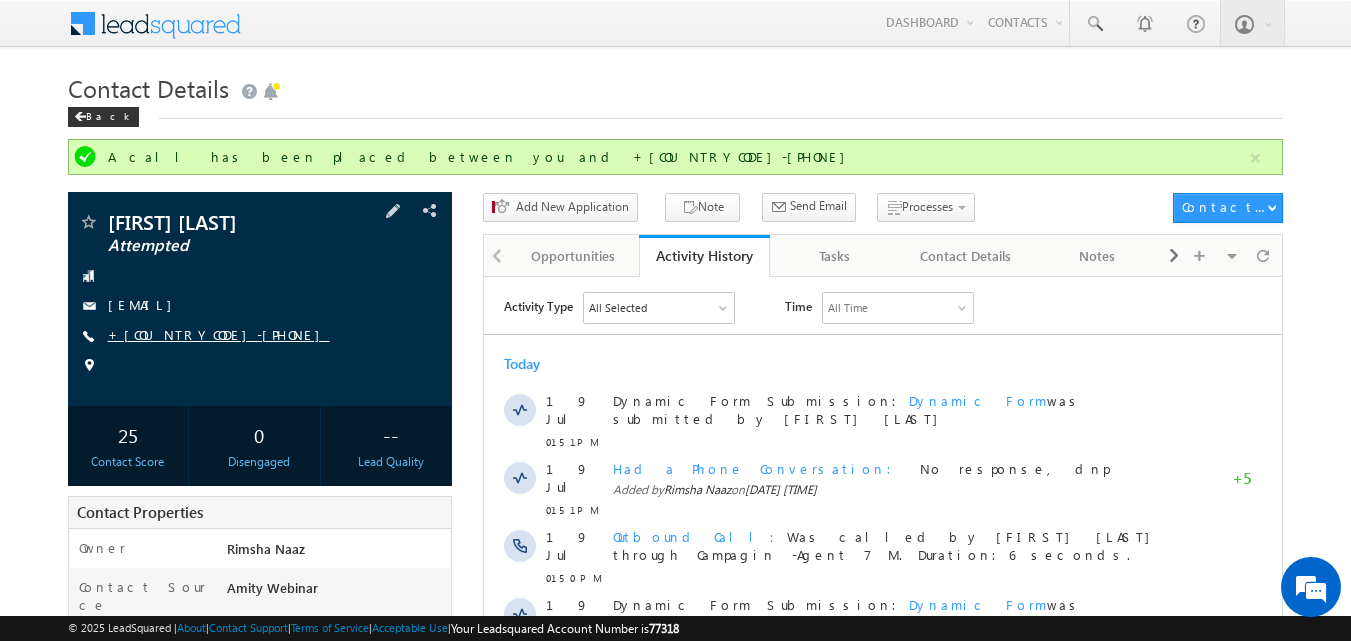 click on "+91-9717954110" at bounding box center [219, 334] 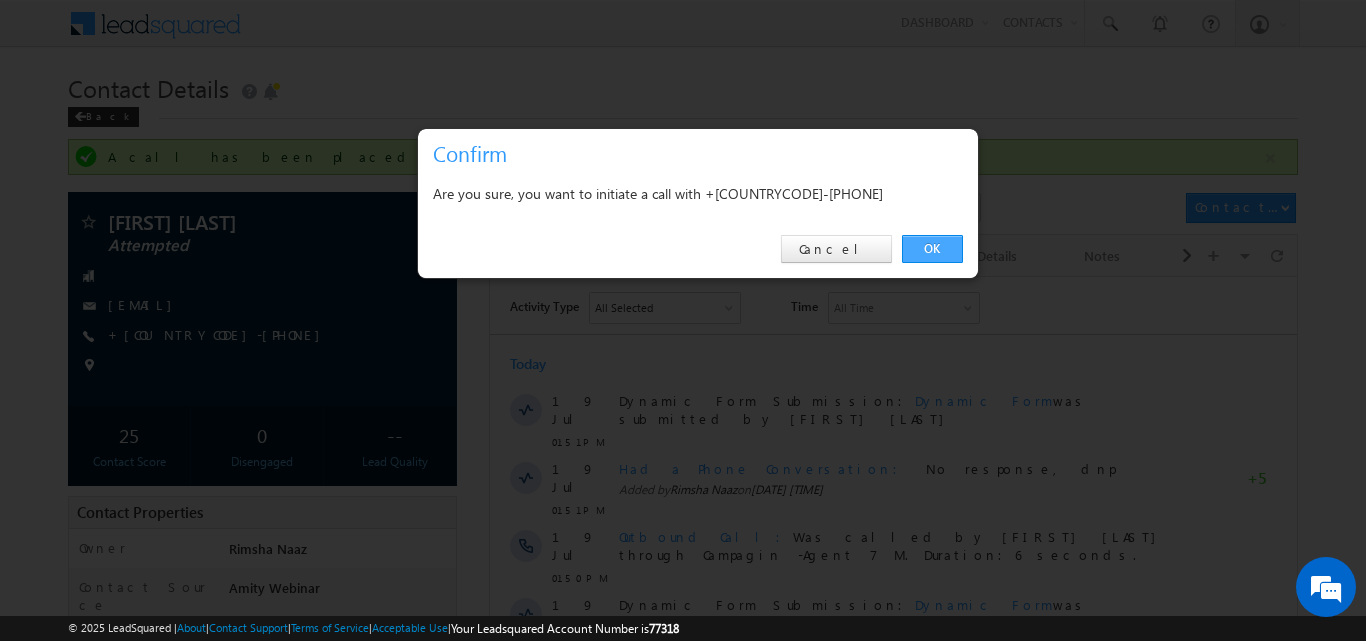click on "OK" at bounding box center (932, 249) 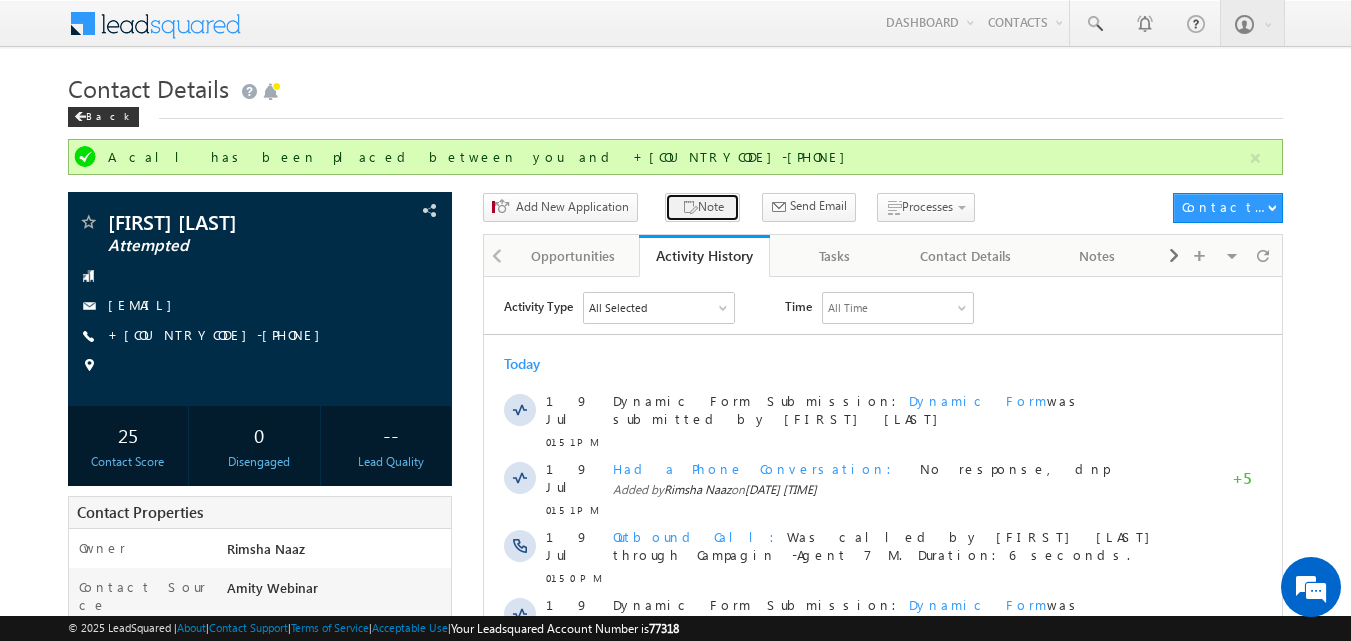 click on "Note" at bounding box center [702, 207] 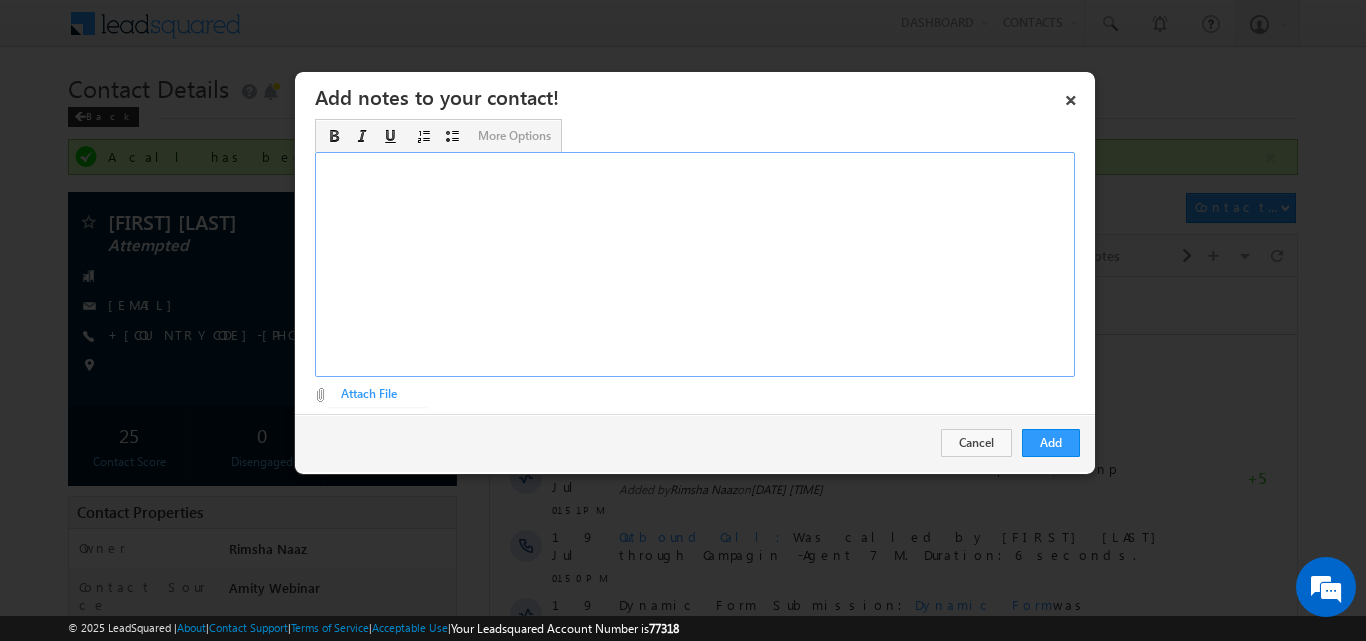 click at bounding box center (695, 264) 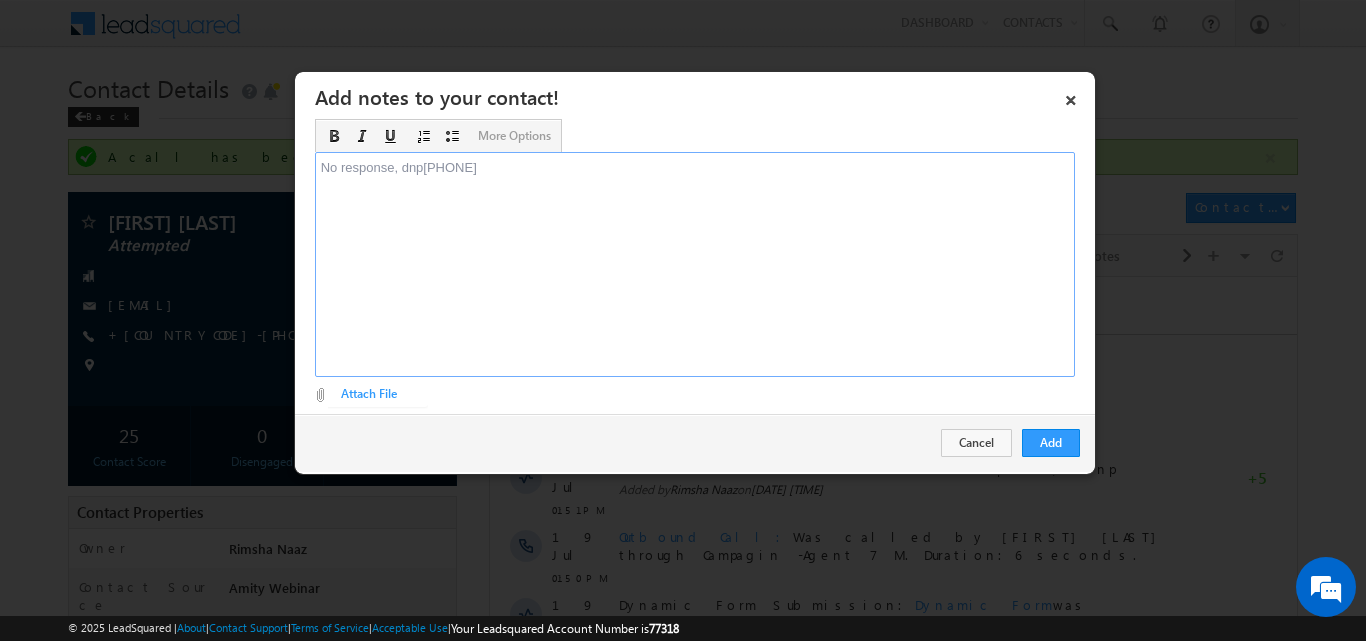 drag, startPoint x: 501, startPoint y: 155, endPoint x: 427, endPoint y: 167, distance: 74.96666 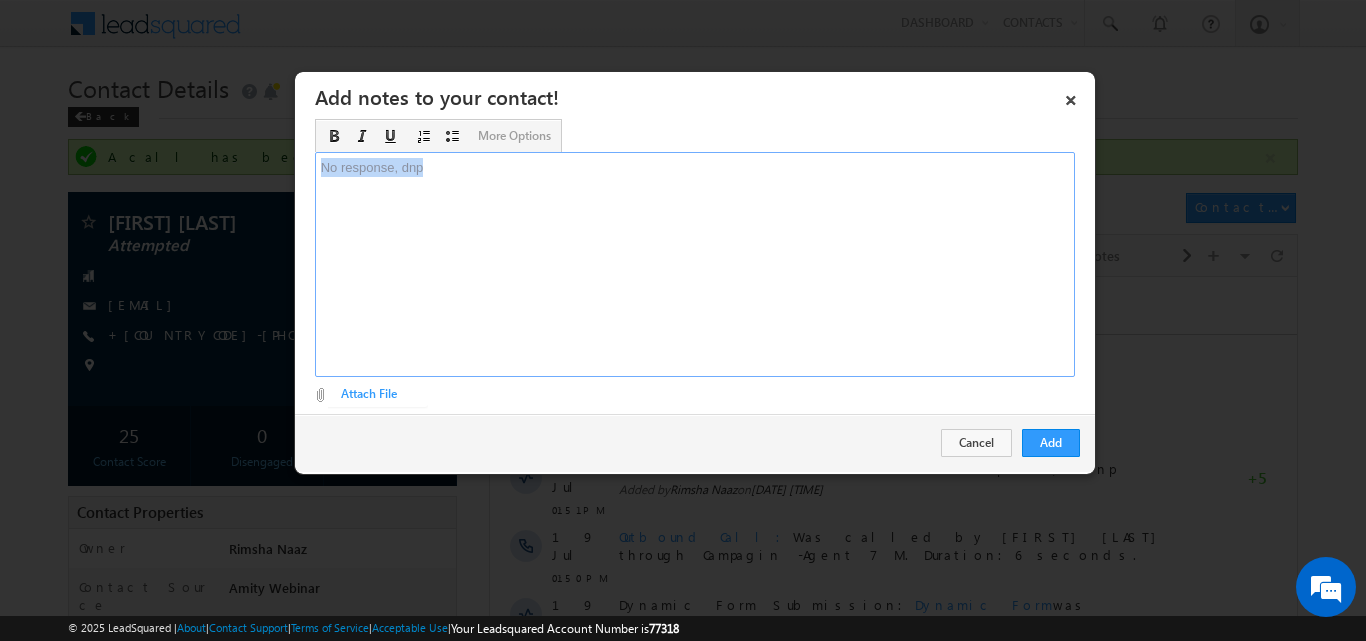 drag, startPoint x: 427, startPoint y: 167, endPoint x: 304, endPoint y: 175, distance: 123.25989 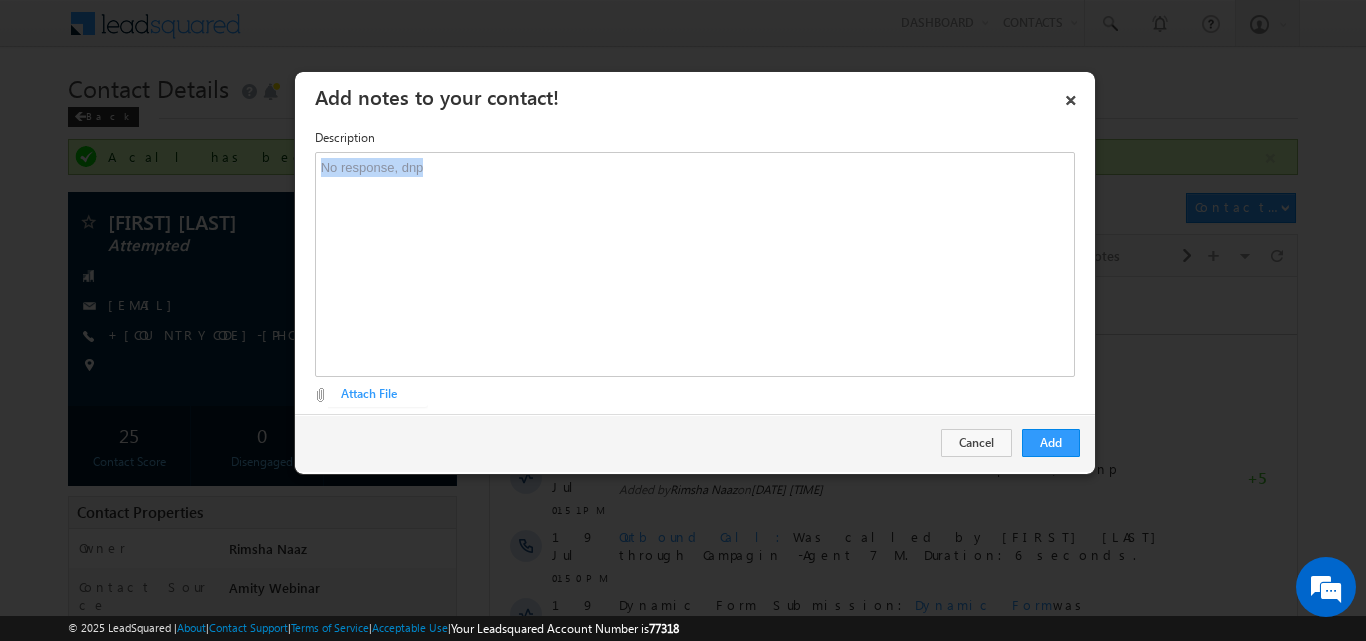 copy on "No response, dnp" 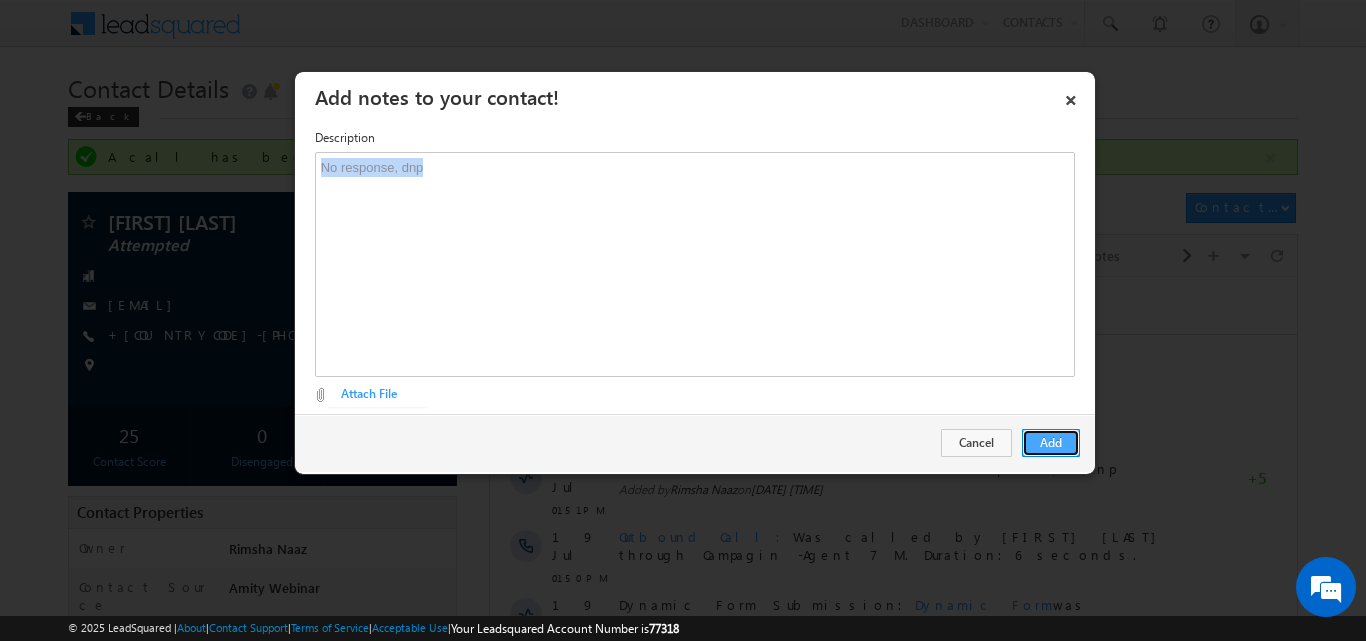 click on "Add" at bounding box center [1051, 443] 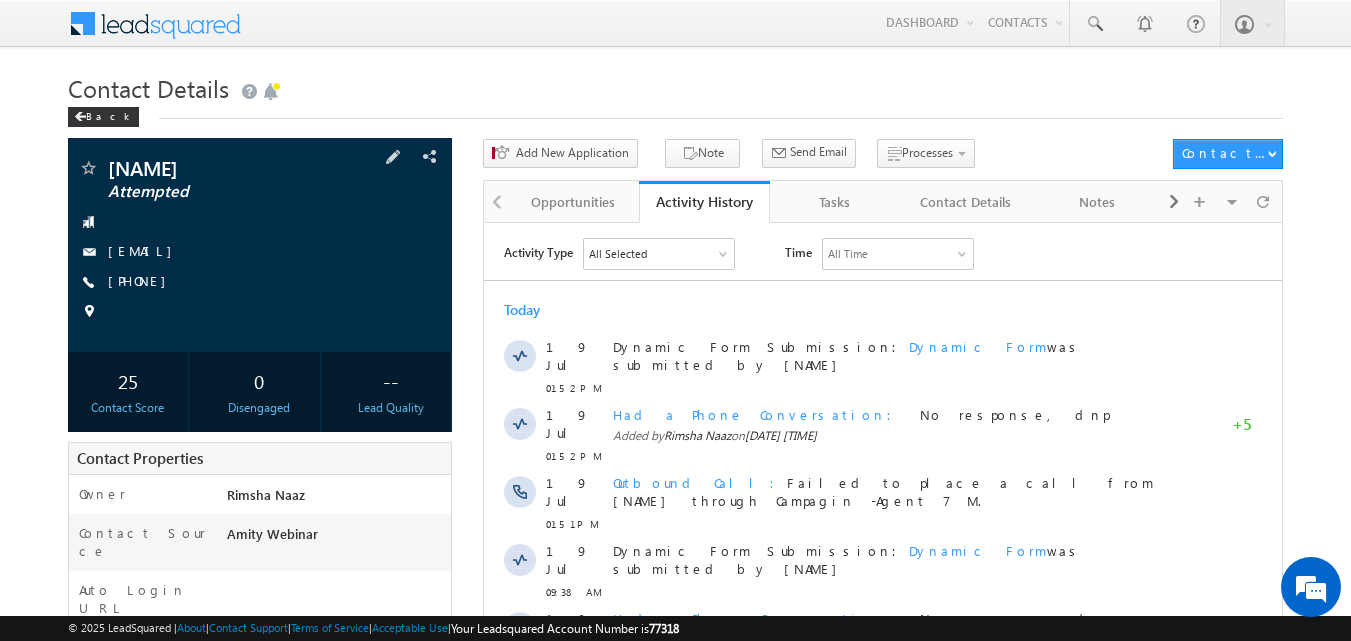 scroll, scrollTop: 0, scrollLeft: 0, axis: both 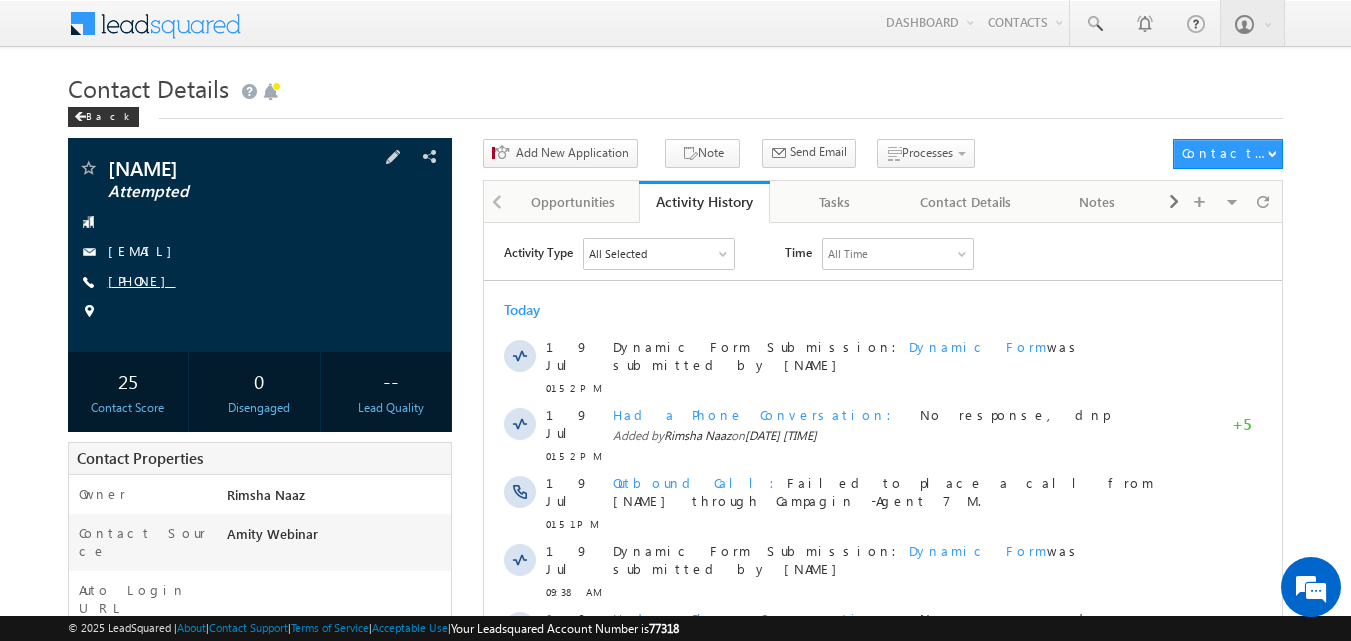 click on "[PHONE]" at bounding box center (142, 280) 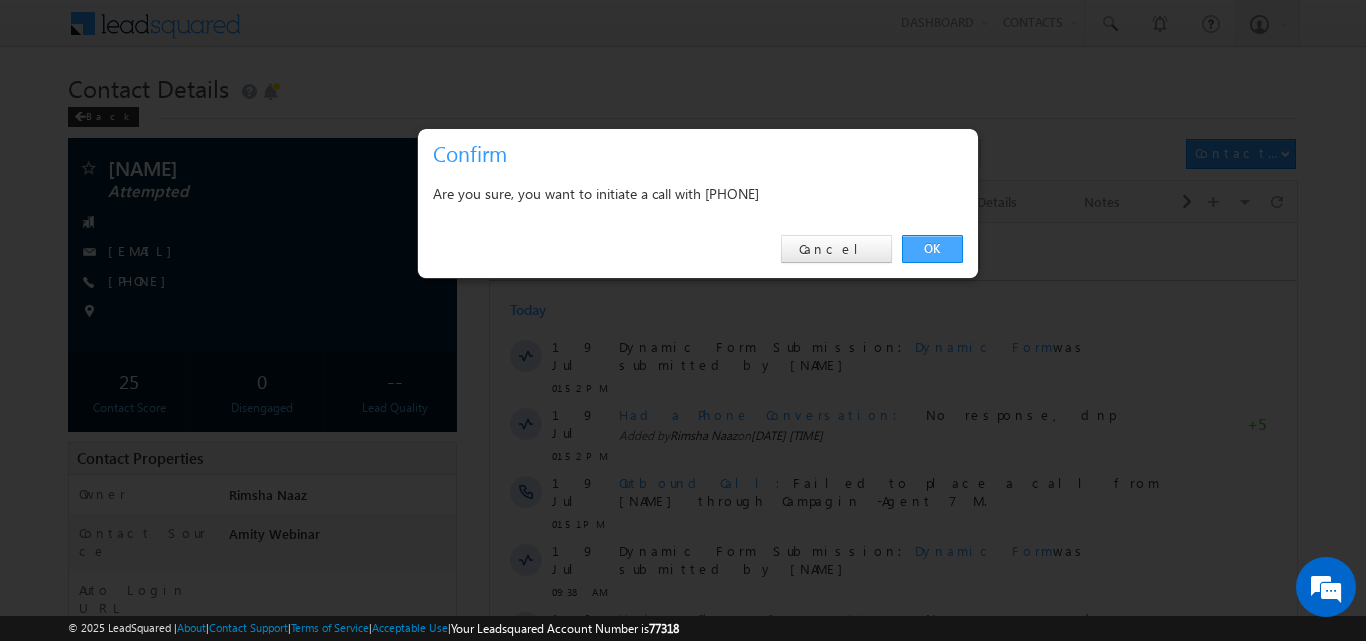 click on "OK" at bounding box center (932, 249) 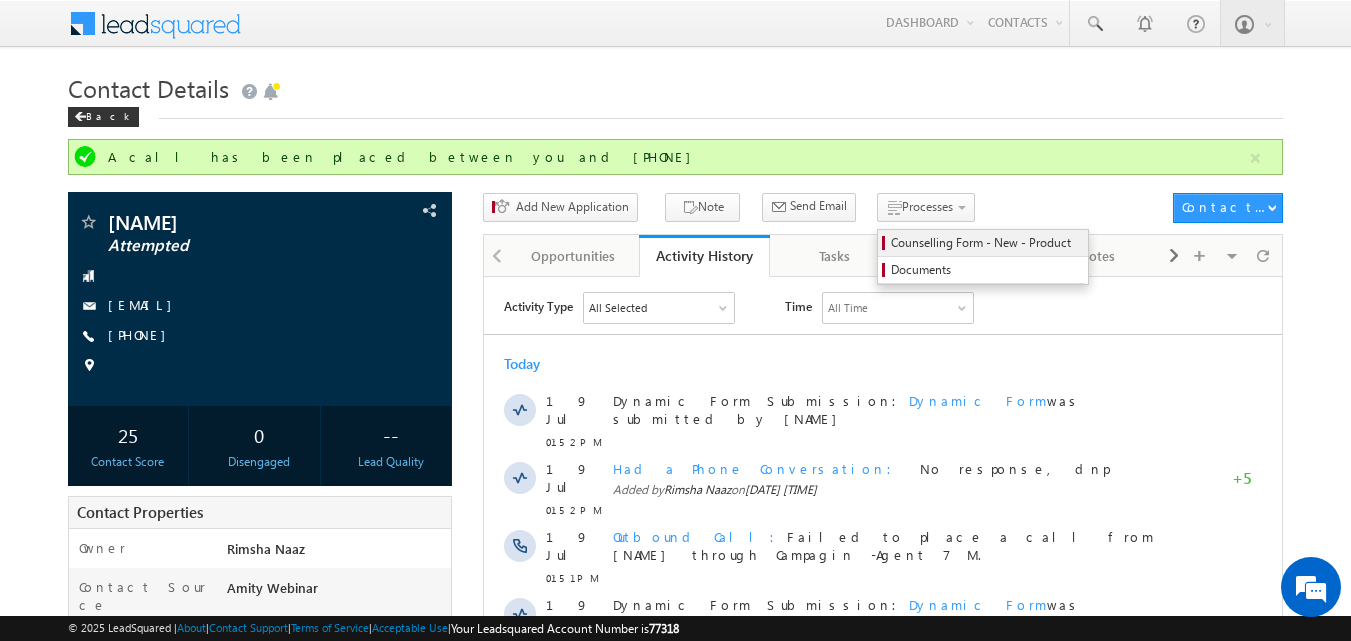 click on "Counselling Form - New - Product" at bounding box center [986, 243] 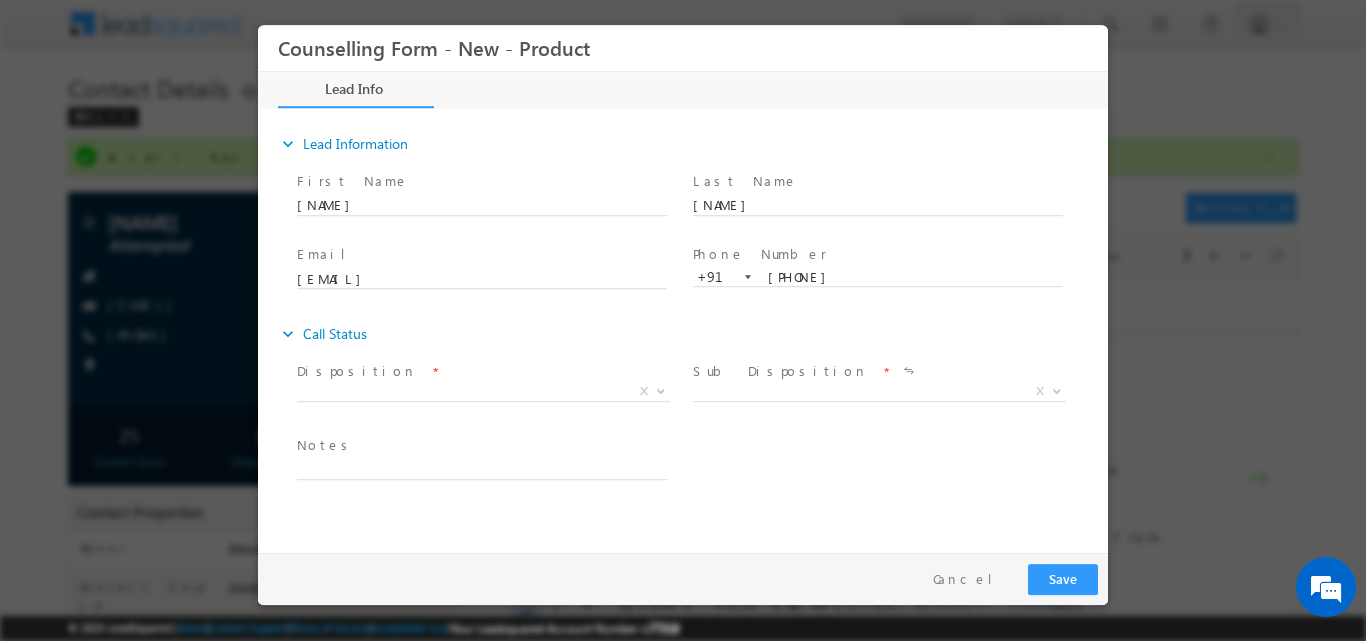 scroll, scrollTop: 0, scrollLeft: 0, axis: both 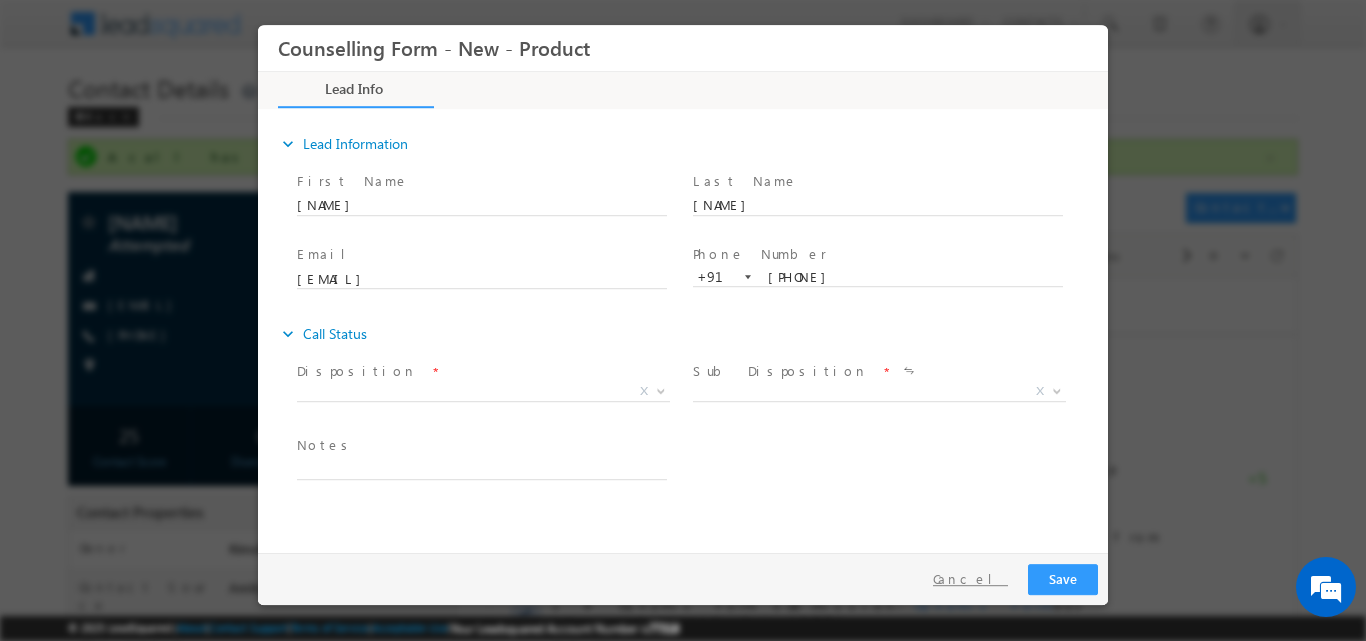 click on "Cancel" at bounding box center (970, 578) 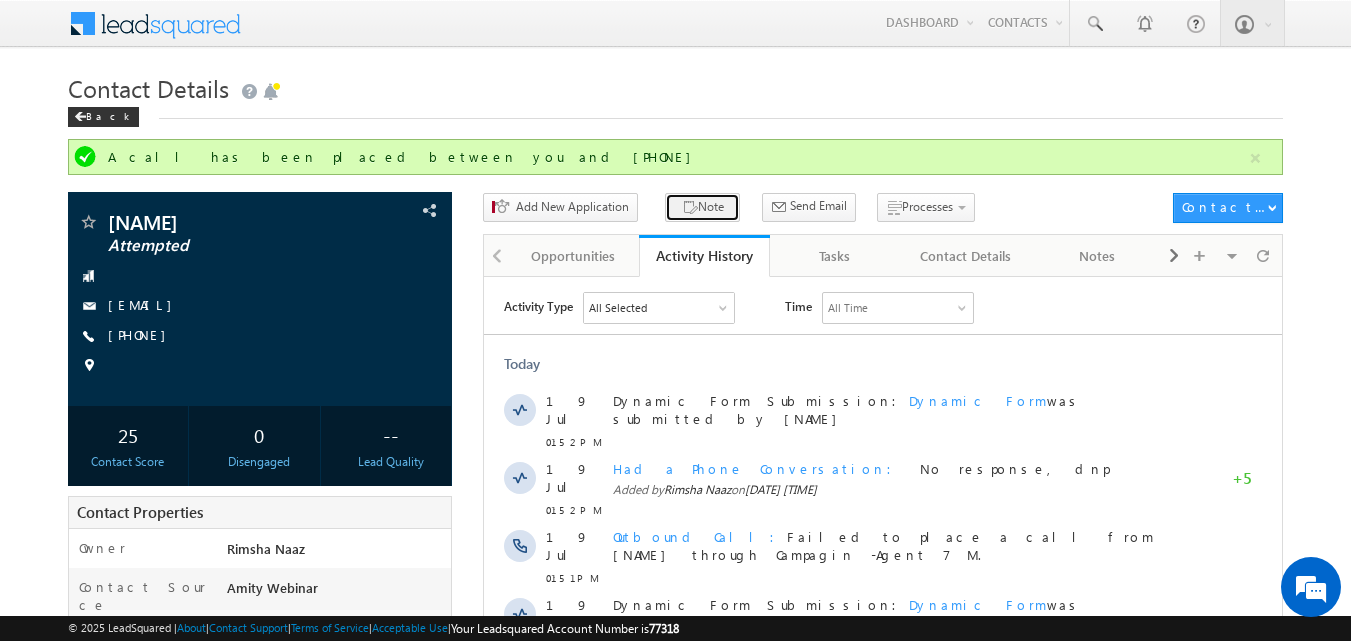 click on "Note" at bounding box center (702, 207) 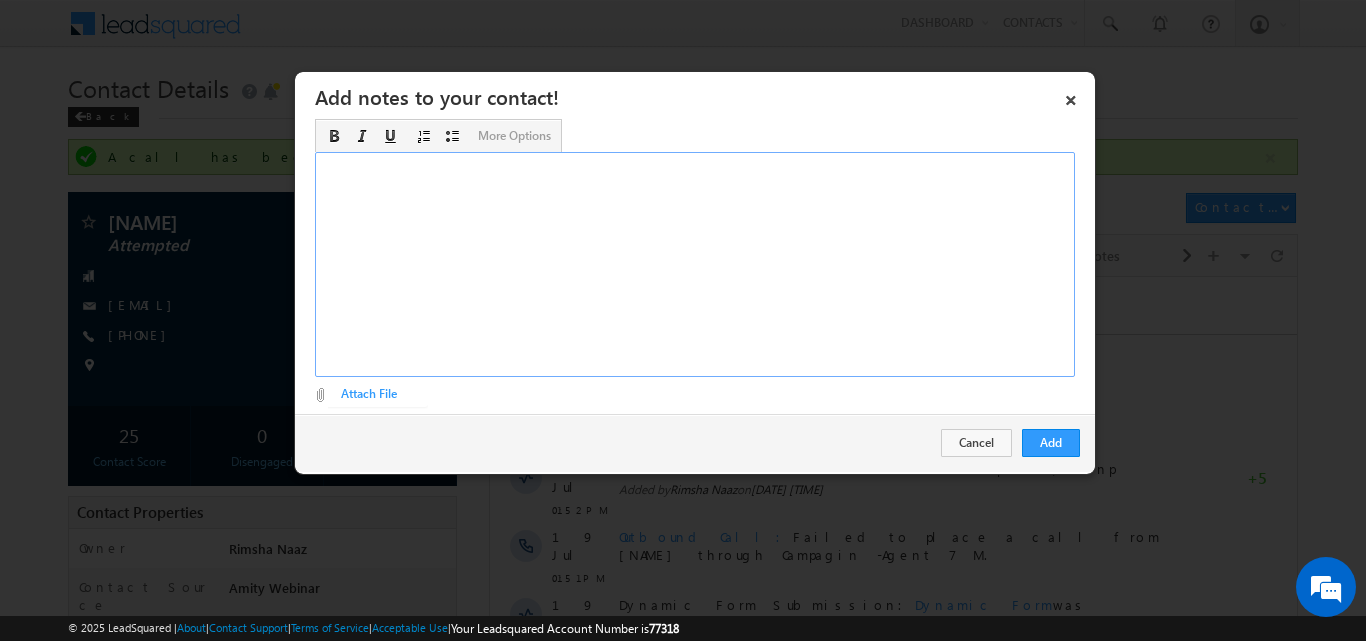 click at bounding box center [695, 264] 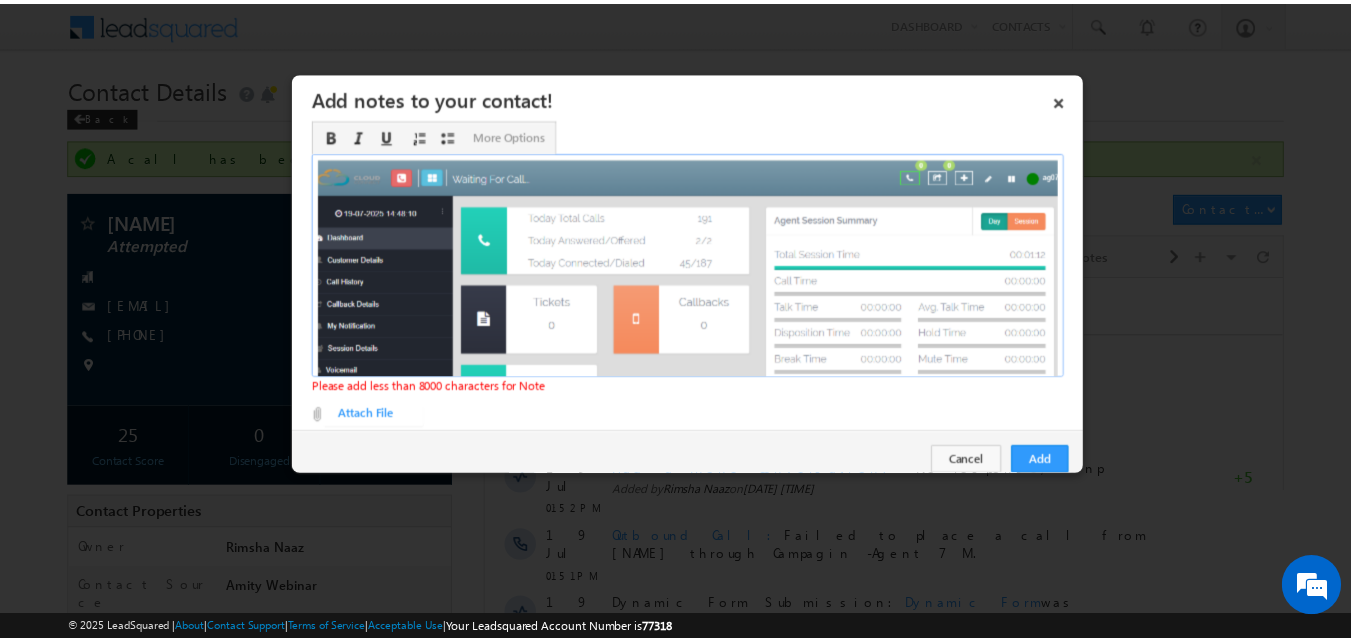 scroll, scrollTop: 5, scrollLeft: 0, axis: vertical 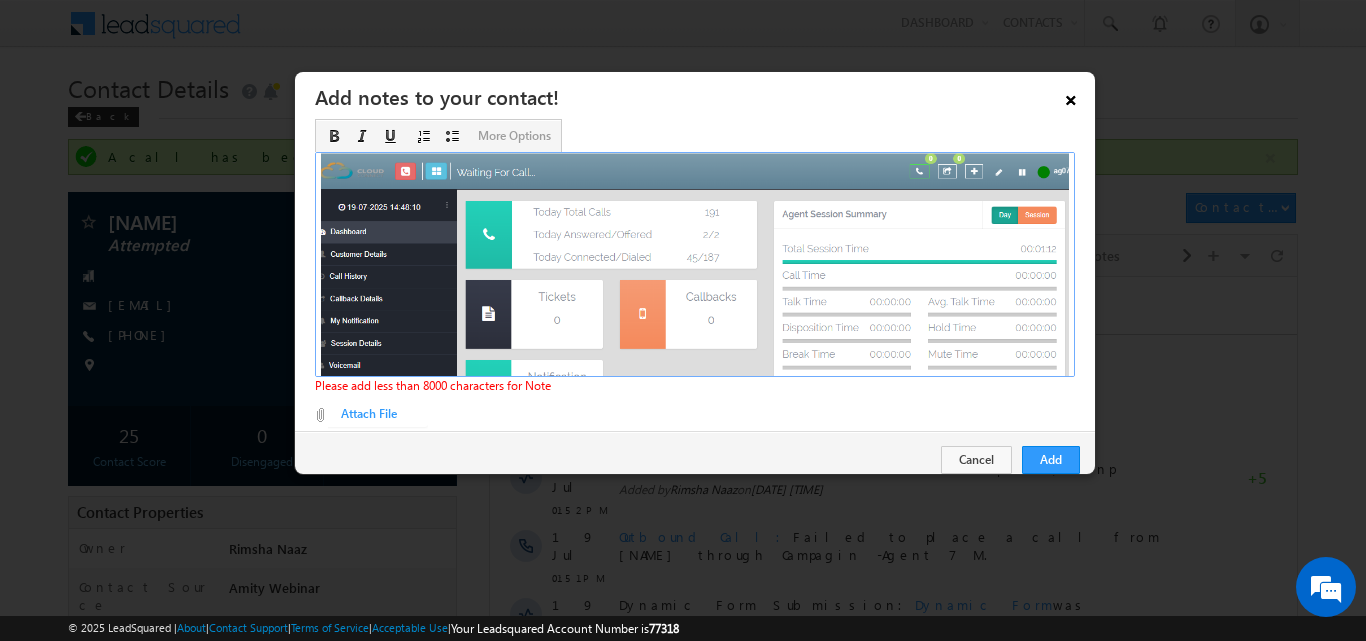 click on "×" at bounding box center [1071, 96] 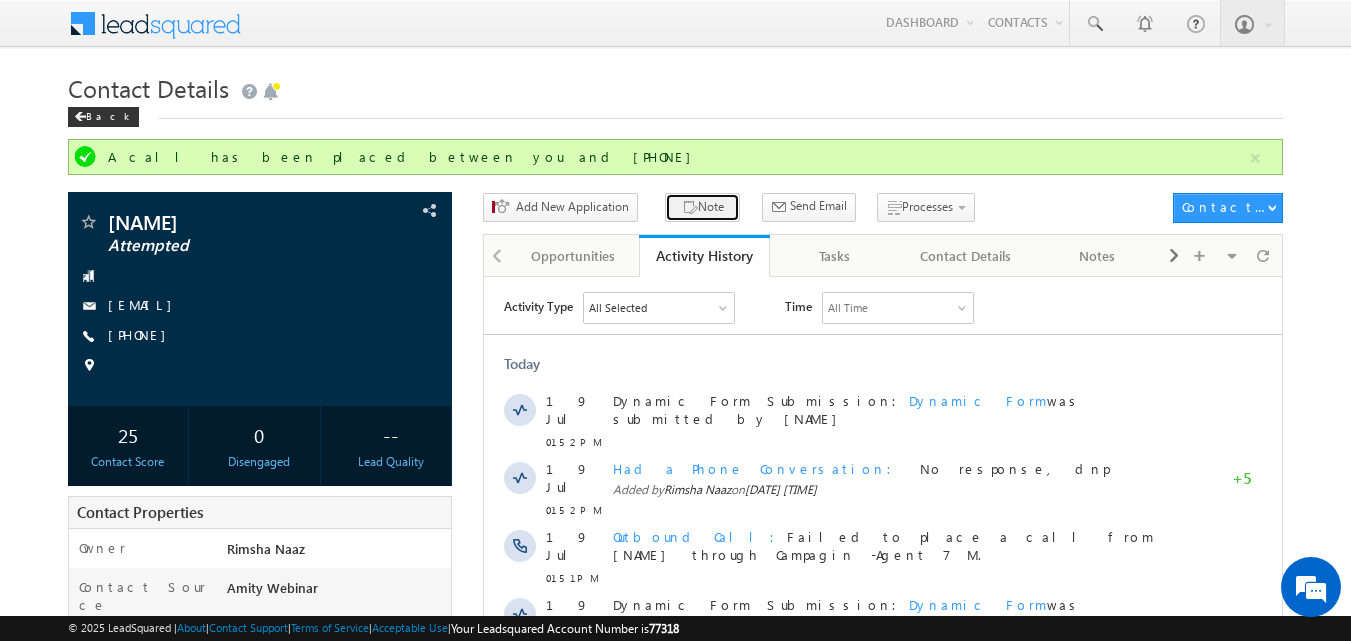click on "Note" at bounding box center [702, 207] 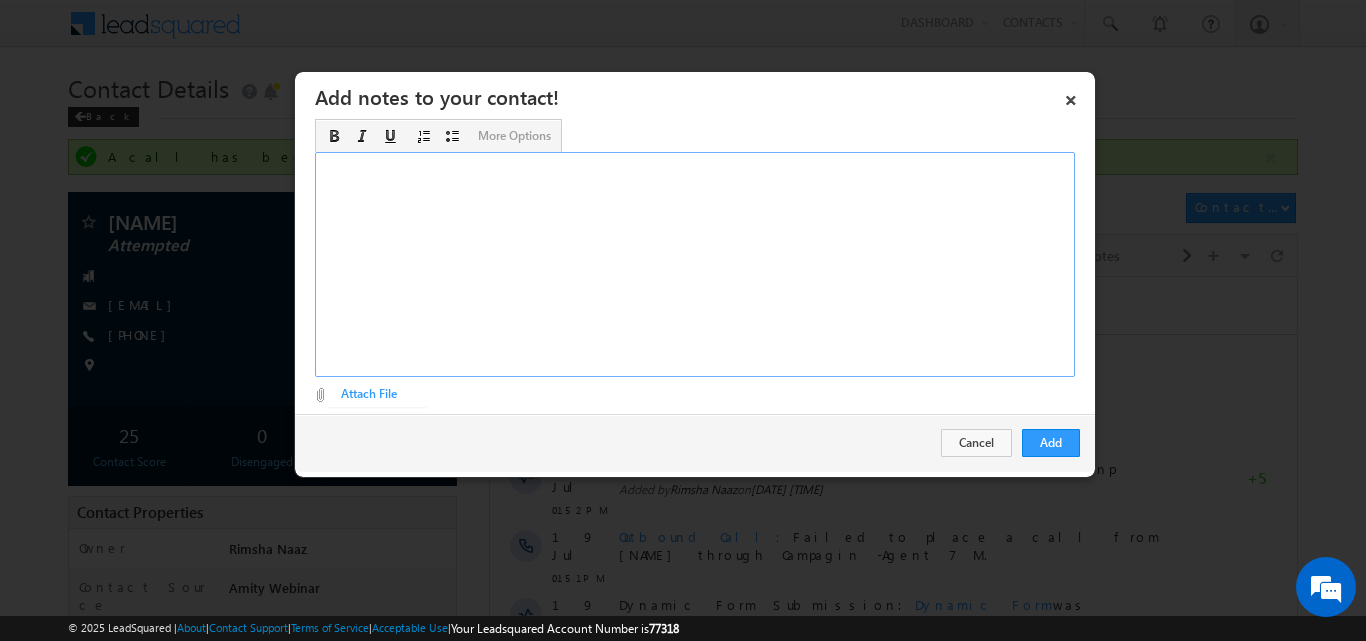 click at bounding box center [695, 264] 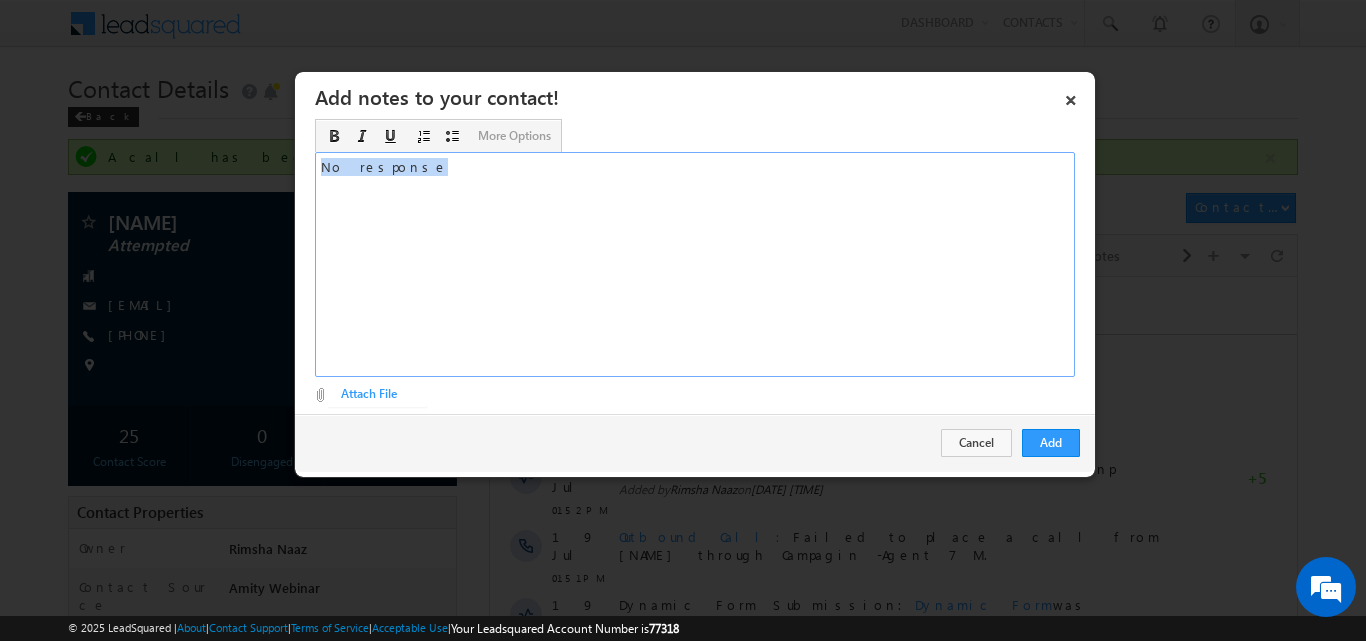 drag, startPoint x: 549, startPoint y: 165, endPoint x: 281, endPoint y: 180, distance: 268.41943 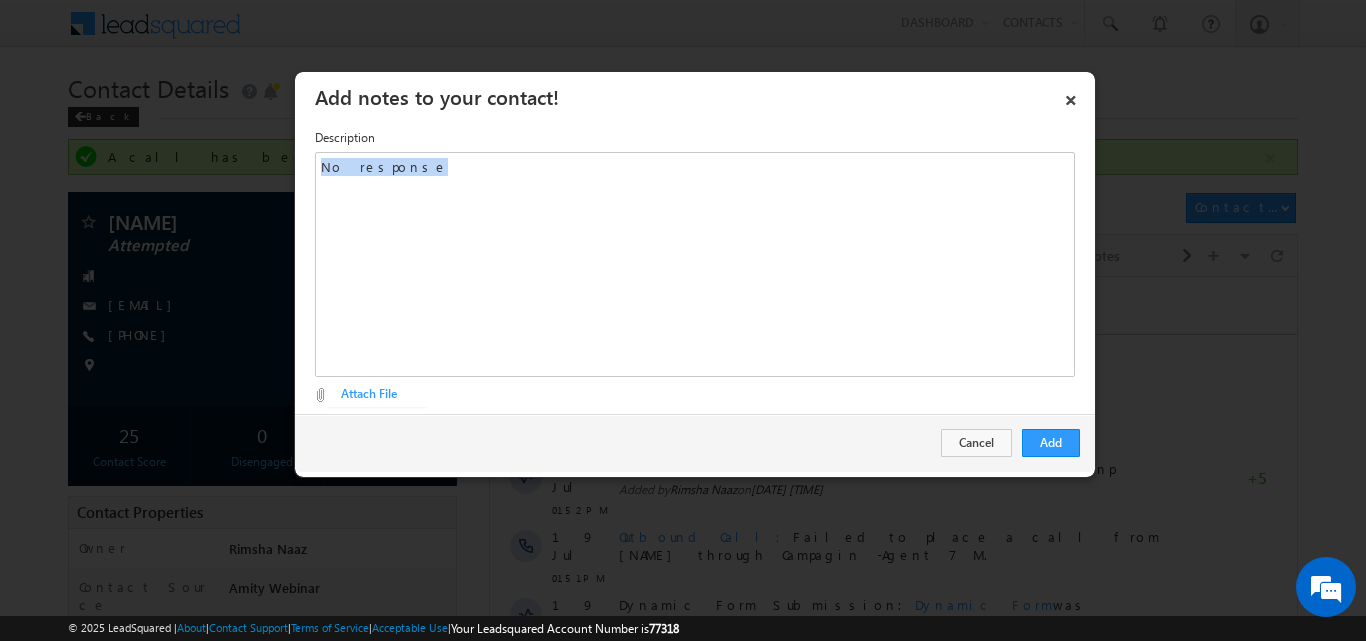 copy on "No response" 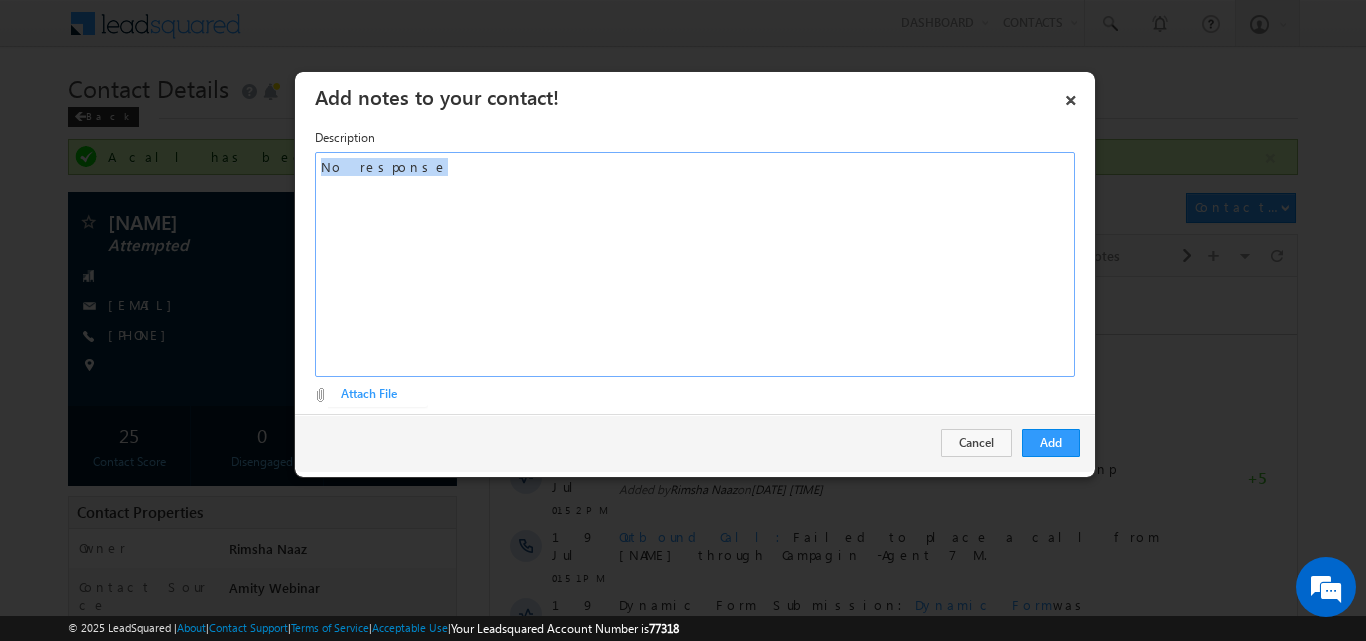 click on "No response" at bounding box center (695, 264) 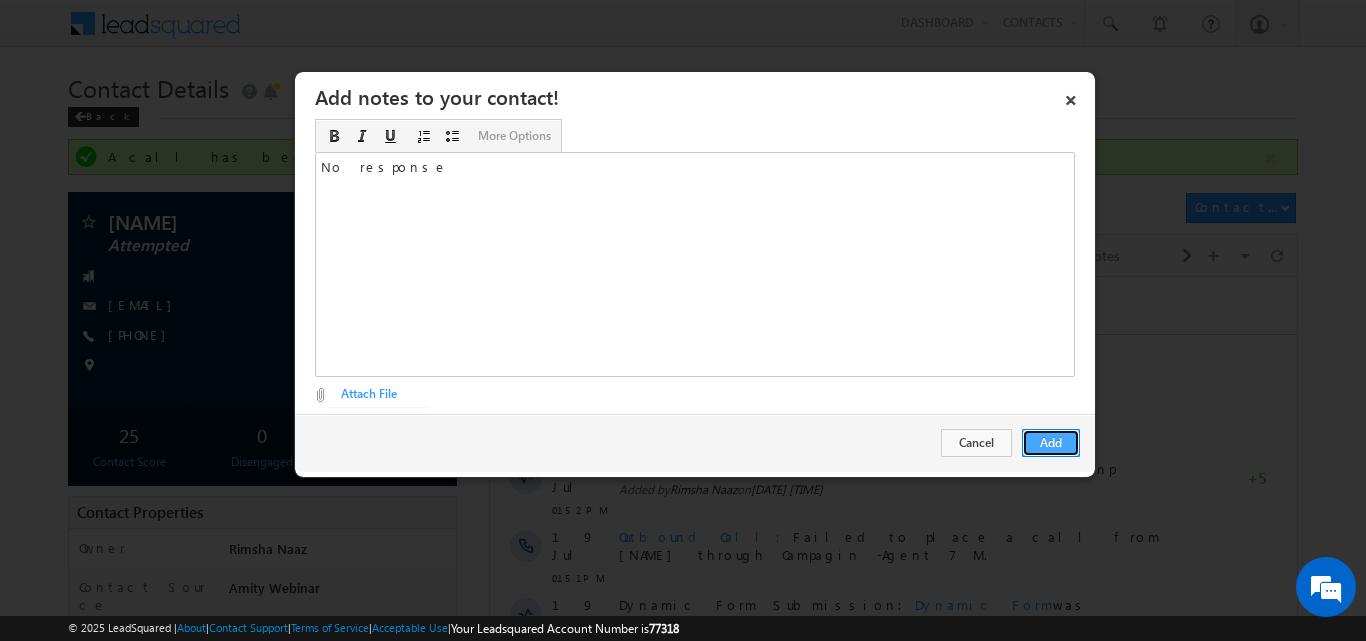 click on "Add" at bounding box center (1051, 443) 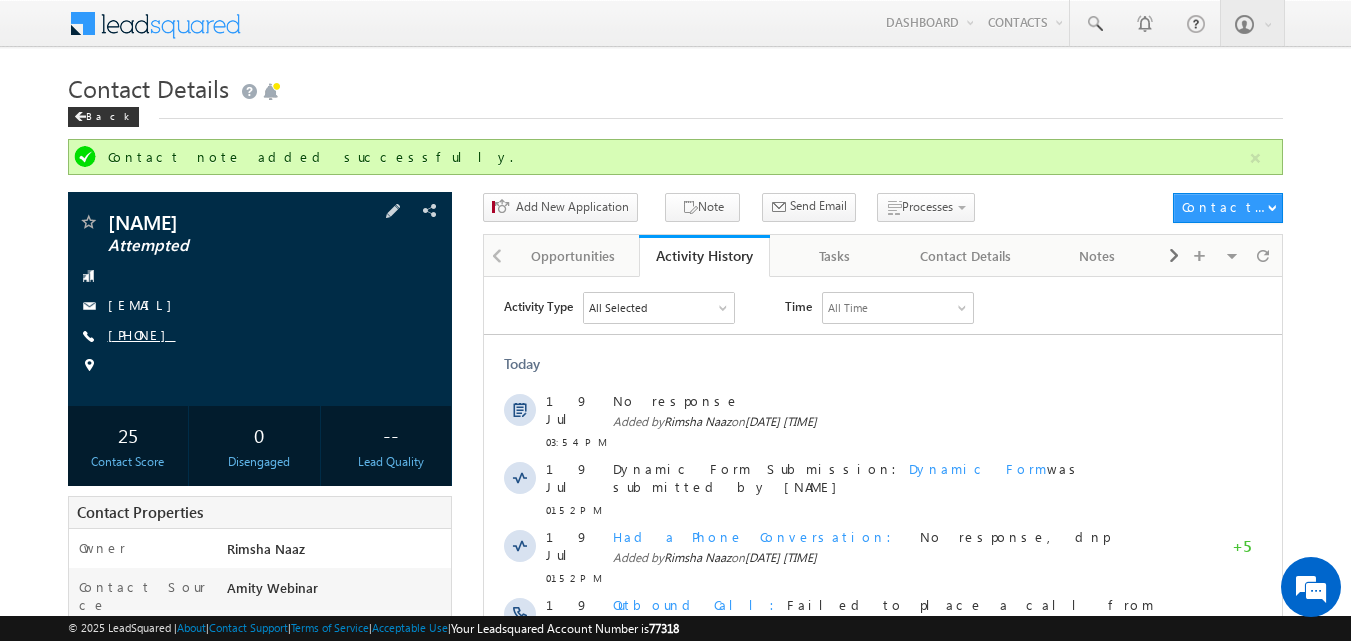 click on "+91-6261661224" at bounding box center [142, 334] 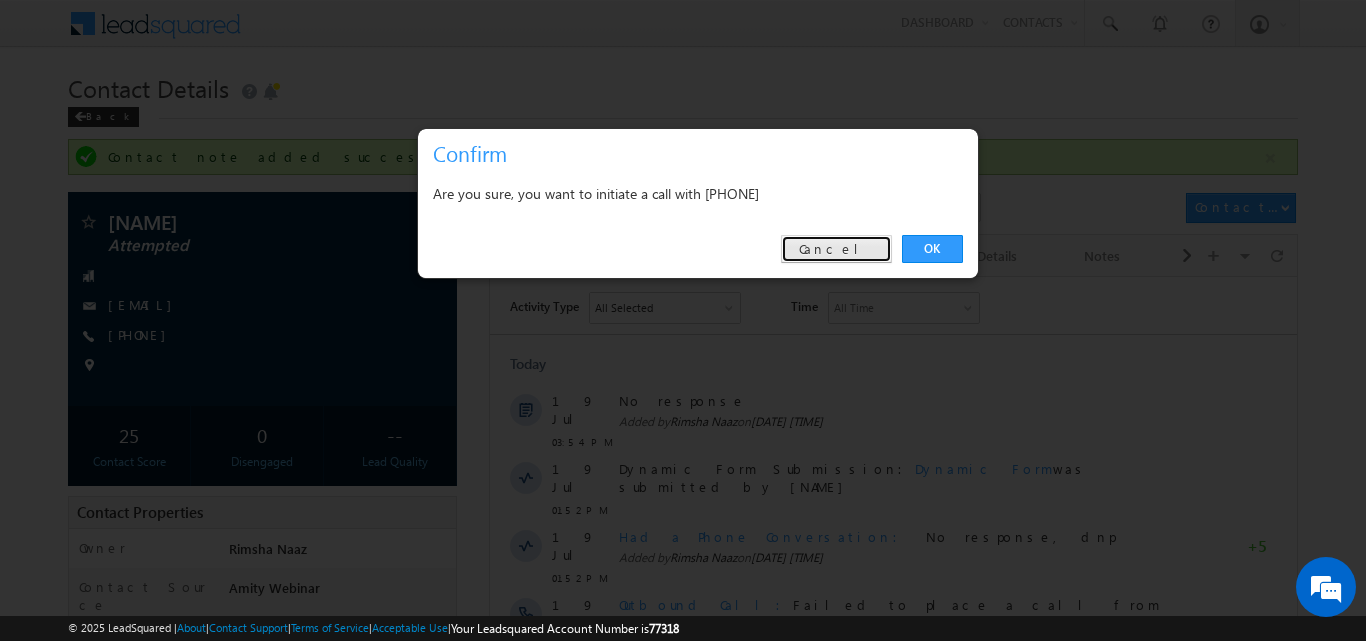 click on "Cancel" at bounding box center (836, 249) 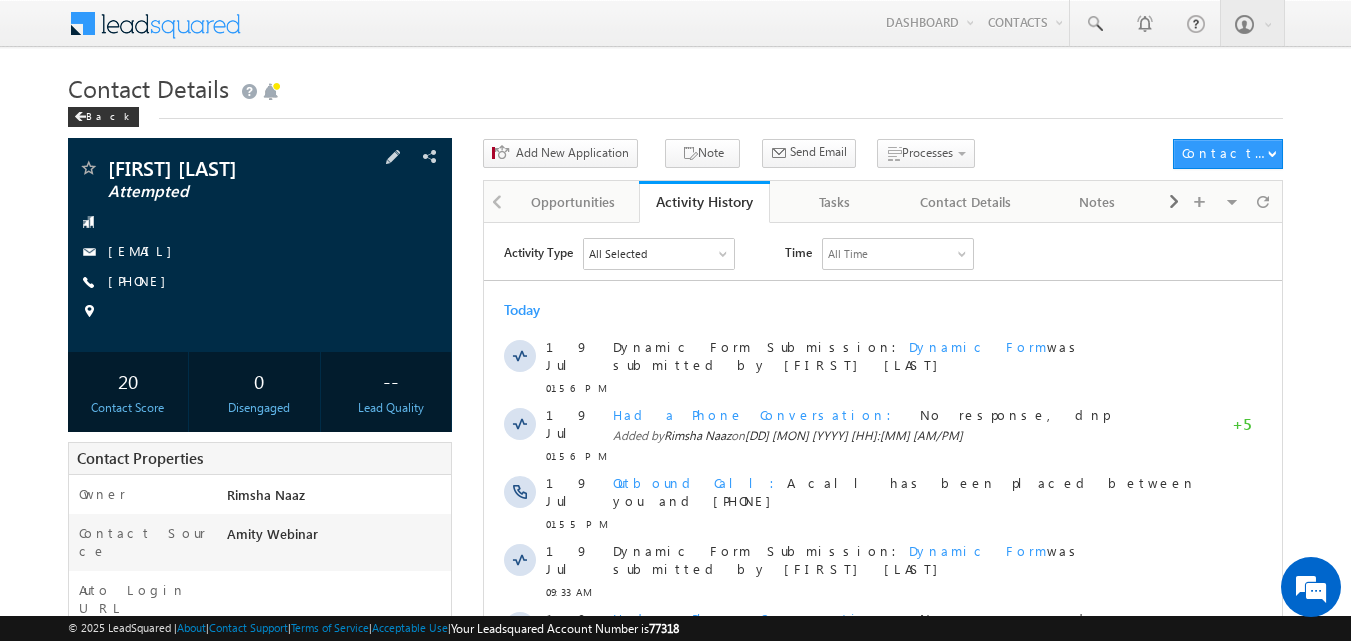 scroll, scrollTop: 0, scrollLeft: 0, axis: both 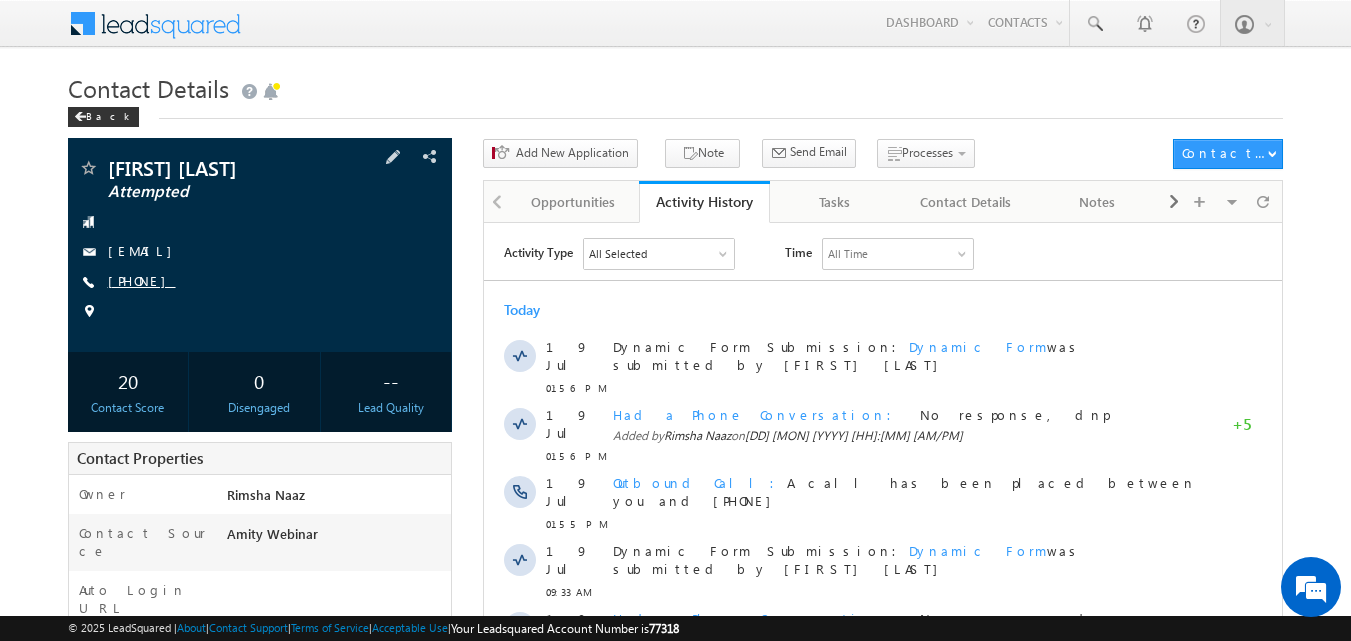 click on "+91-9912546552" at bounding box center (142, 280) 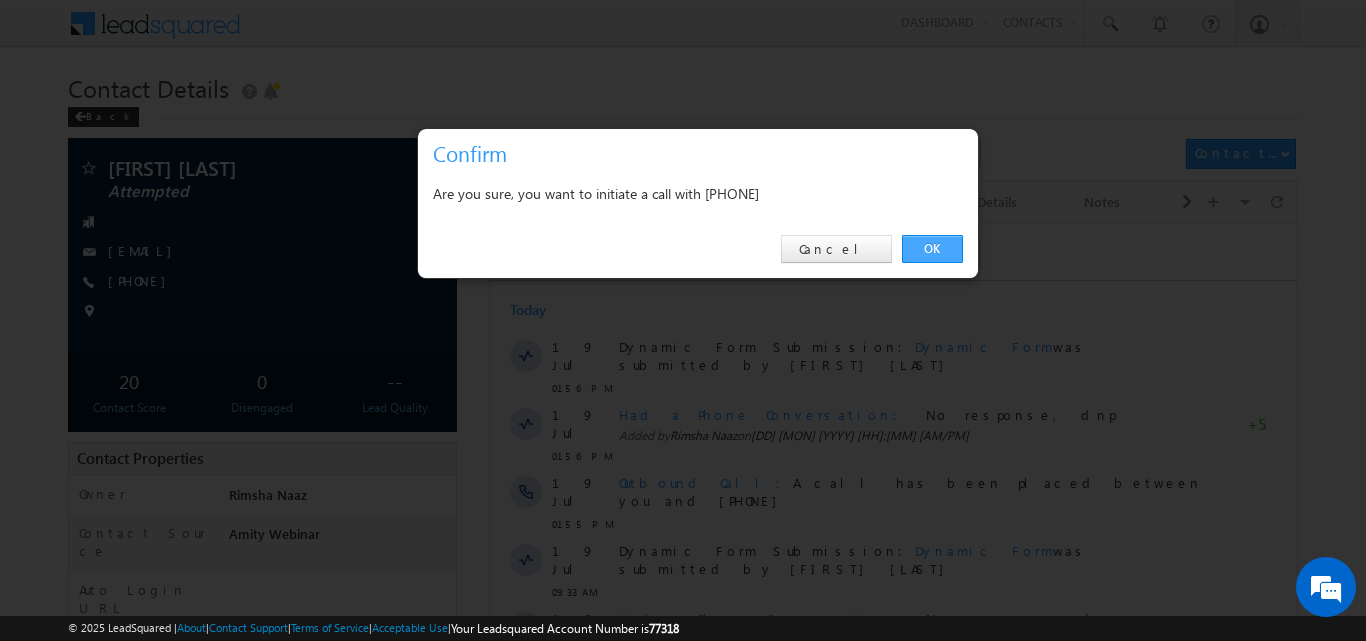 click on "OK" at bounding box center (932, 249) 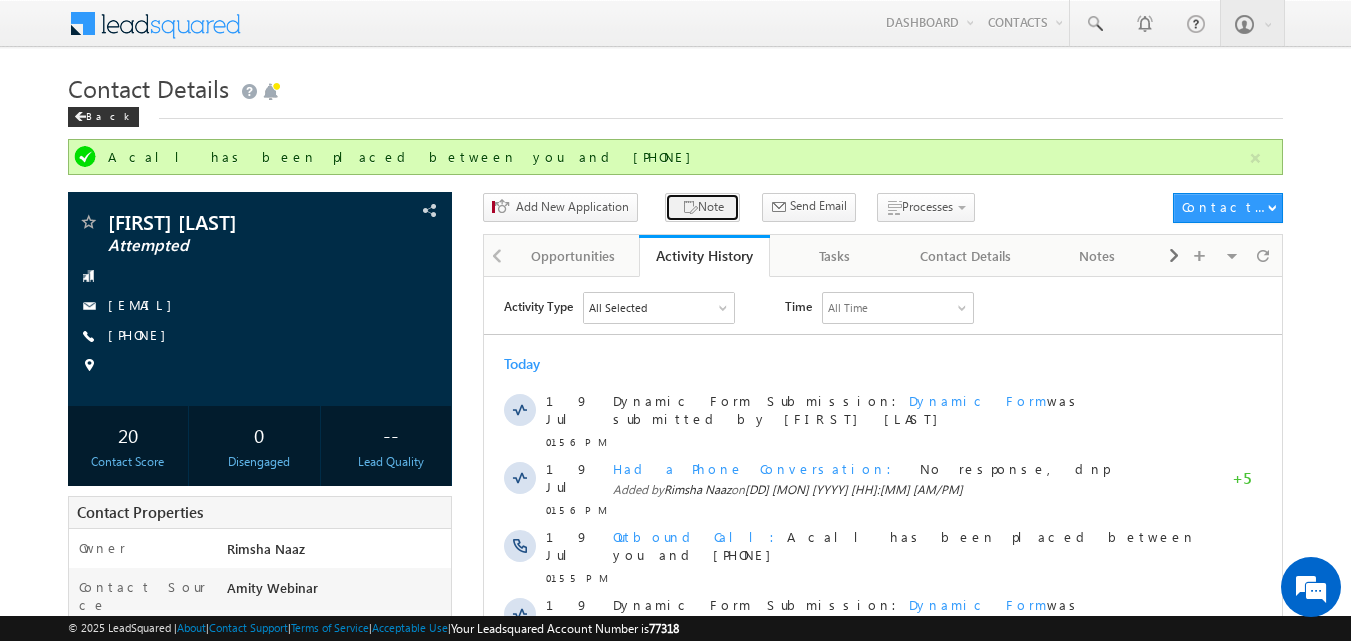 click at bounding box center (690, 208) 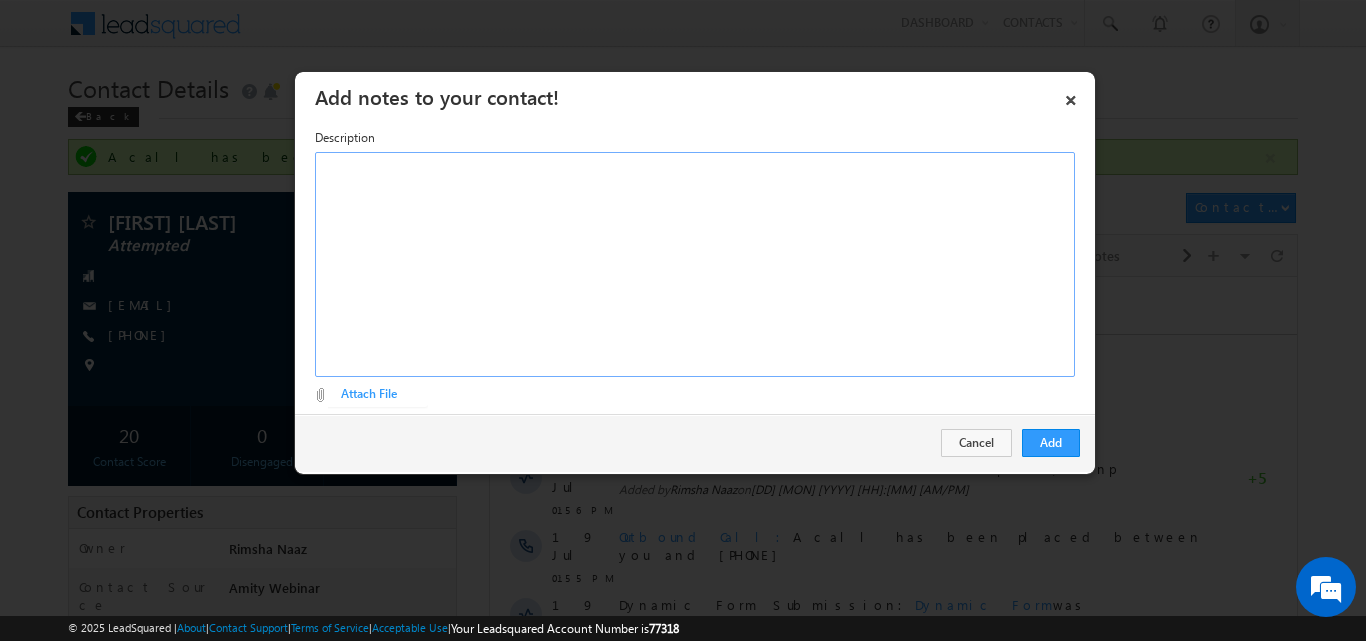 click at bounding box center (695, 264) 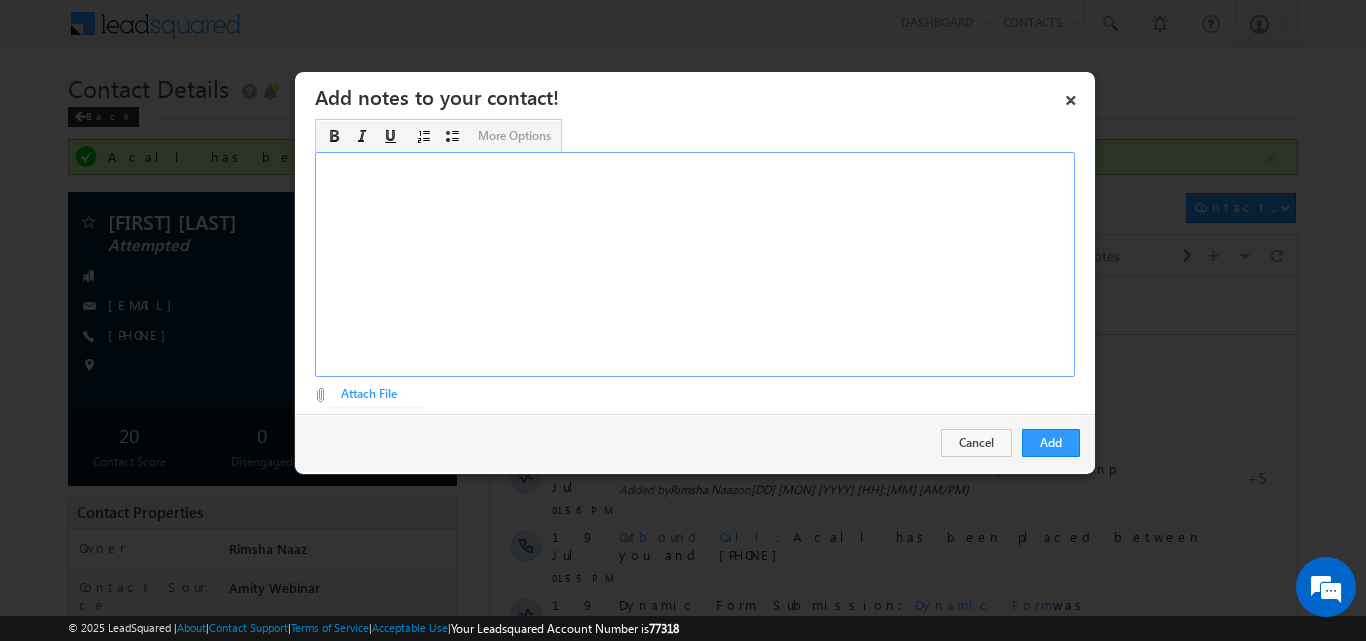 click at bounding box center (695, 264) 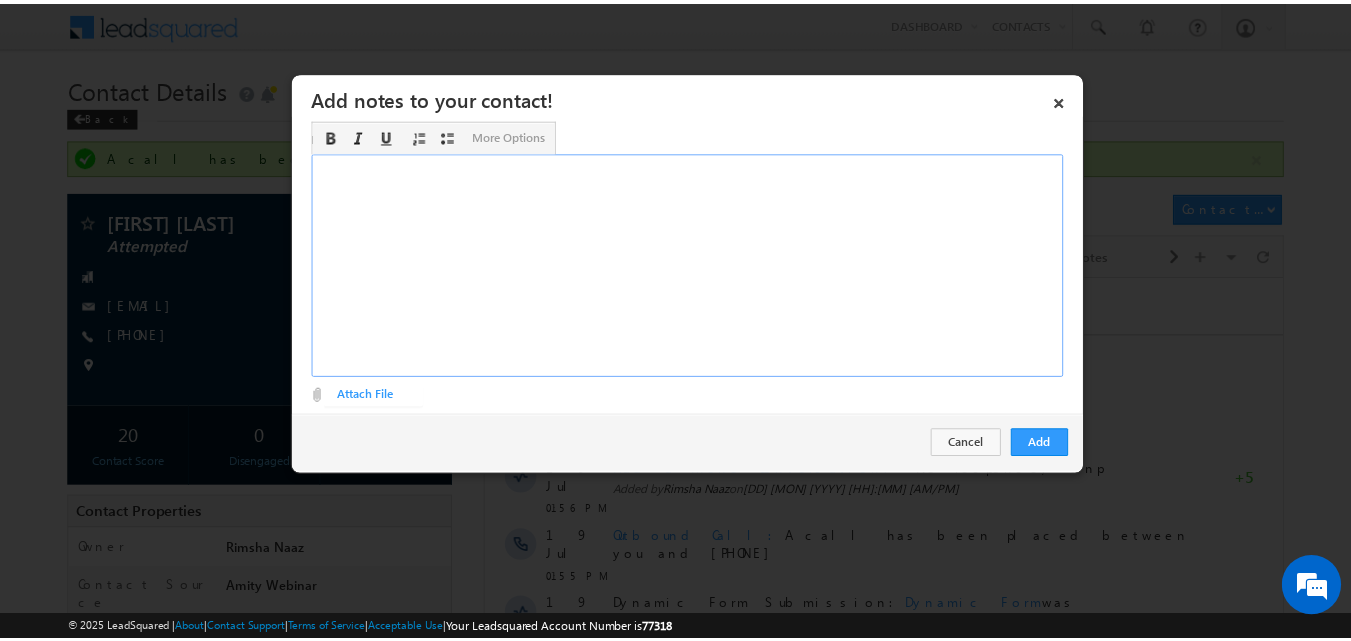 scroll, scrollTop: 5, scrollLeft: 0, axis: vertical 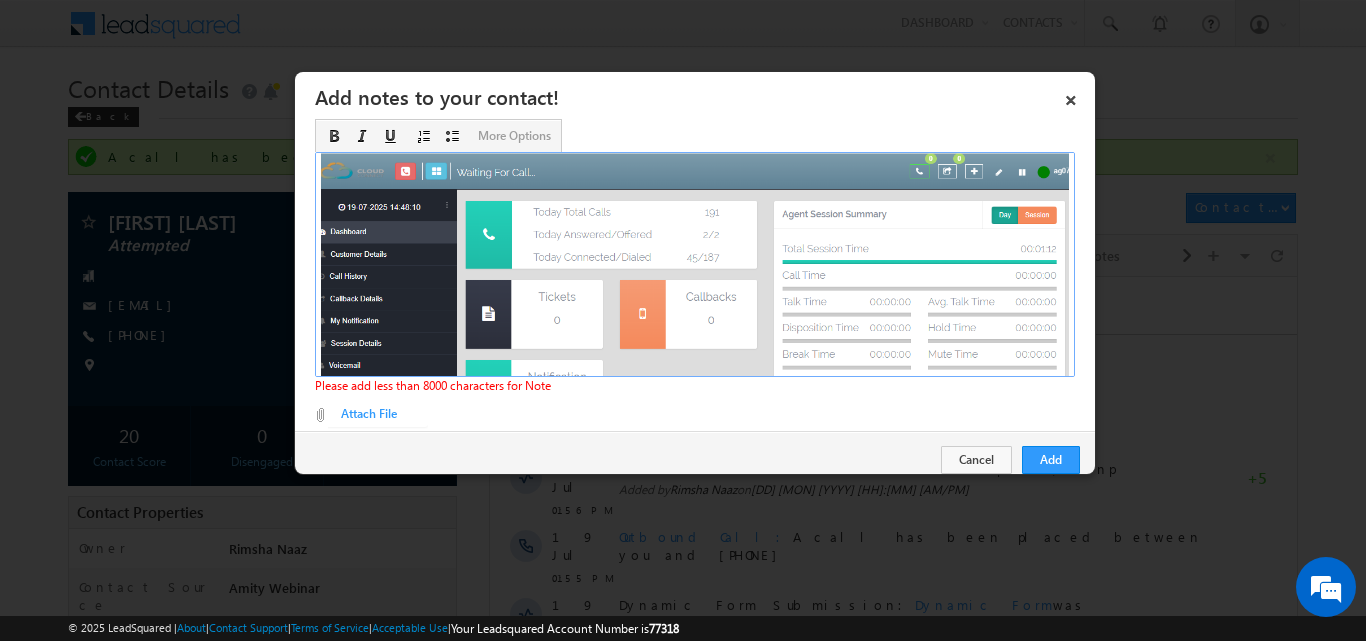 click at bounding box center (695, 299) 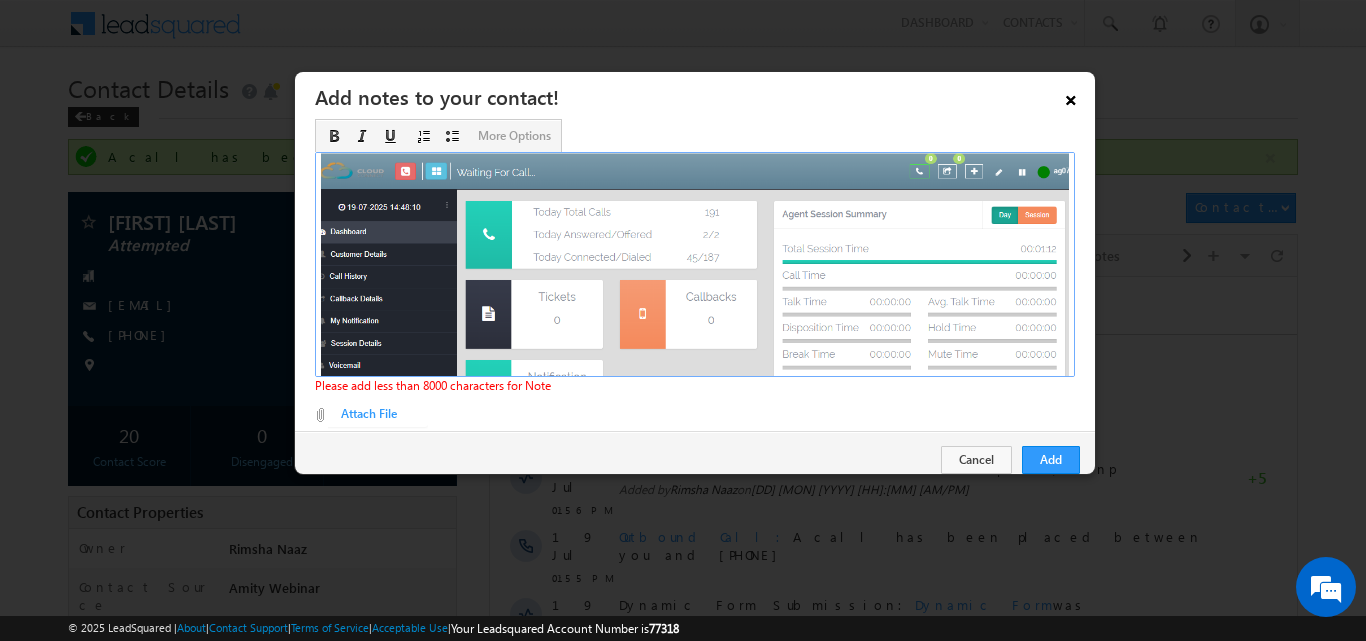 click on "×" at bounding box center (1071, 96) 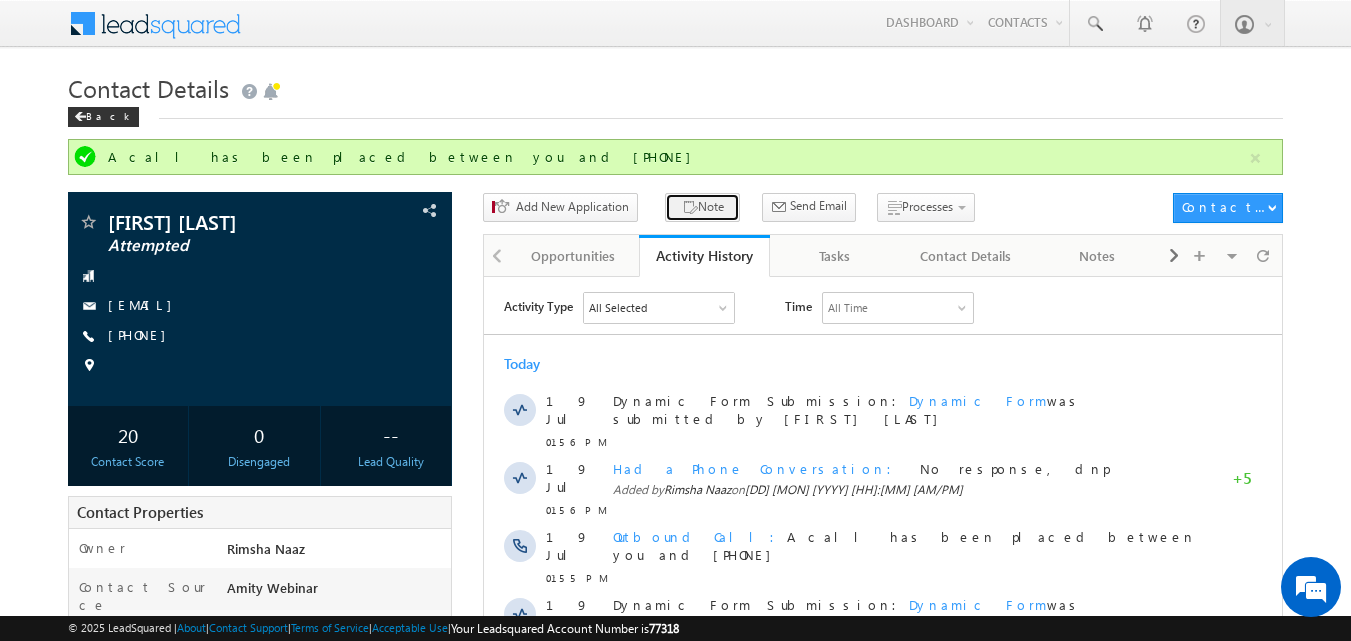 click at bounding box center (690, 208) 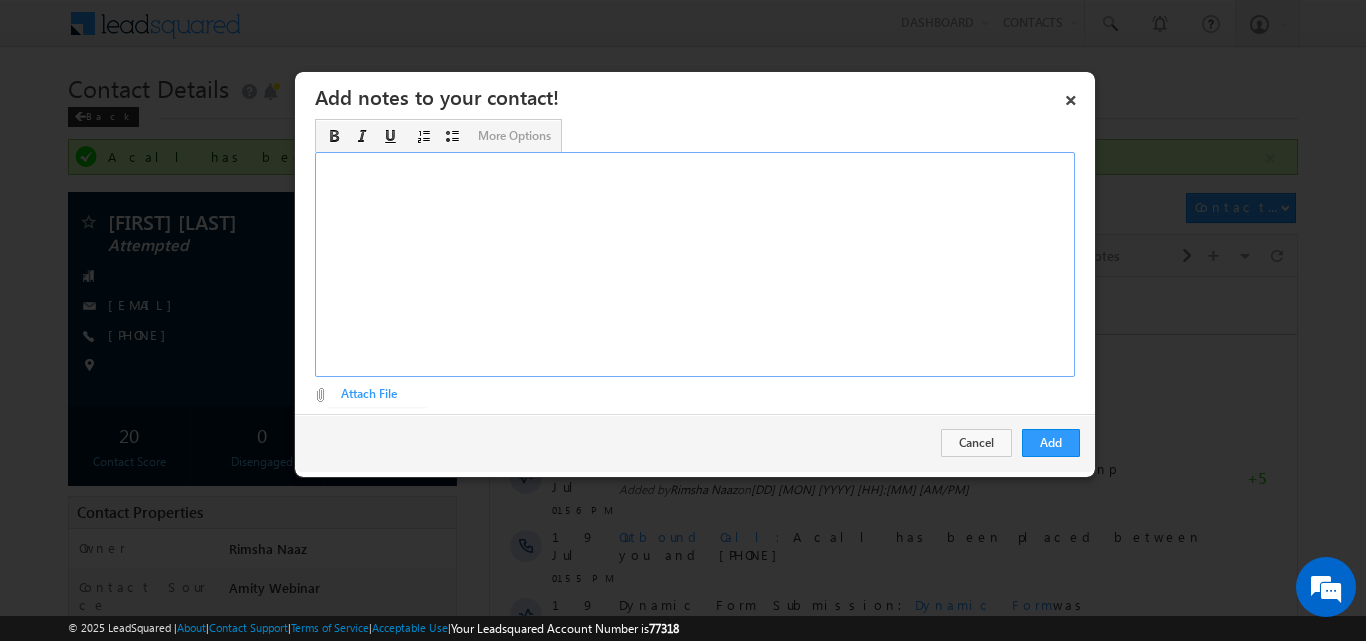 click at bounding box center [695, 264] 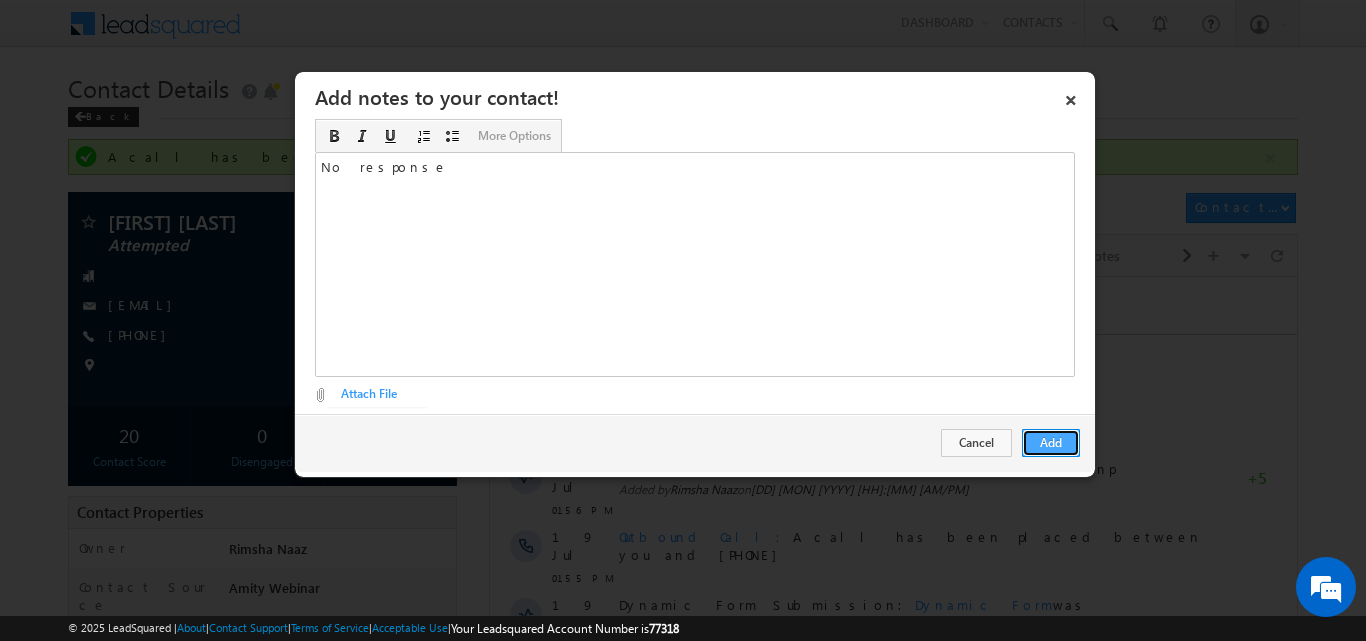 click on "Add" at bounding box center (1051, 443) 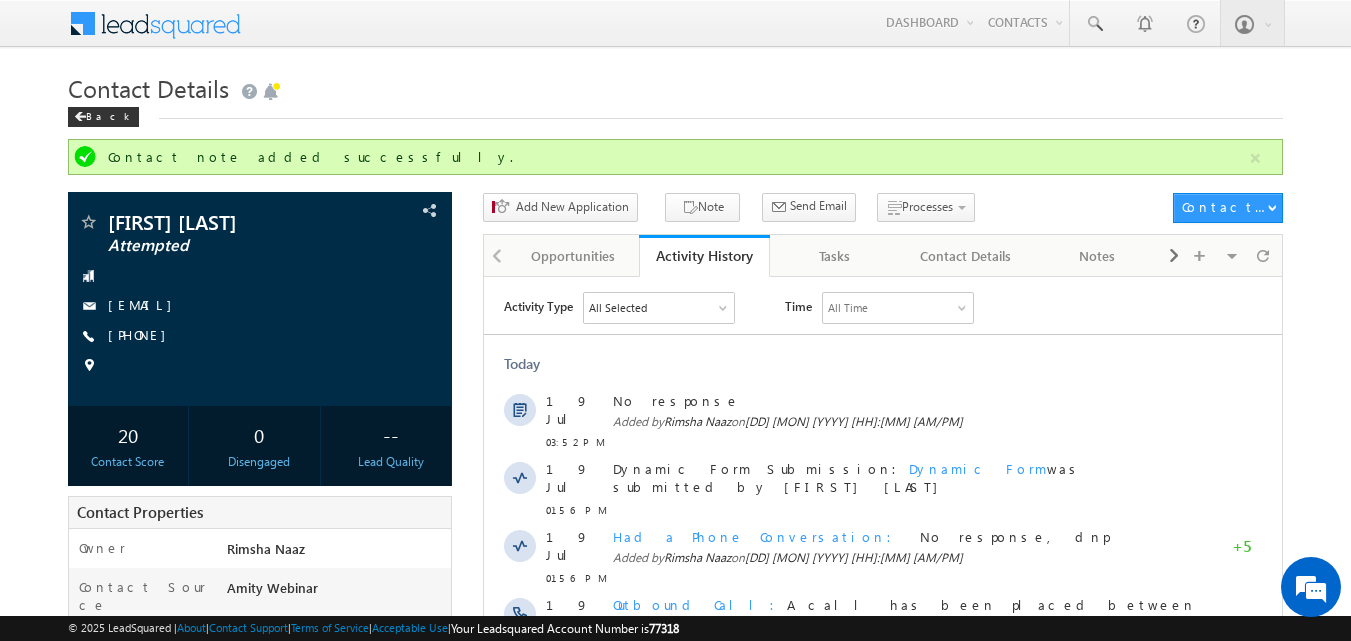 click on "Back" at bounding box center (676, 112) 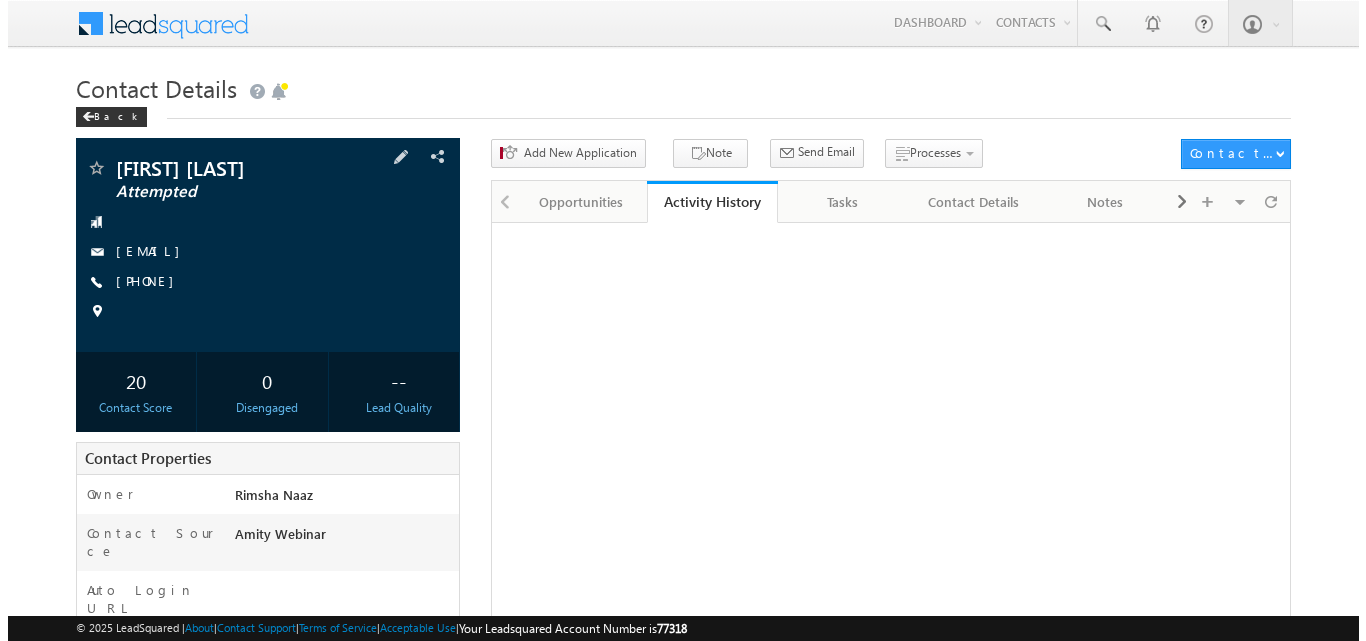 scroll, scrollTop: 0, scrollLeft: 0, axis: both 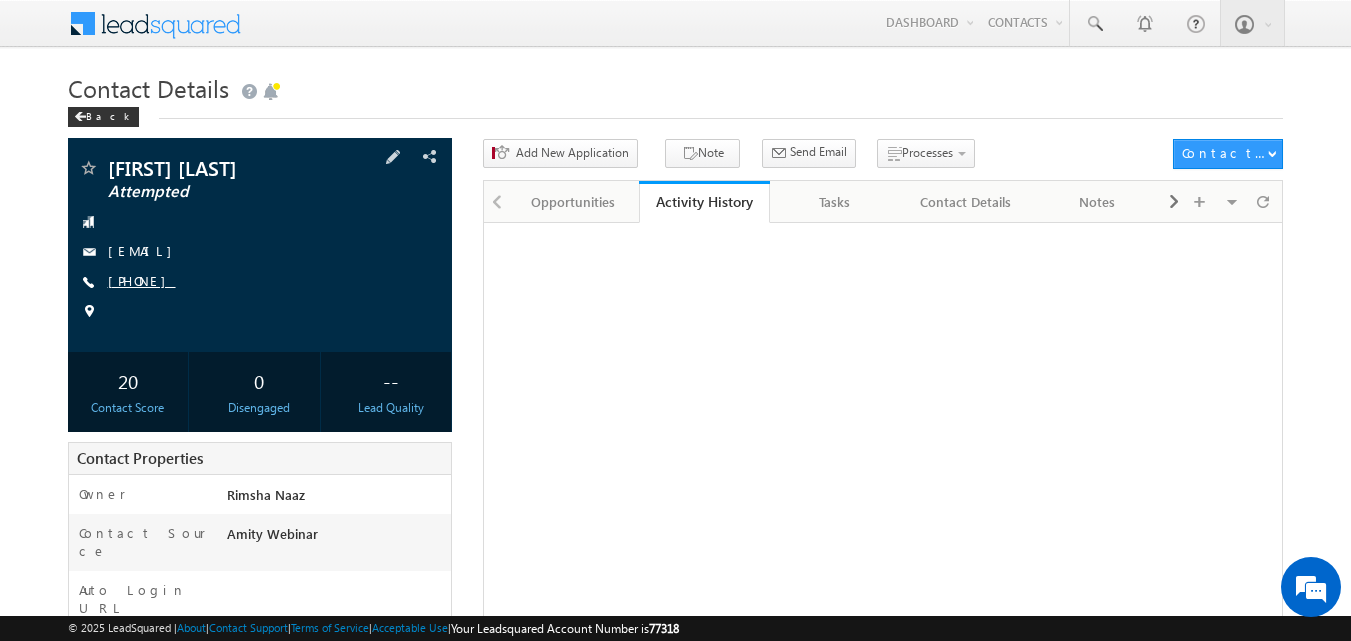 drag, startPoint x: 182, startPoint y: 271, endPoint x: 184, endPoint y: 288, distance: 17.117243 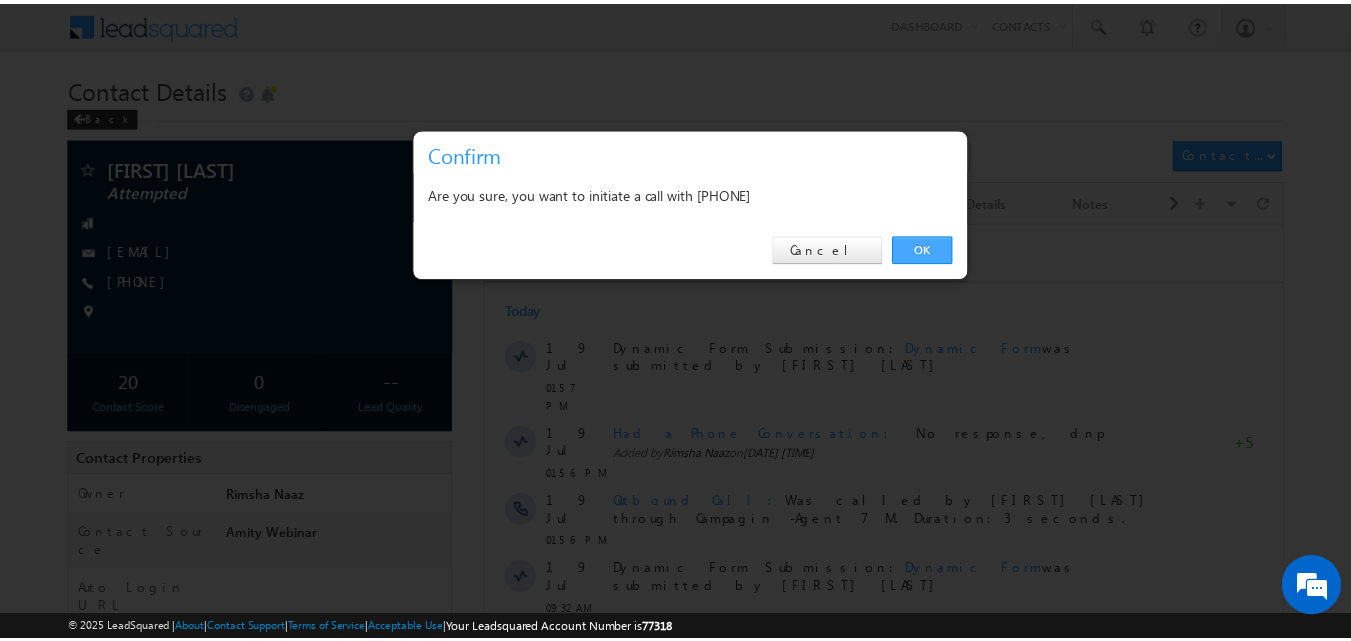 scroll, scrollTop: 0, scrollLeft: 0, axis: both 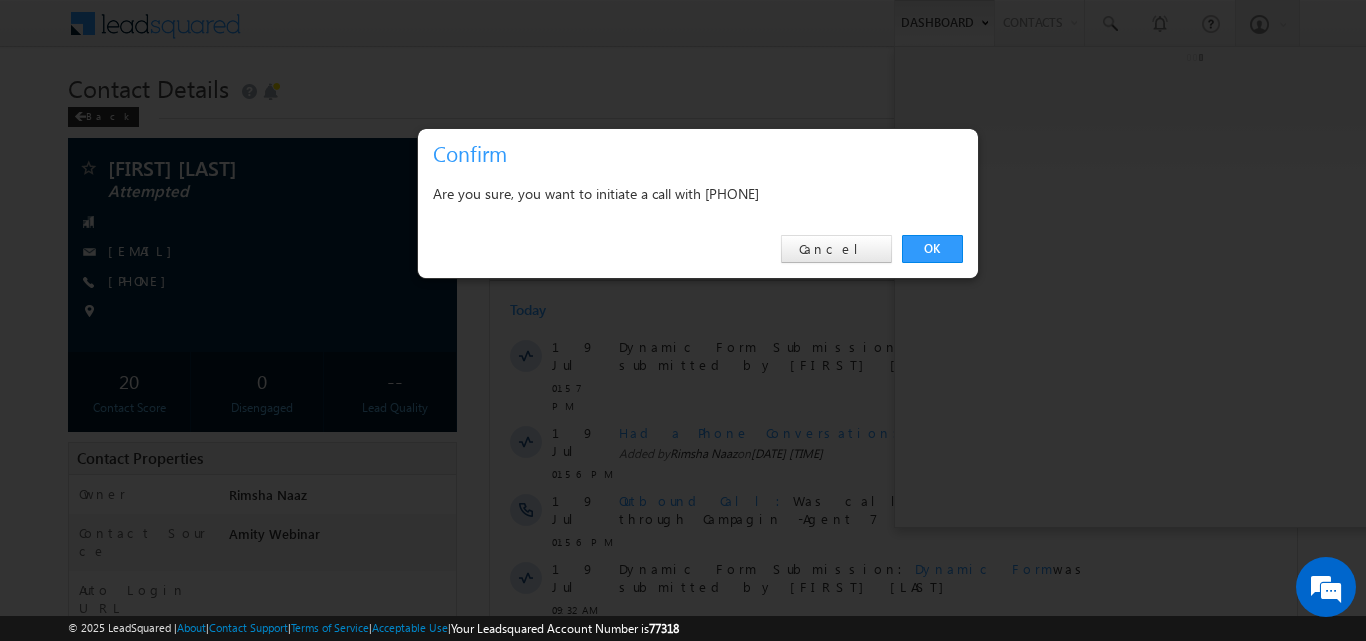 click on "OK" at bounding box center (932, 249) 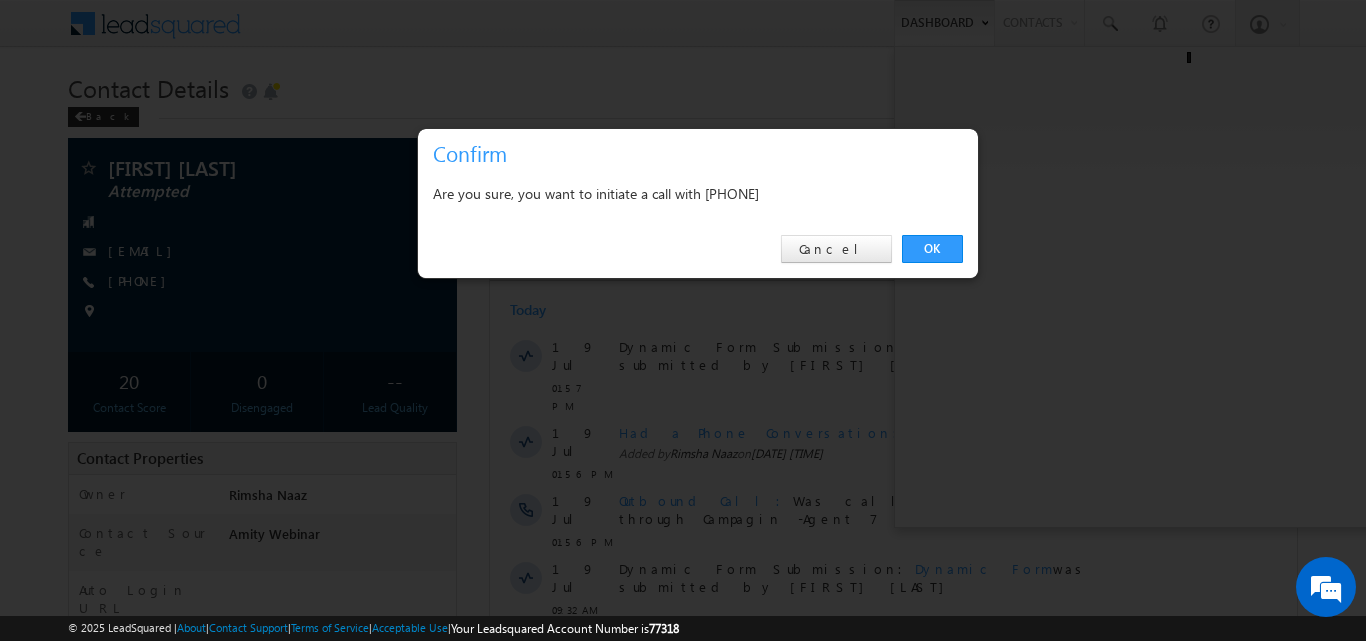 click on "All Time" at bounding box center (903, 253) 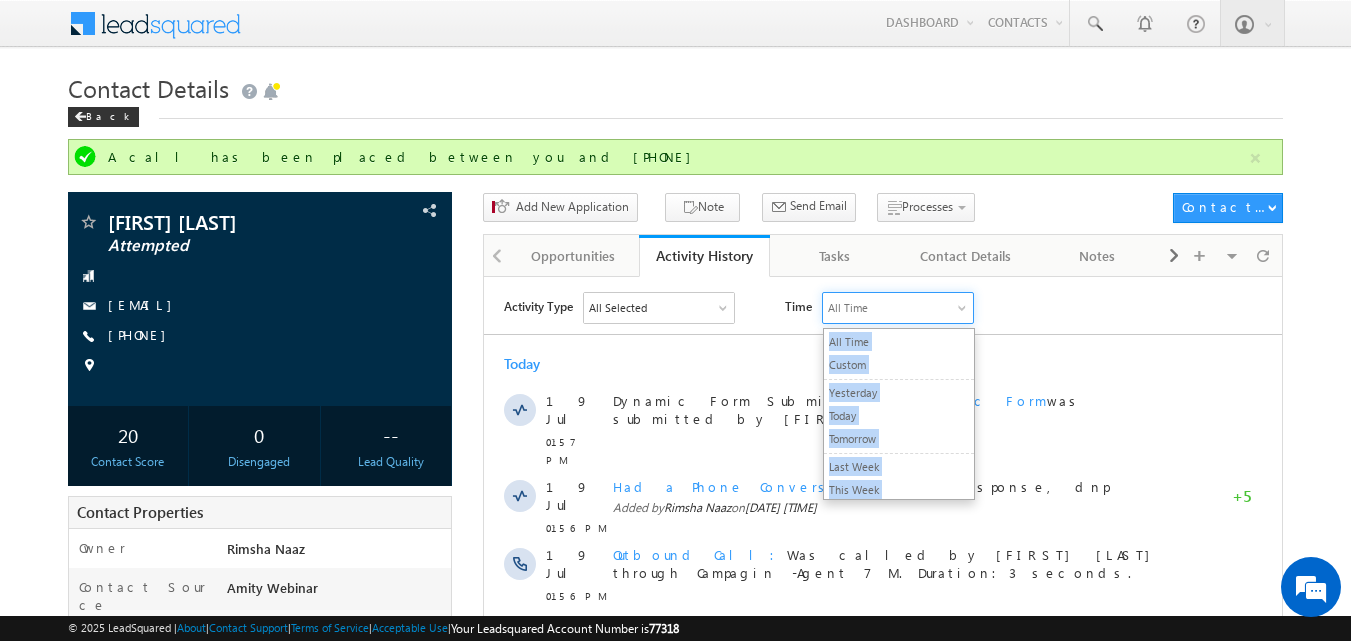 click on "Activity Type
All Selected
Select All Sales Activities 1 Sales Activity Opportunities 1 University Application Email Activities 18 Email Bounced Email Link Clicked Email Marked Spam Email Opened Inbound Contact through Email Mailing preference link clicked Negative Response to Email Neutral Response to Email Positive Response to Email Resubscribed Subscribed To Newsletter Subscribed To Promotional Emails Unsubscribe Link Clicked Unsubscribed Unsubscribed From Newsletter Unsubscribed From Promotional Emails View in browser link Clicked Email Sent Web Activities 5 Conversion Button Clicked Converted to Contact Form Submitted on Website Page Visited on Website Tracking URL Clicked Contact Capture Activities 1 Contact Capture Phone Call Activities 2 Inbound Phone Call Activity Outbound Phone Call Activity Other Activities 19 Application Form Document Generation Had a Phone Conversation Meeting Notes 5" at bounding box center (893, 307) 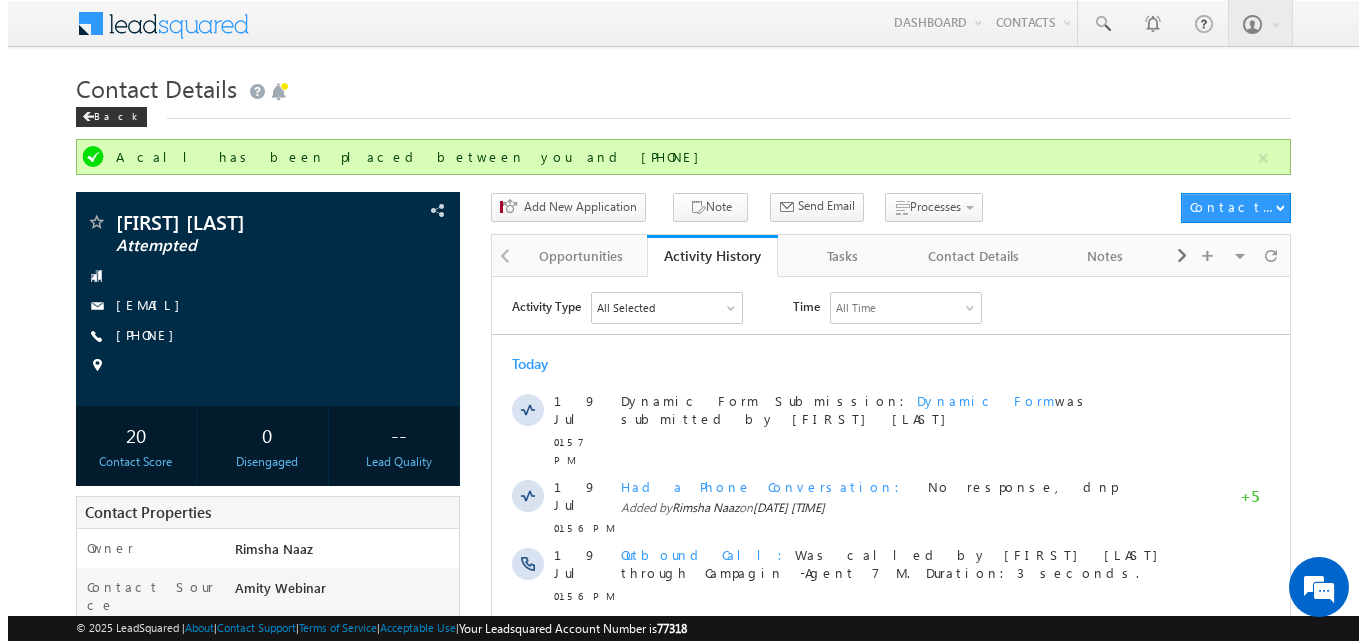 scroll, scrollTop: 0, scrollLeft: 0, axis: both 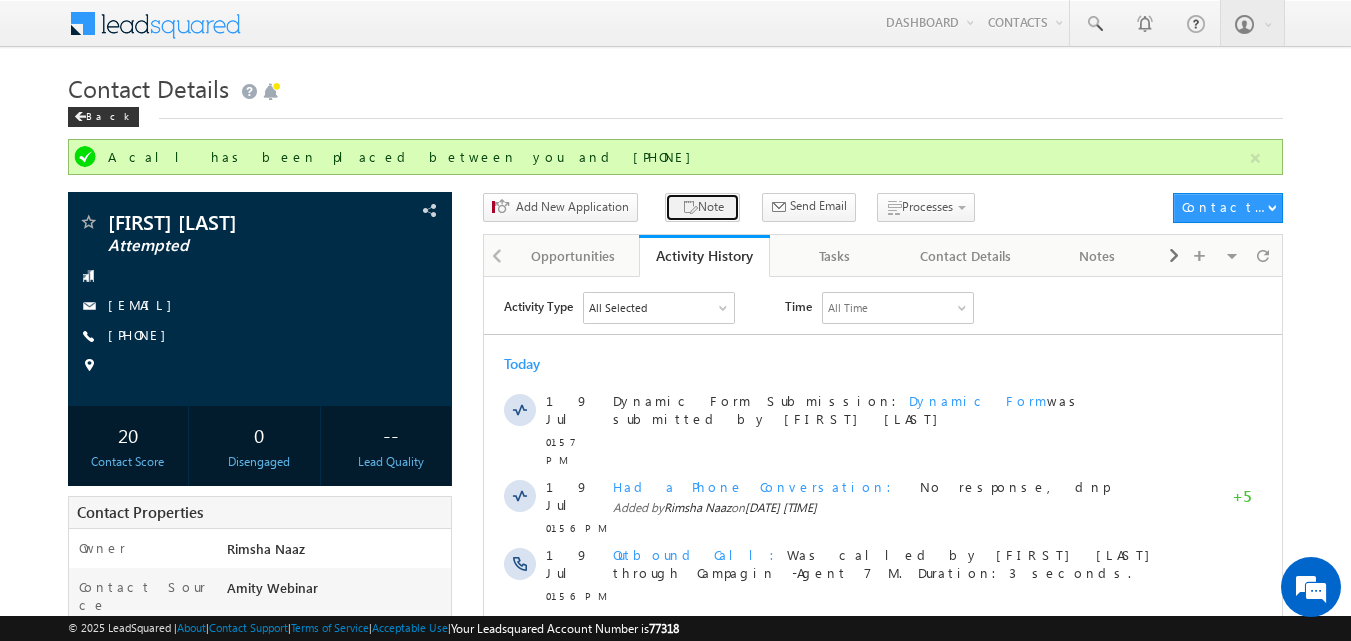 click on "Note" at bounding box center [702, 207] 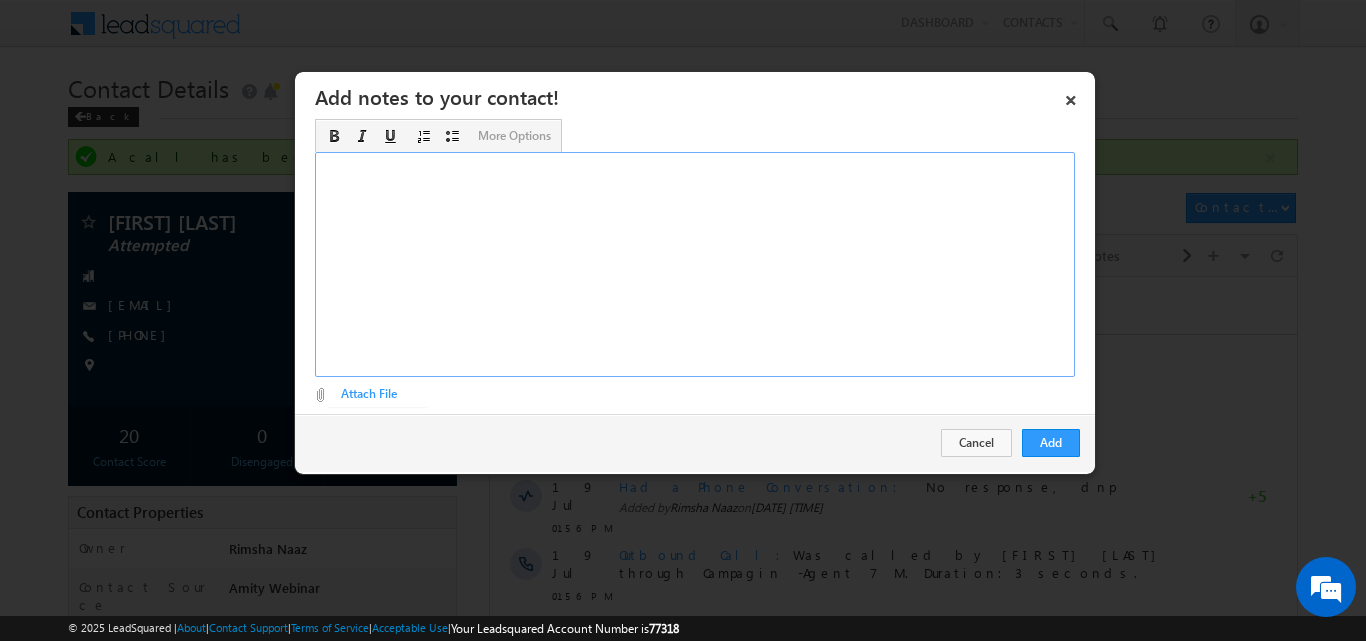 click at bounding box center [695, 264] 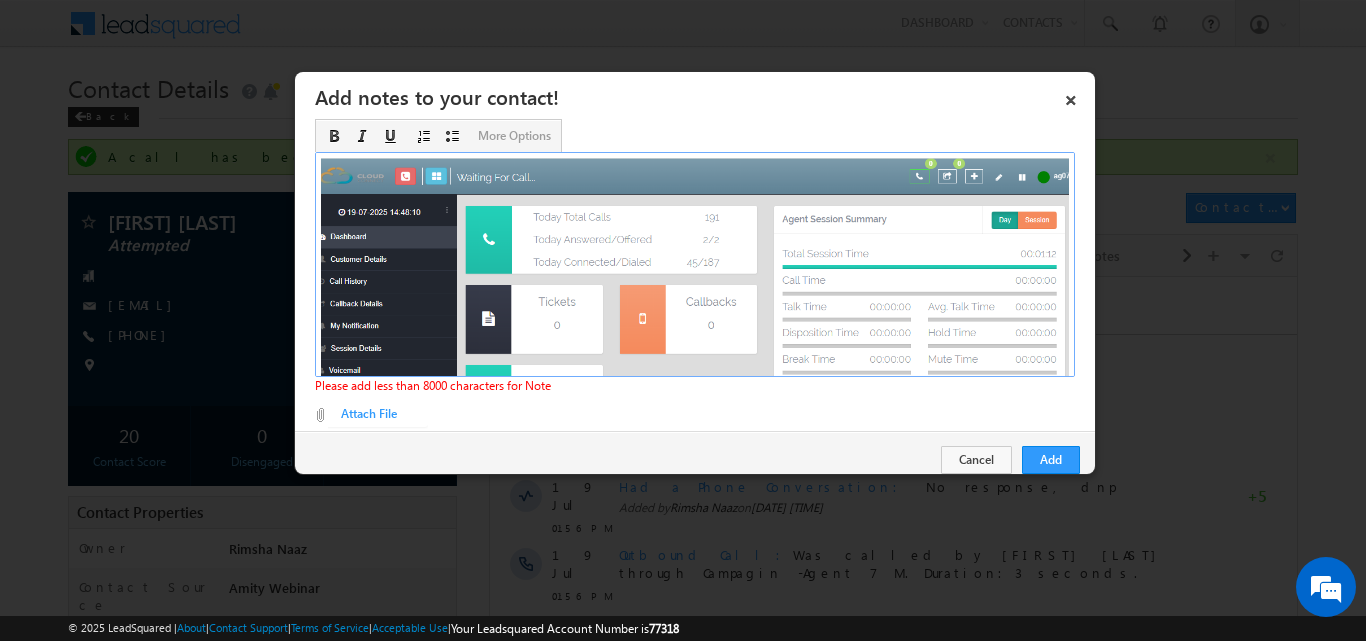 scroll, scrollTop: 5, scrollLeft: 0, axis: vertical 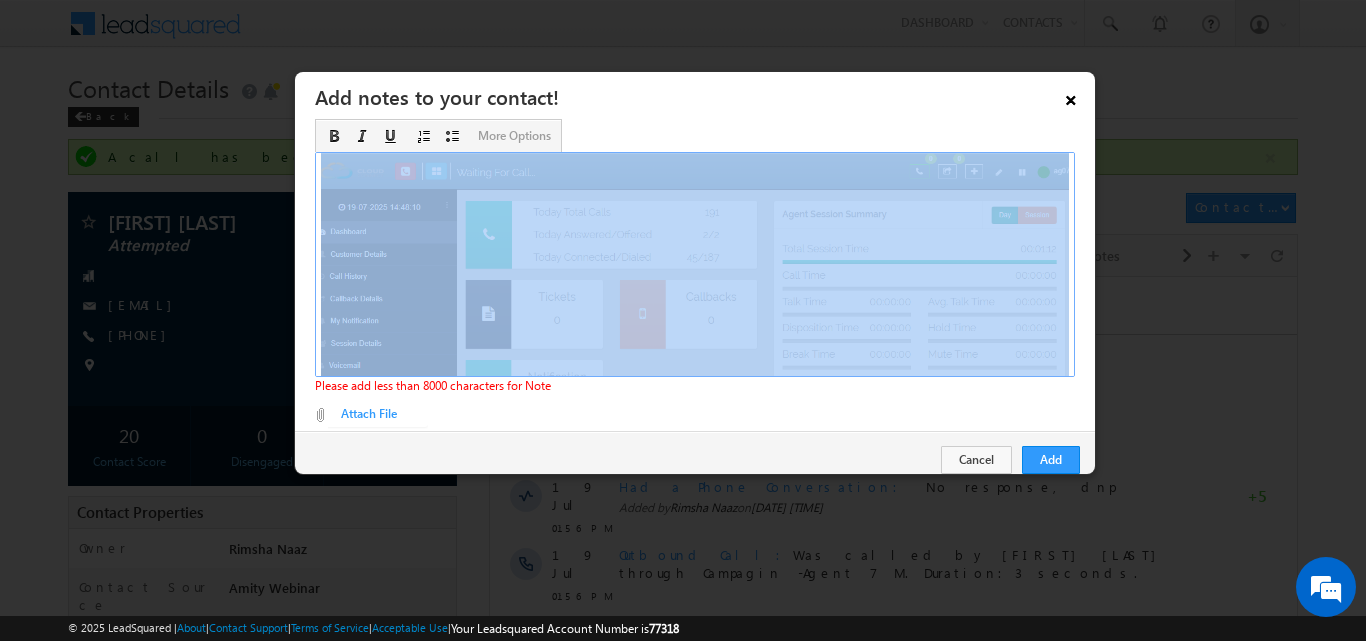 click on "×" at bounding box center [1071, 96] 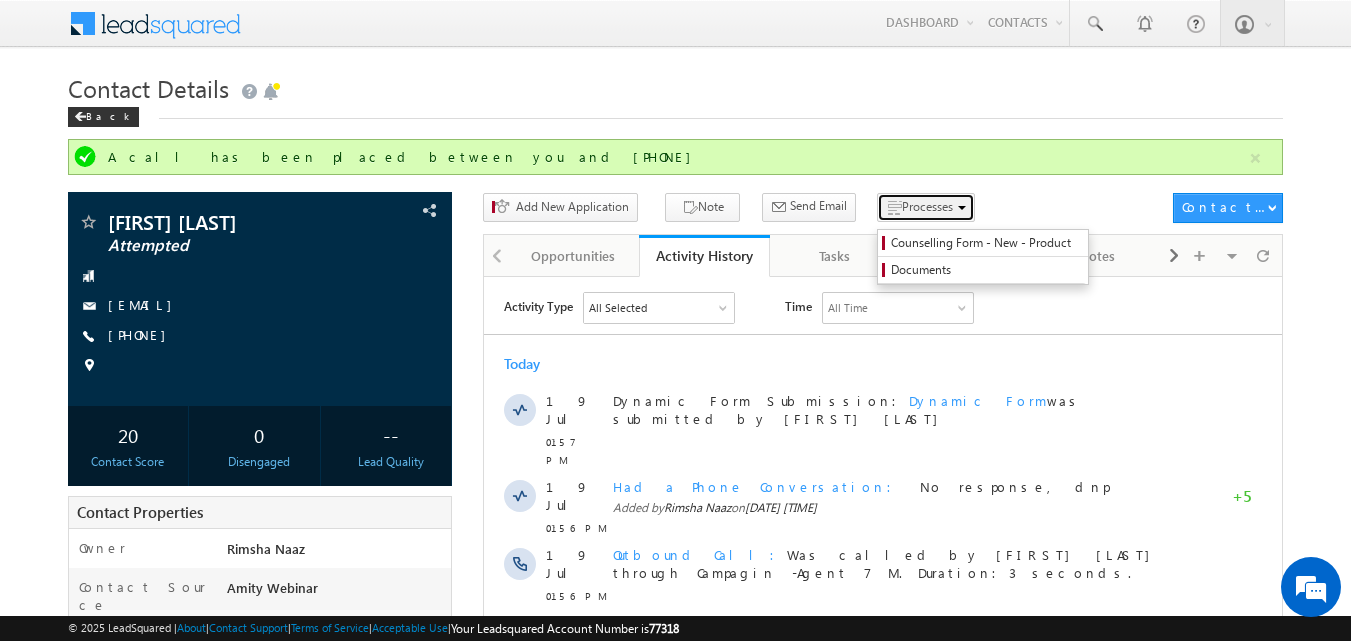 click on "Processes" at bounding box center (926, 207) 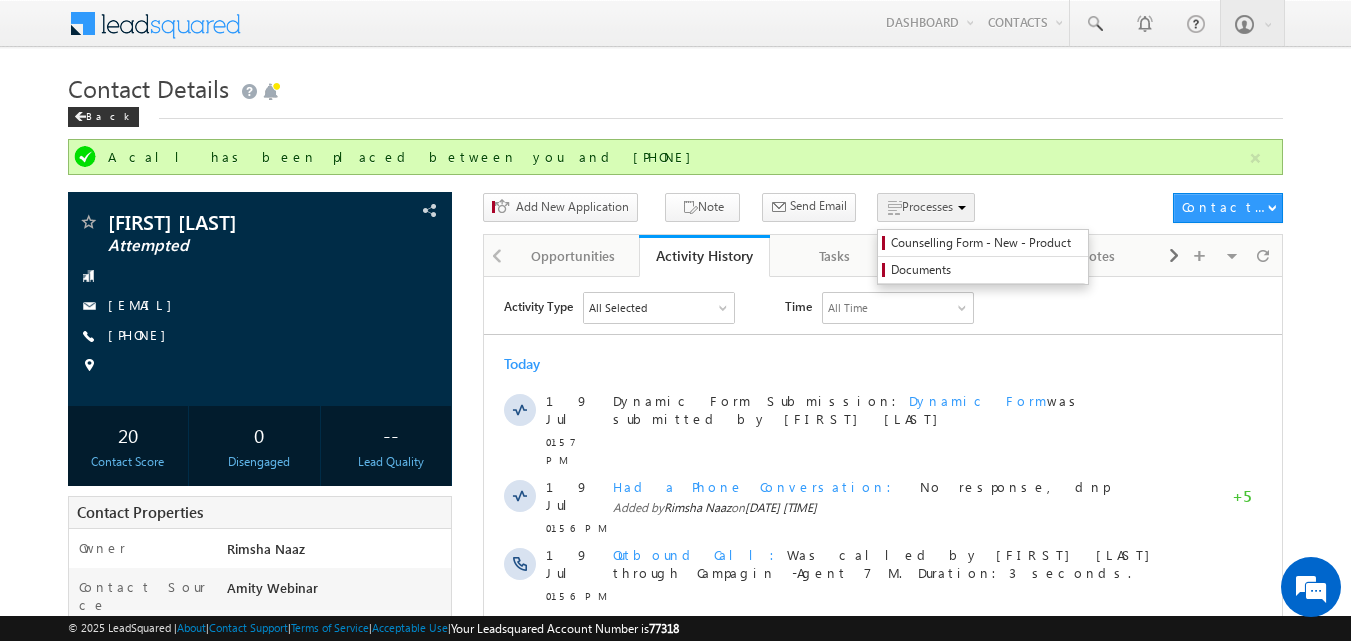 click on "Processes" at bounding box center [926, 207] 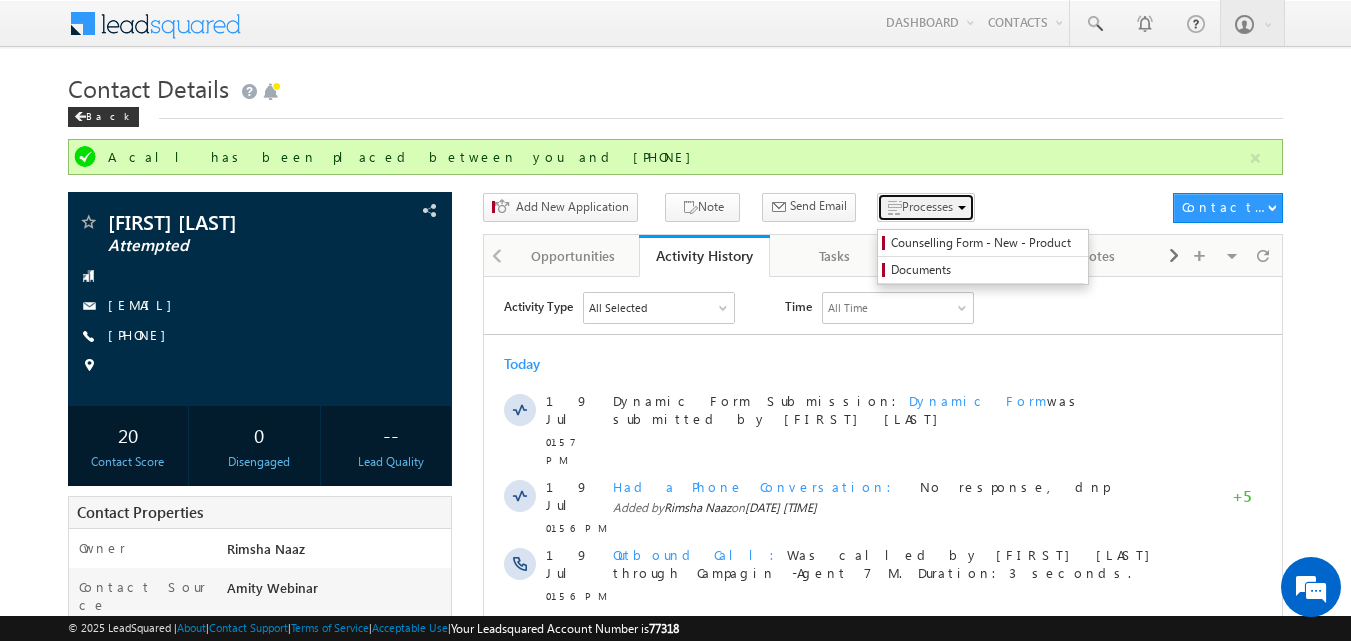 click on "Processes" at bounding box center (927, 206) 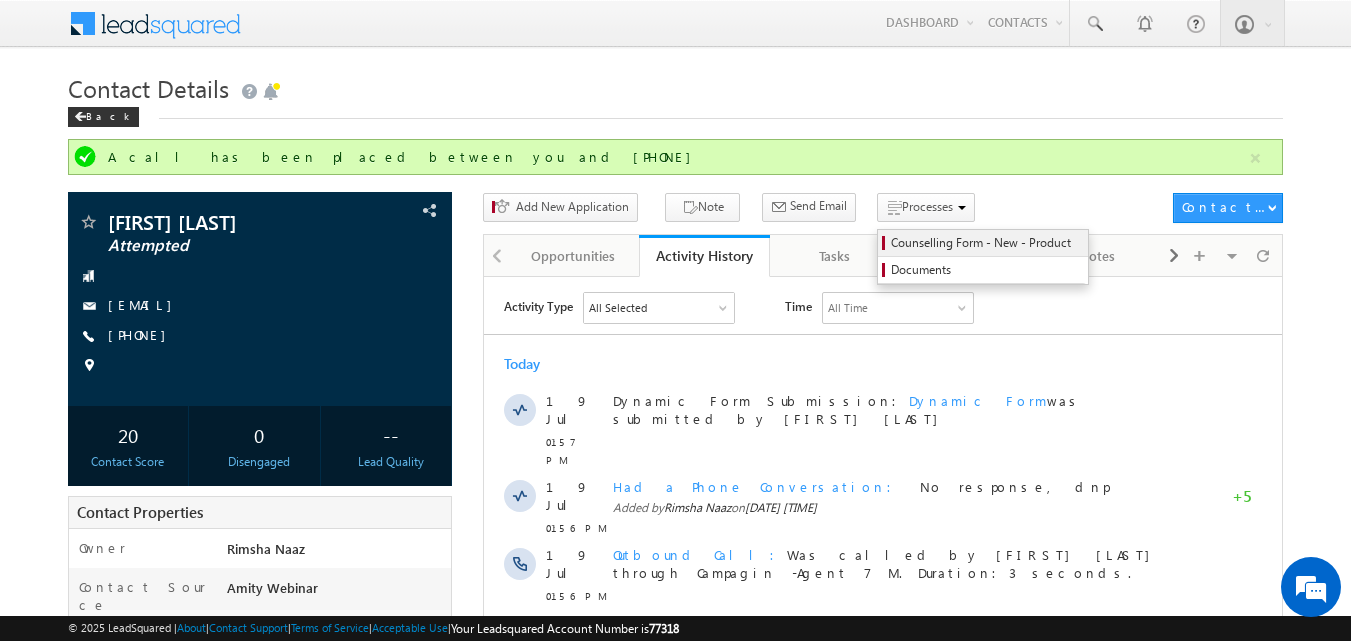 click on "Counselling Form - New - Product" at bounding box center [983, 243] 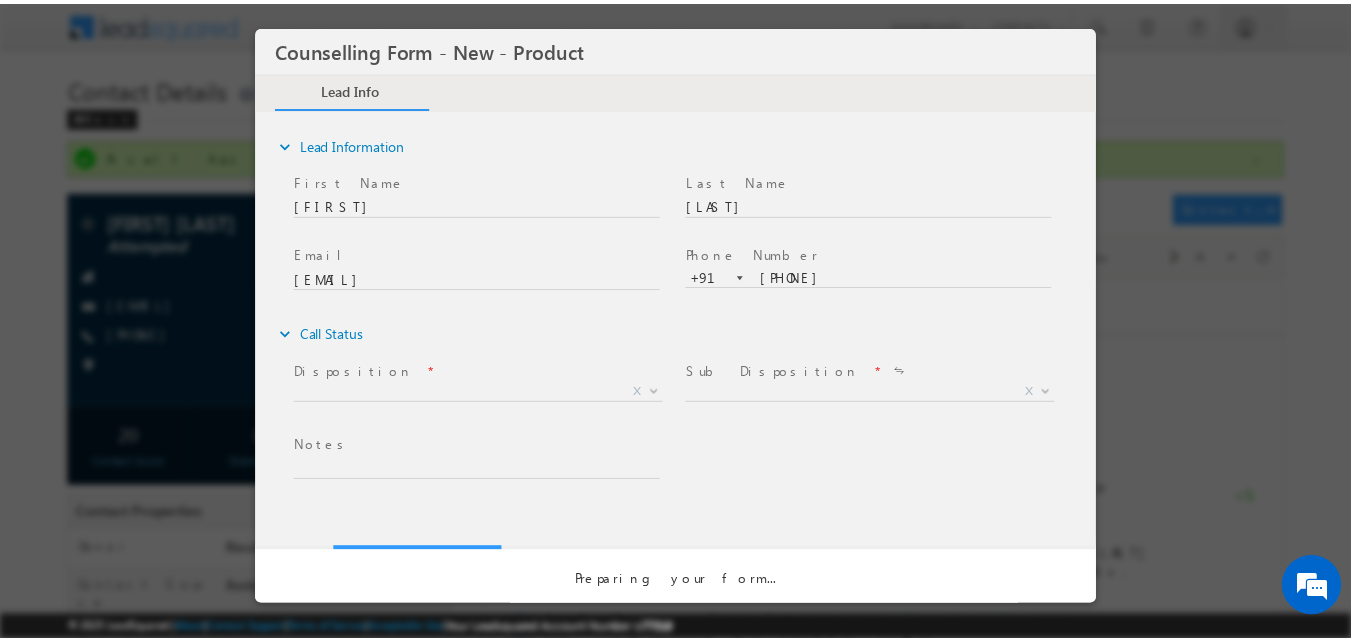 scroll, scrollTop: 0, scrollLeft: 0, axis: both 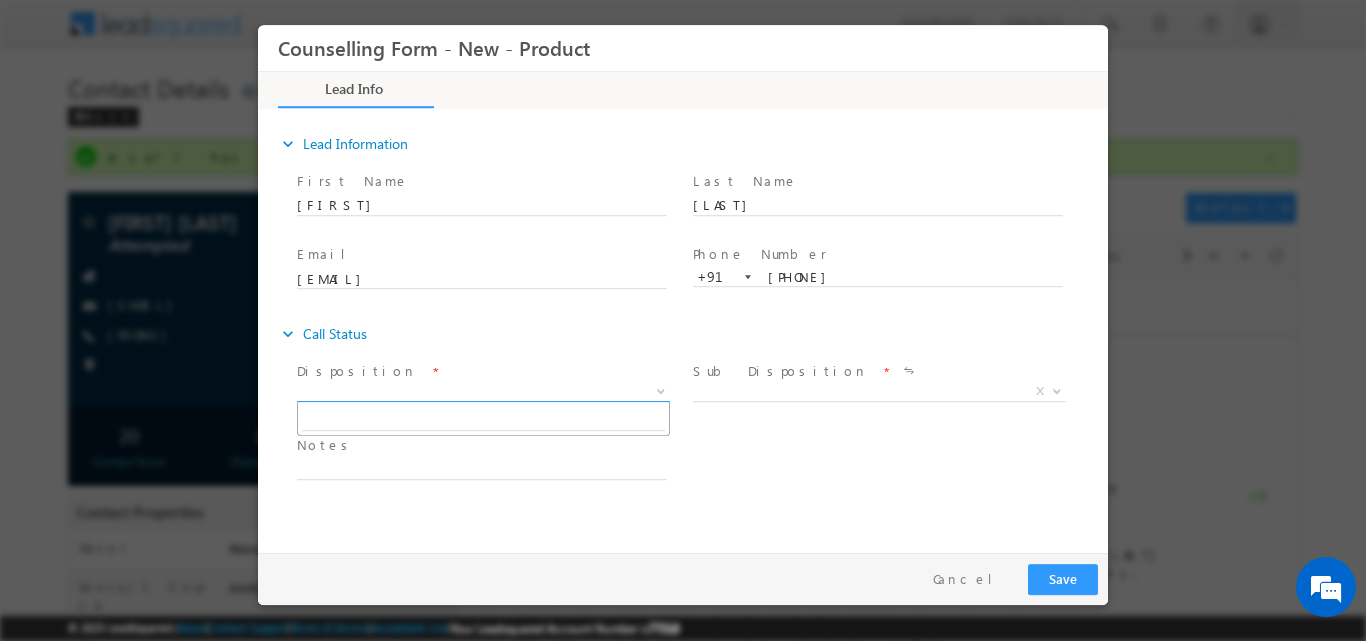 click at bounding box center (659, 390) 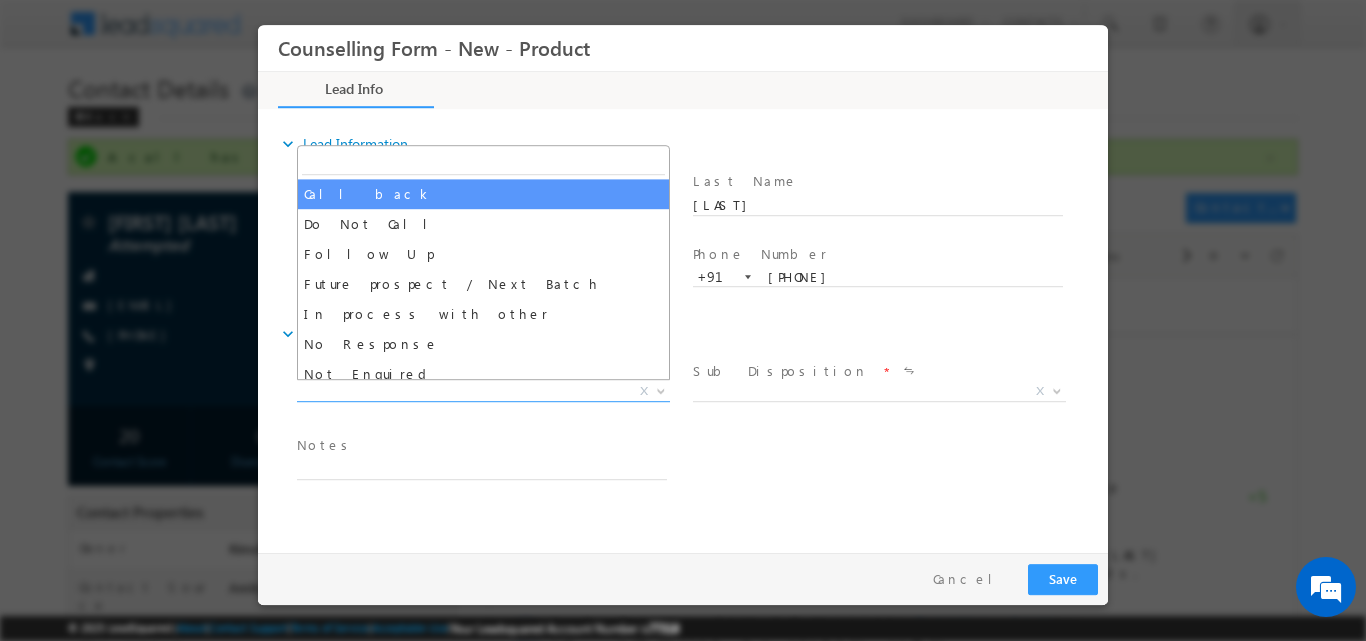 select on "Call back" 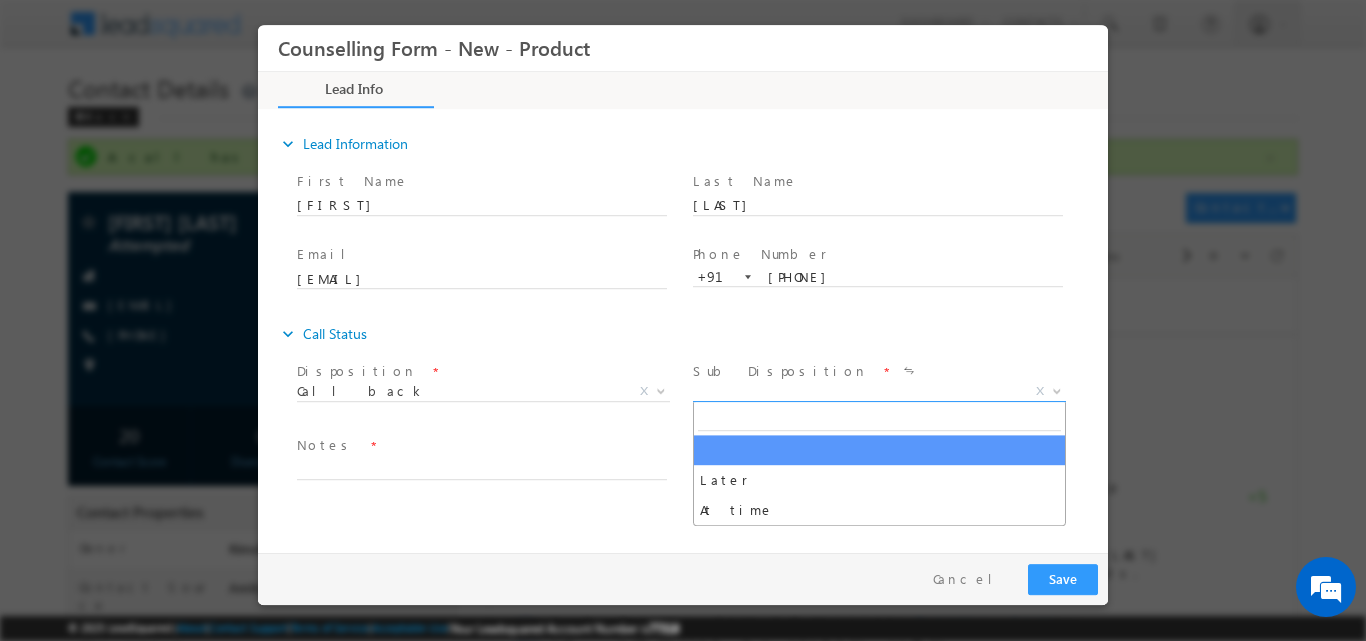 click at bounding box center (1057, 389) 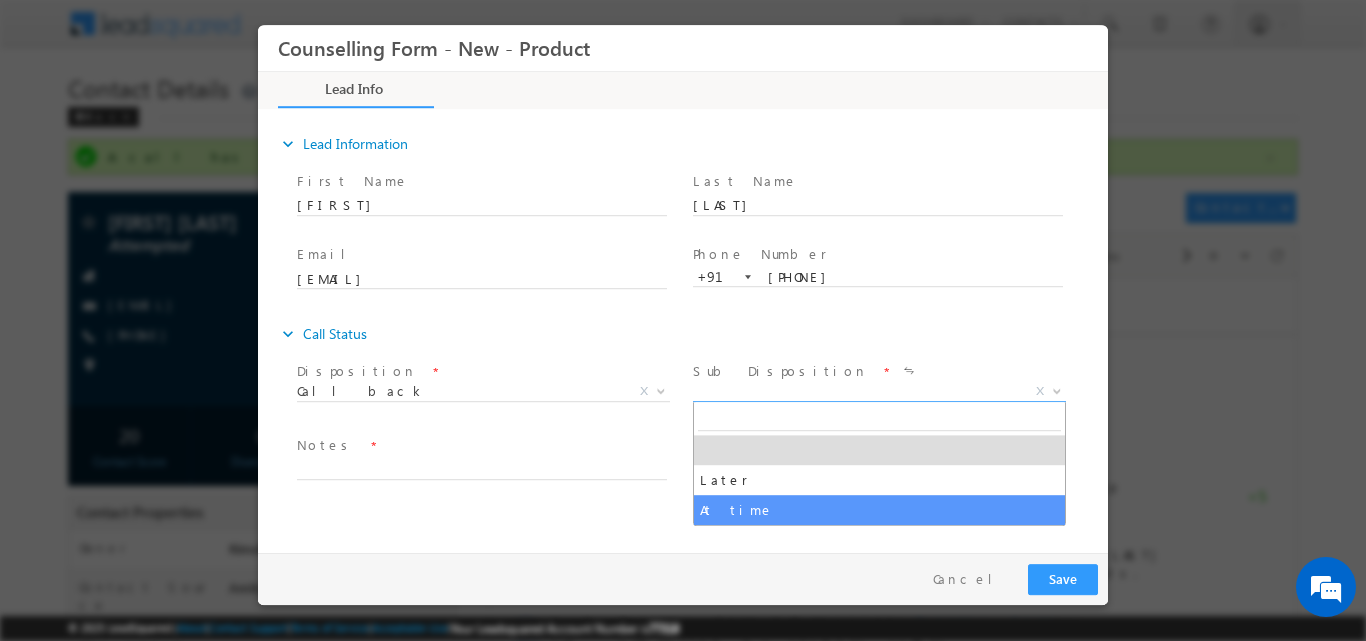 select on "At time" 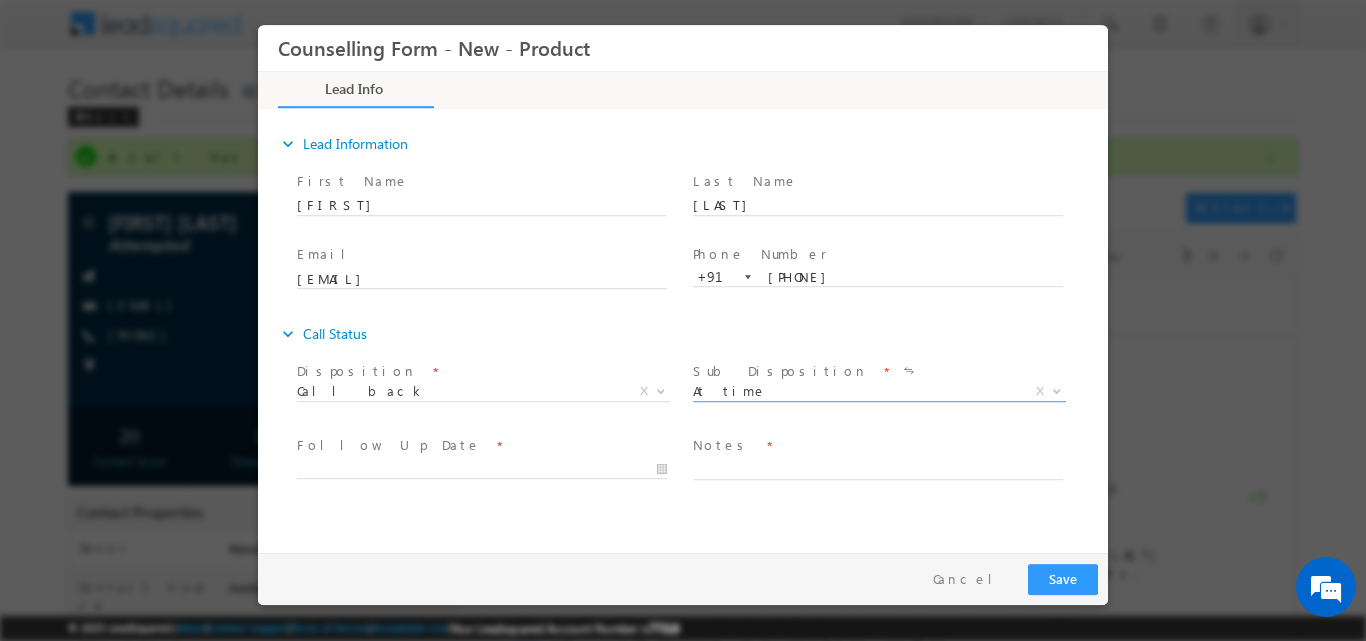 click at bounding box center (491, 468) 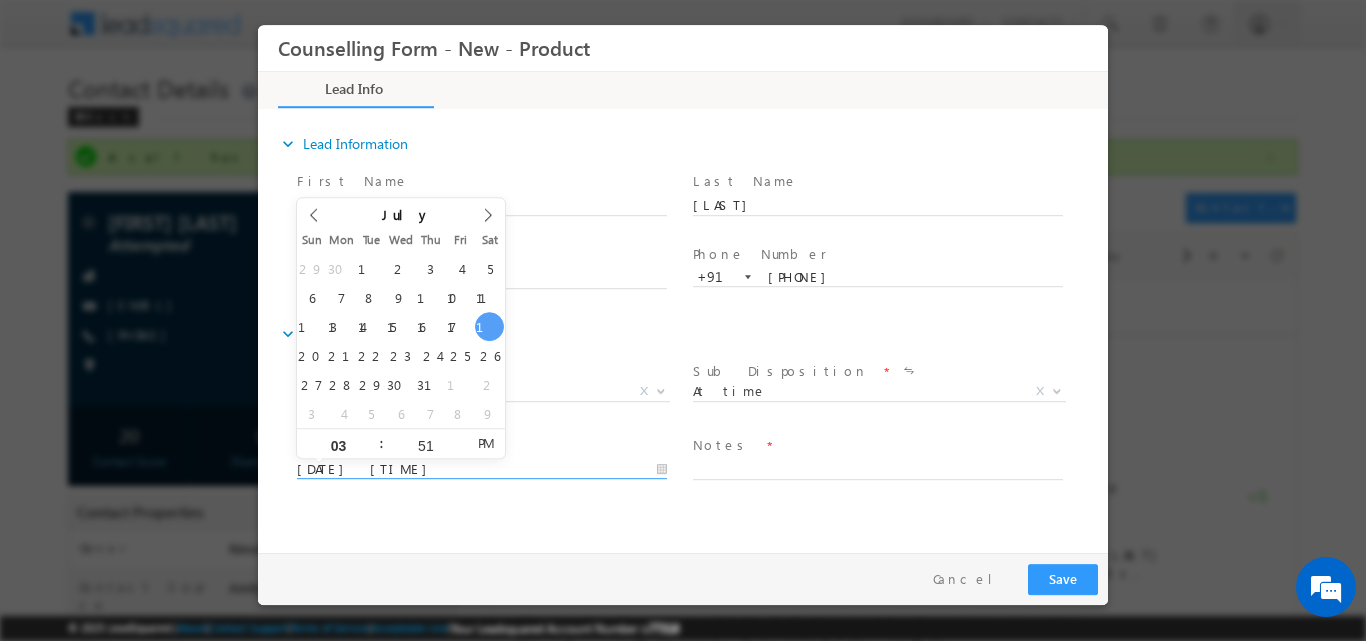 click on "19/07/2025 3:51 PM" at bounding box center [482, 469] 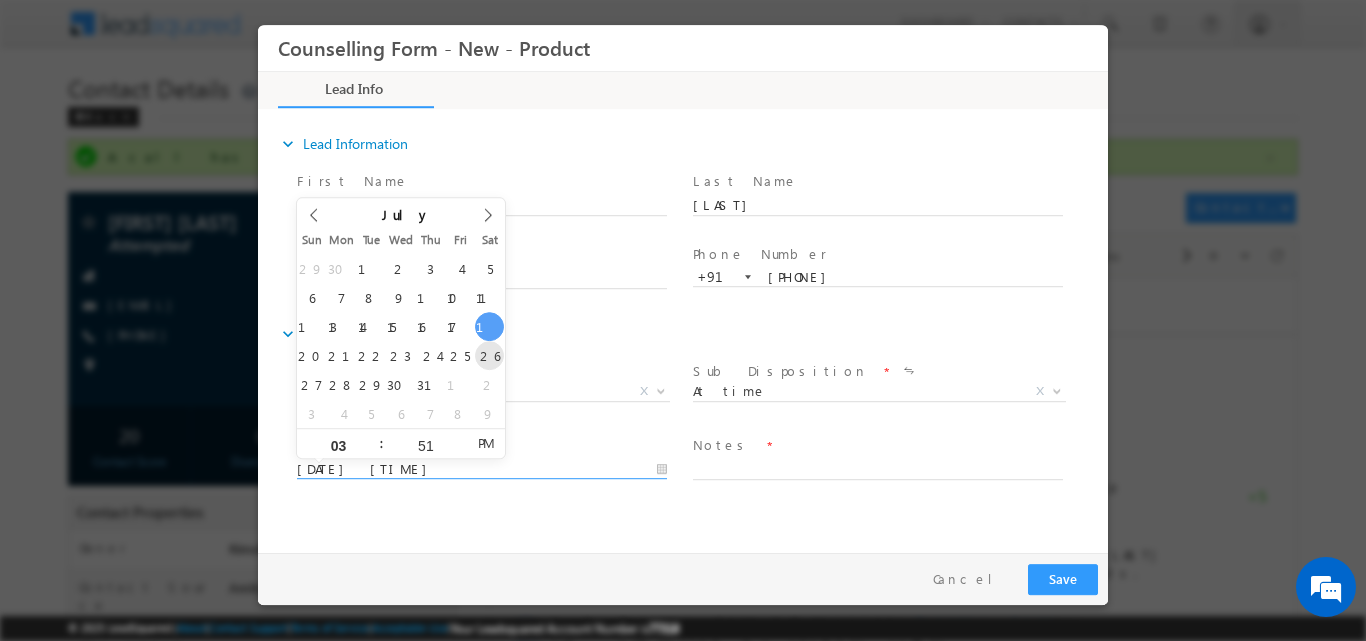 type on "26/07/2025 3:51 PM" 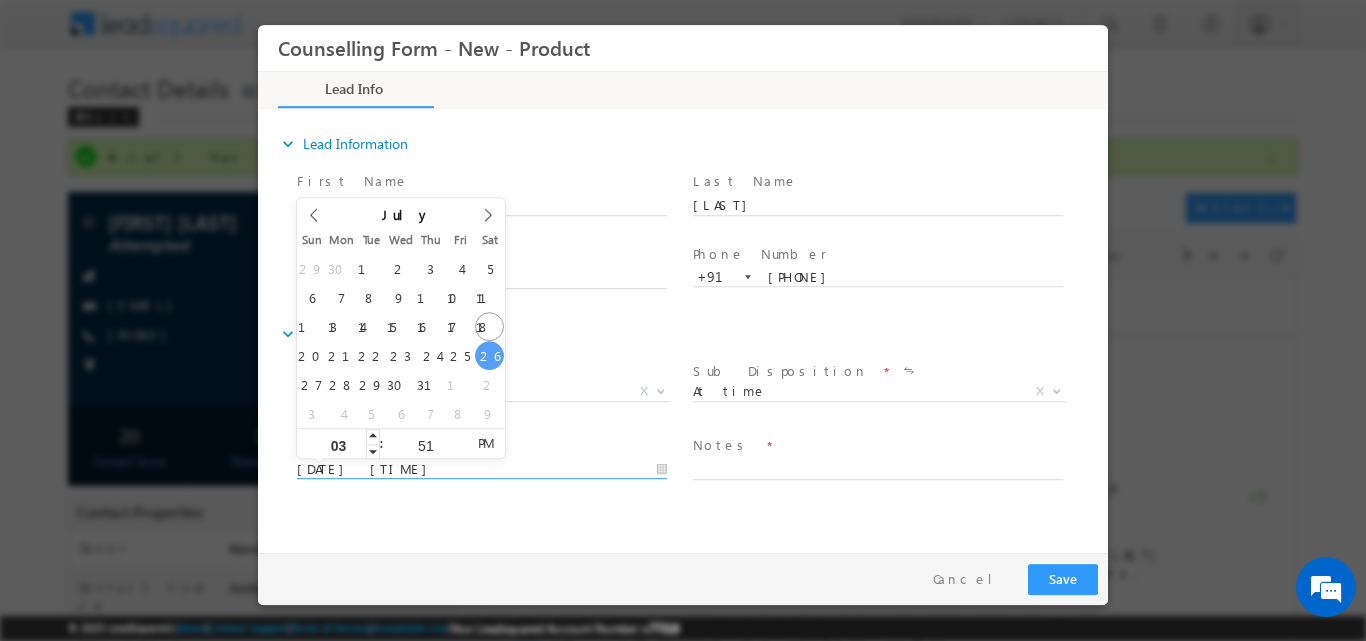 click on "03" at bounding box center [338, 444] 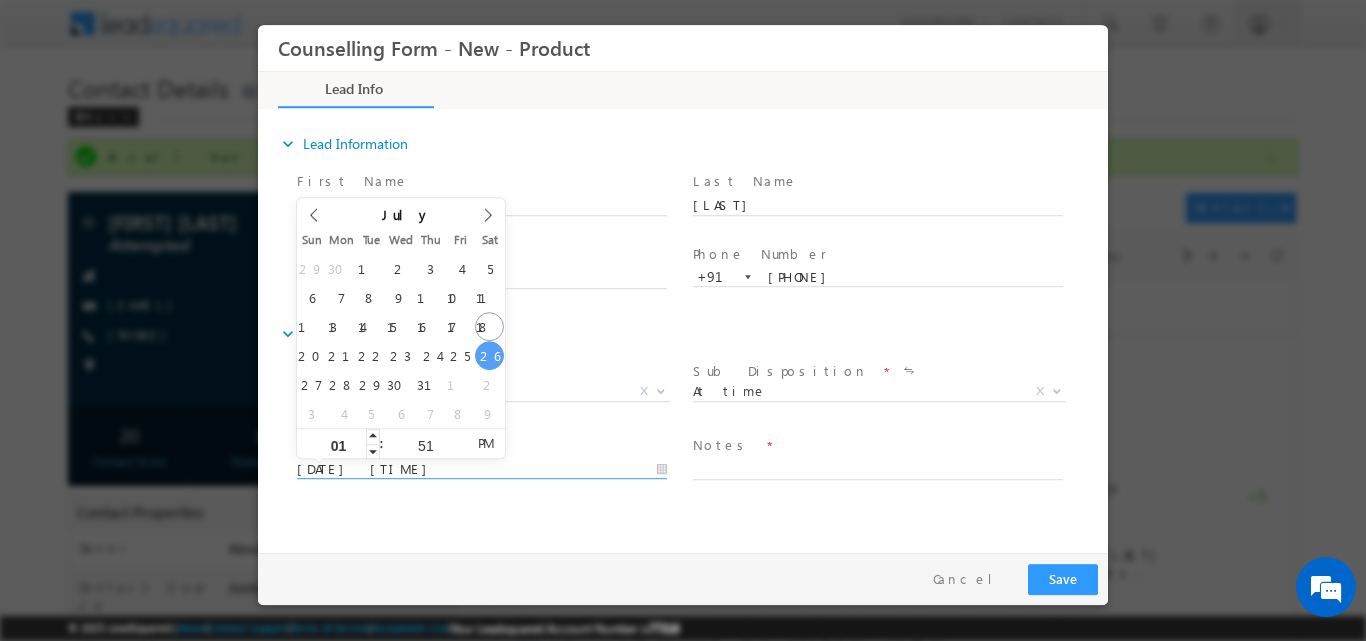 type on "011" 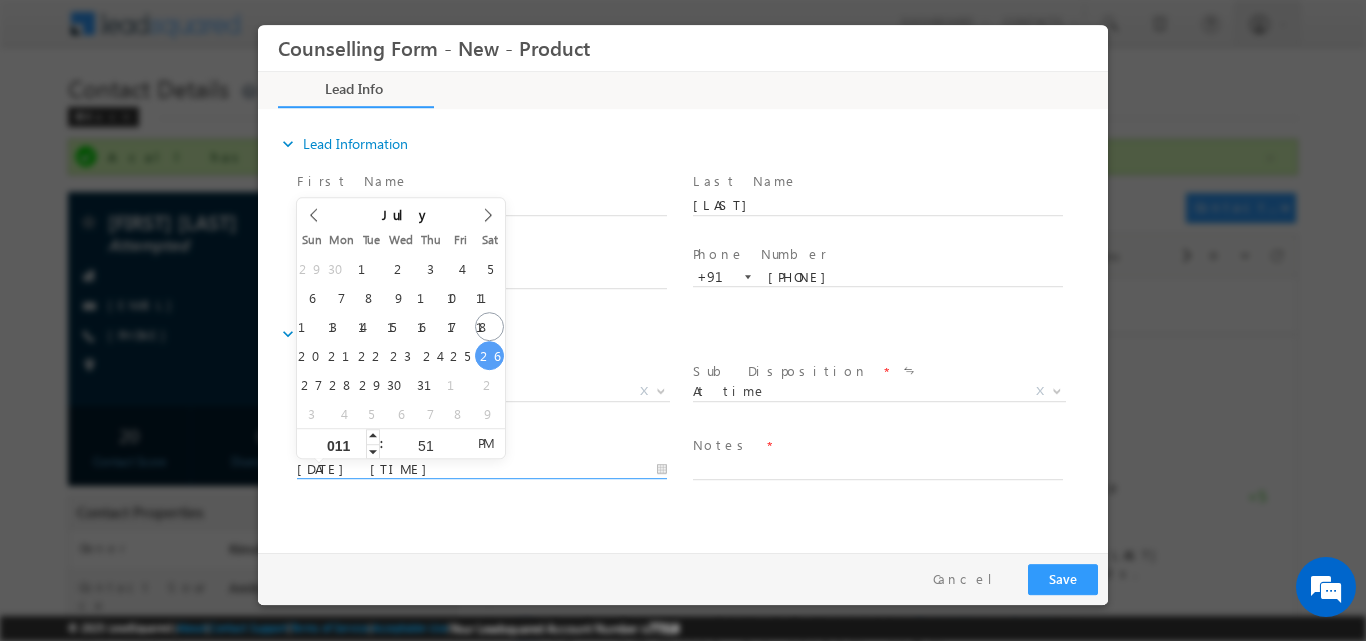 click on "011" at bounding box center (338, 444) 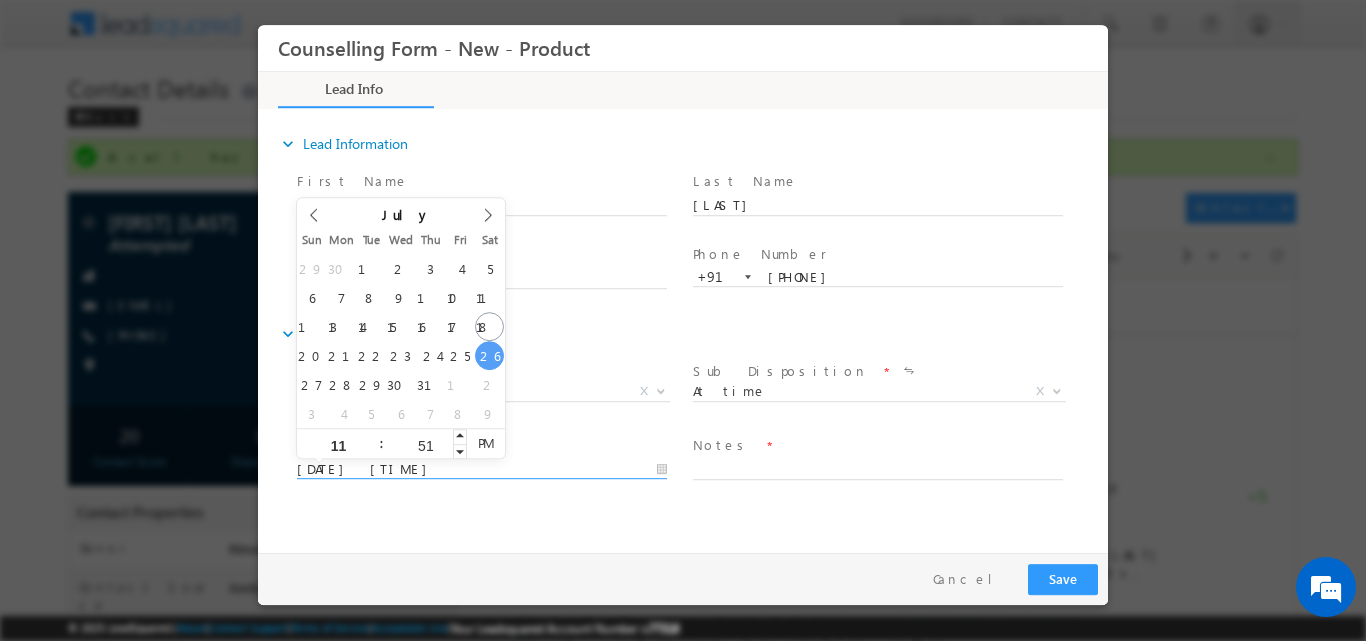 type on "11" 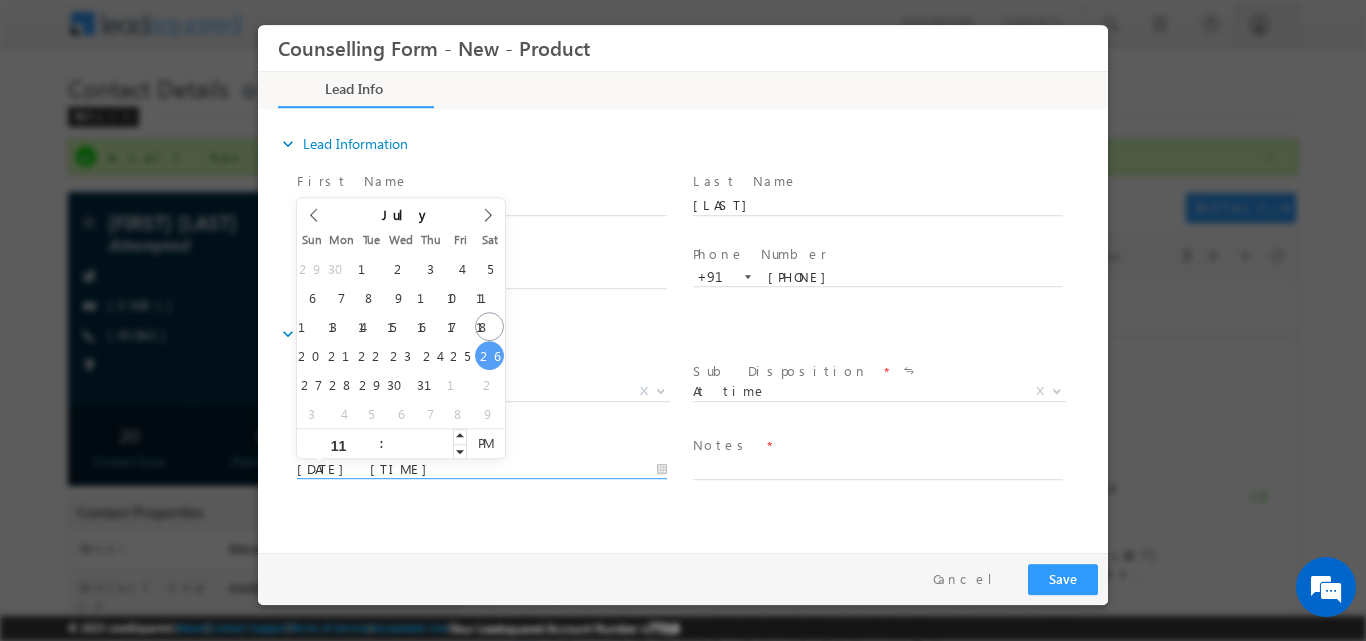 type on "8" 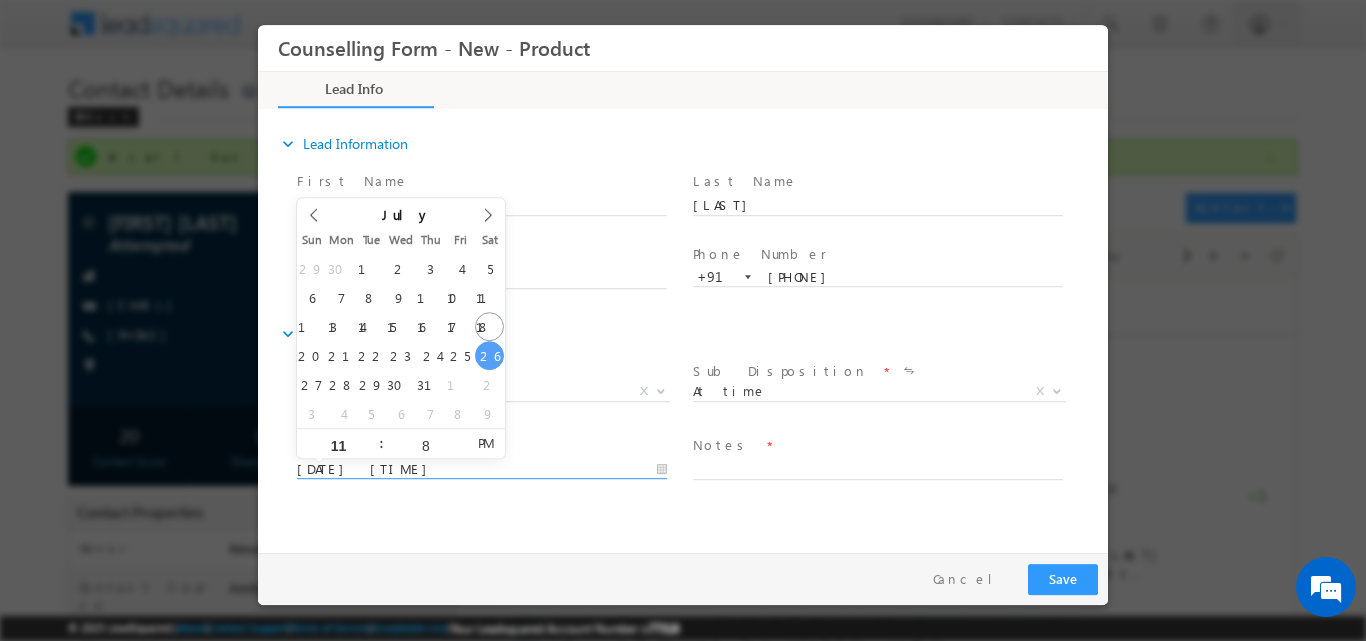 type on "26/07/2025 11:08 PM" 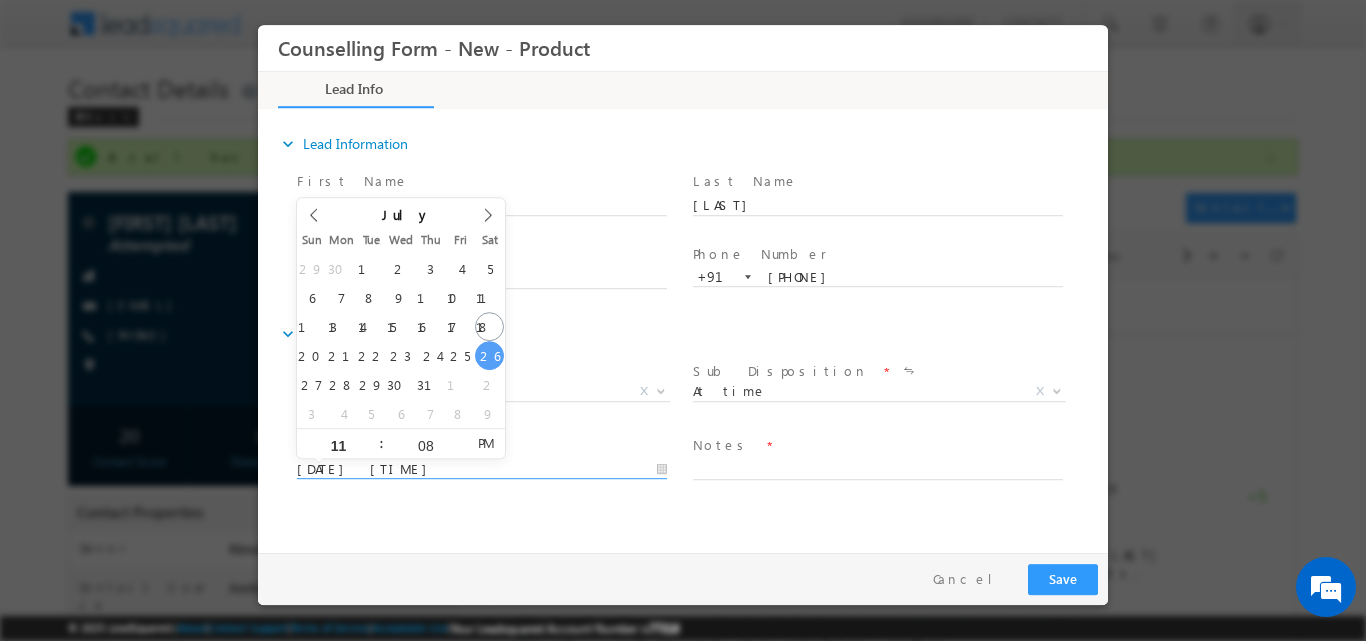 click at bounding box center (877, 489) 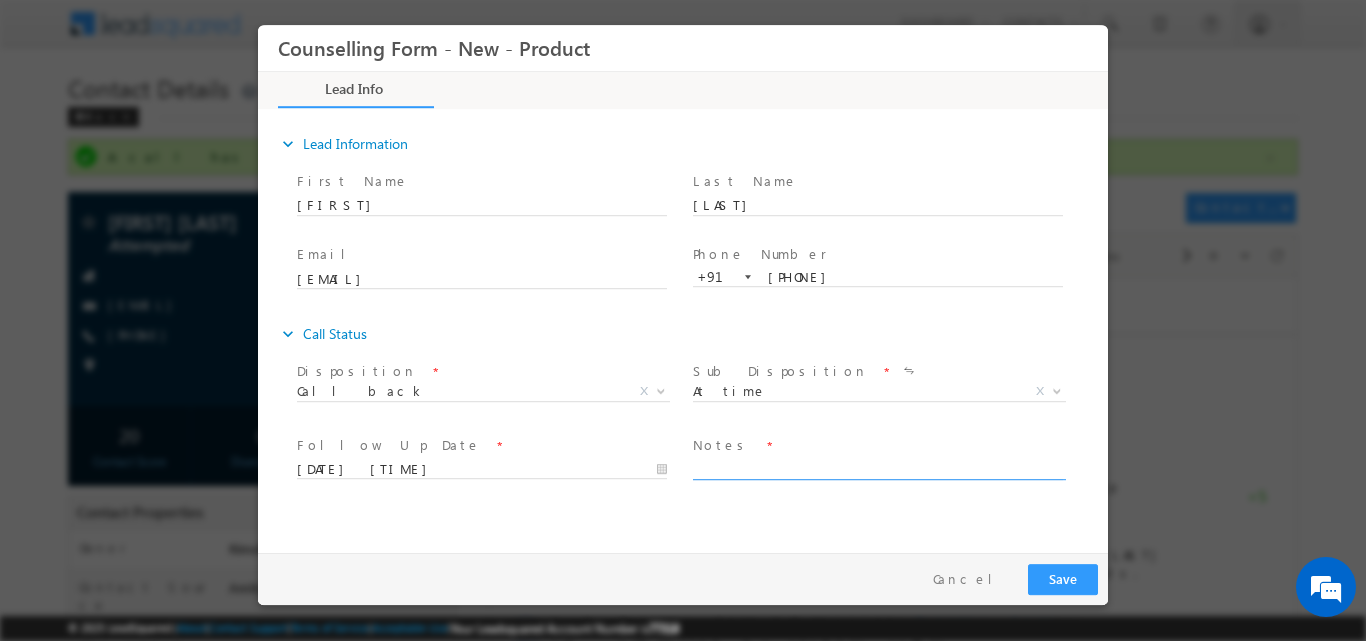 click at bounding box center [878, 467] 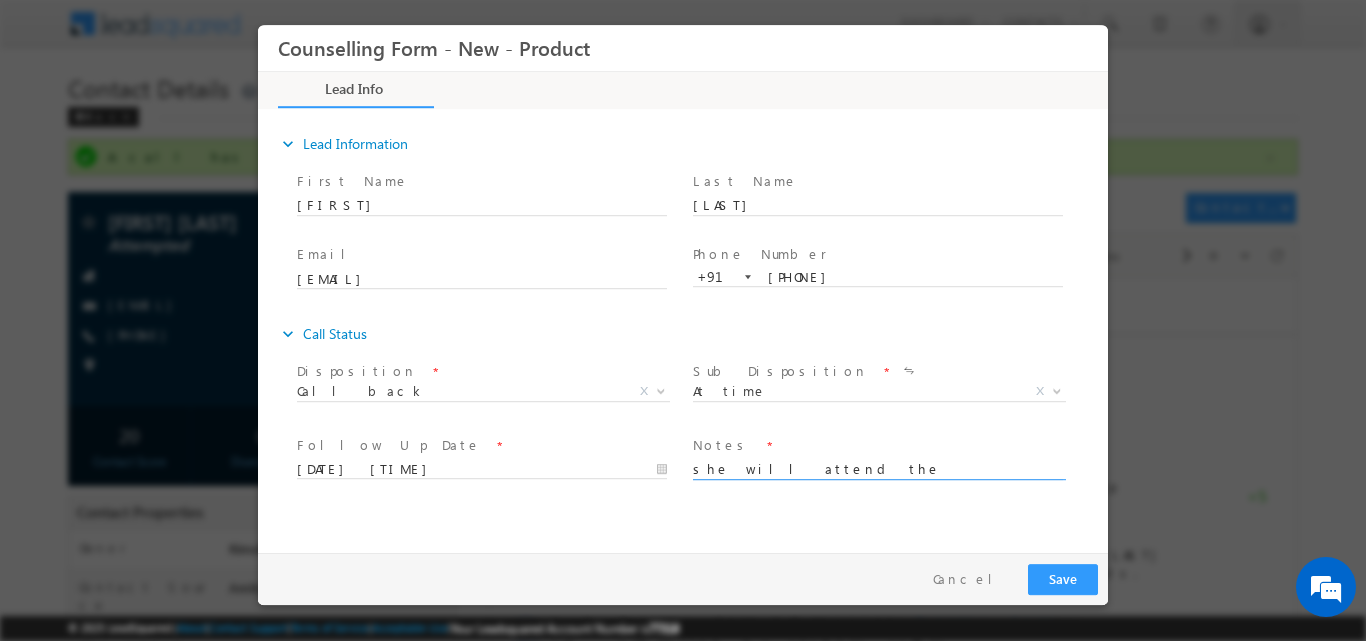 type on "she will attend the session and looking for masters" 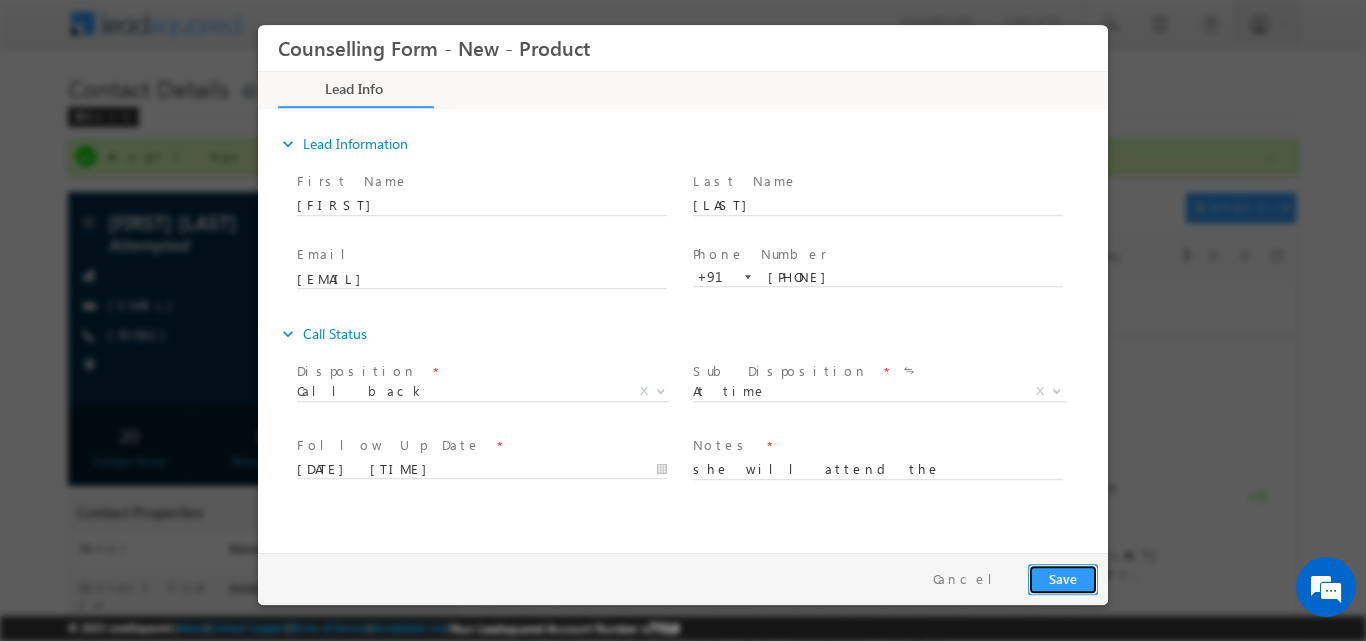 click on "Save" at bounding box center (1063, 578) 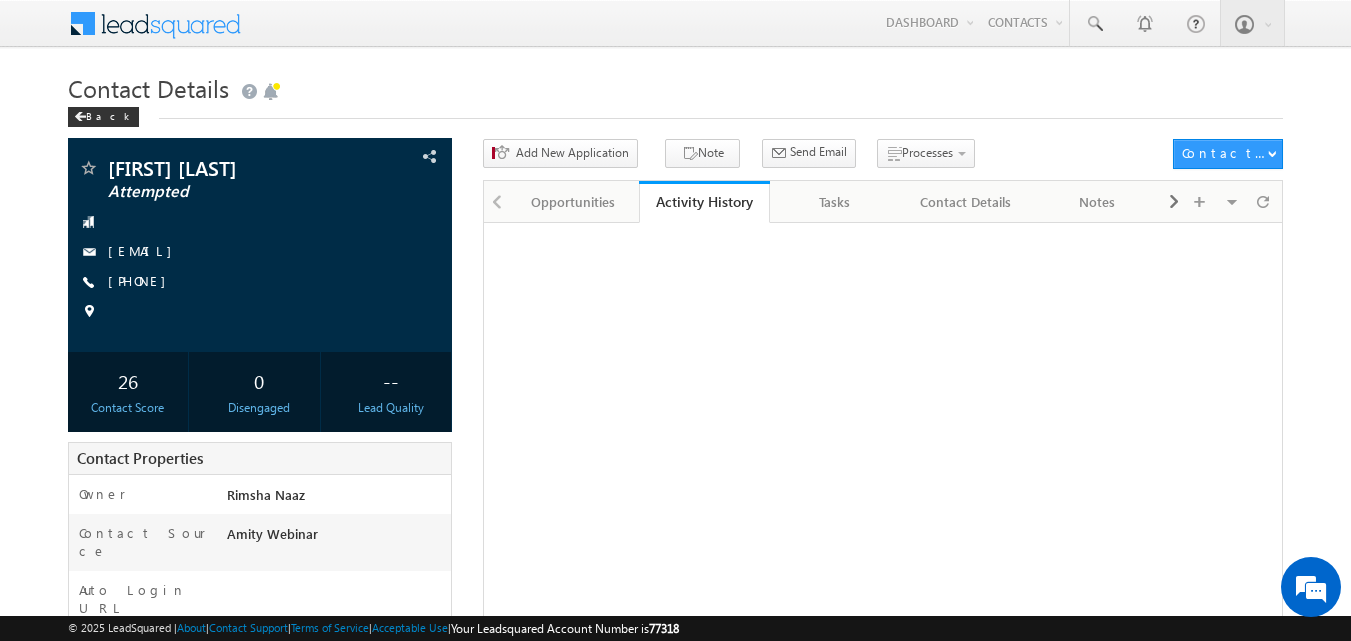 scroll, scrollTop: 0, scrollLeft: 0, axis: both 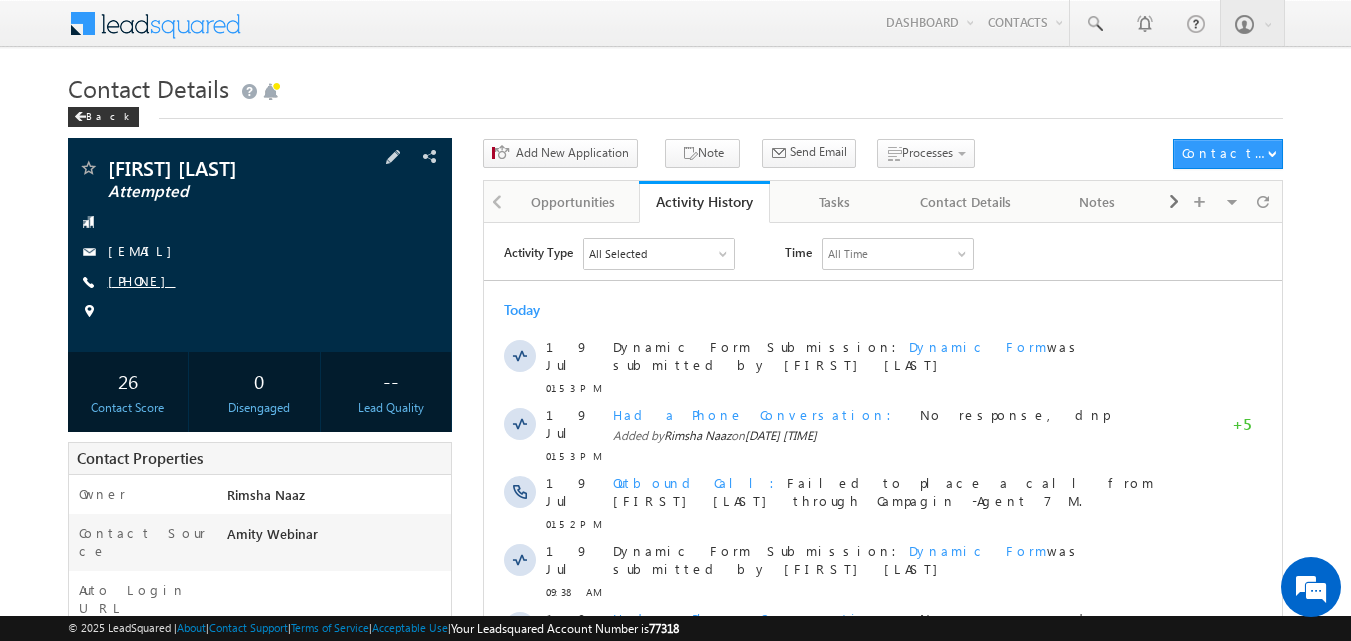 click on "[PHONE]" at bounding box center [142, 280] 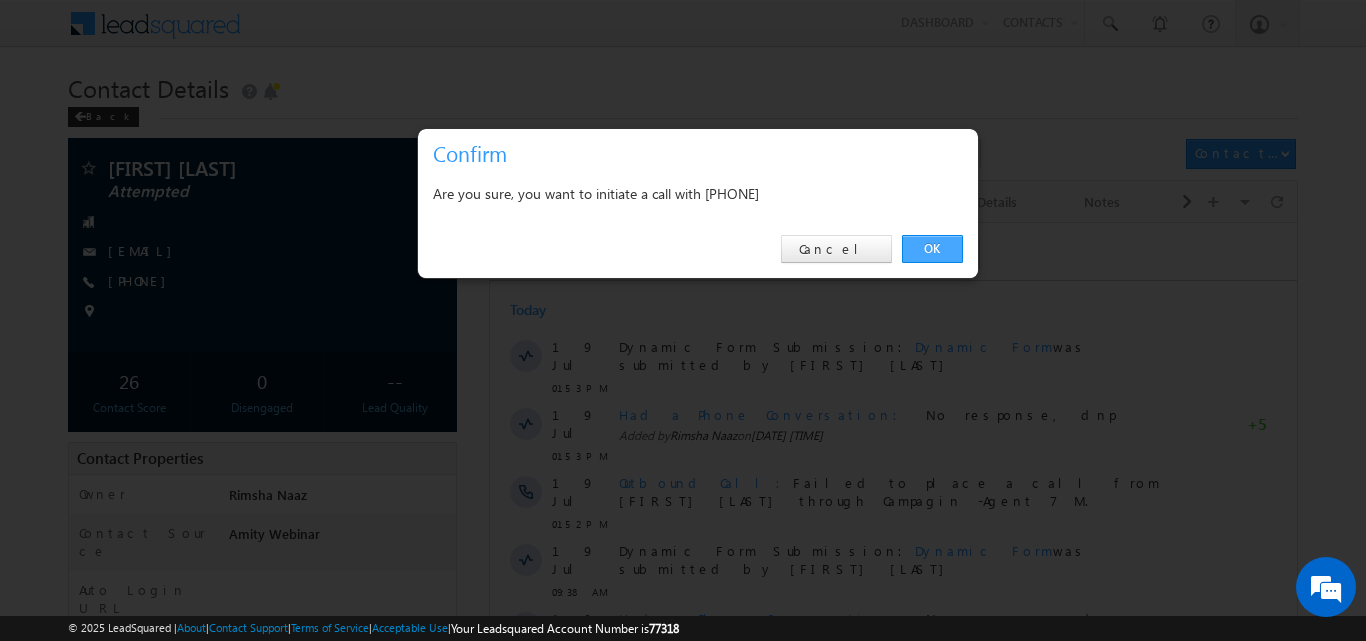 click on "OK" at bounding box center [932, 249] 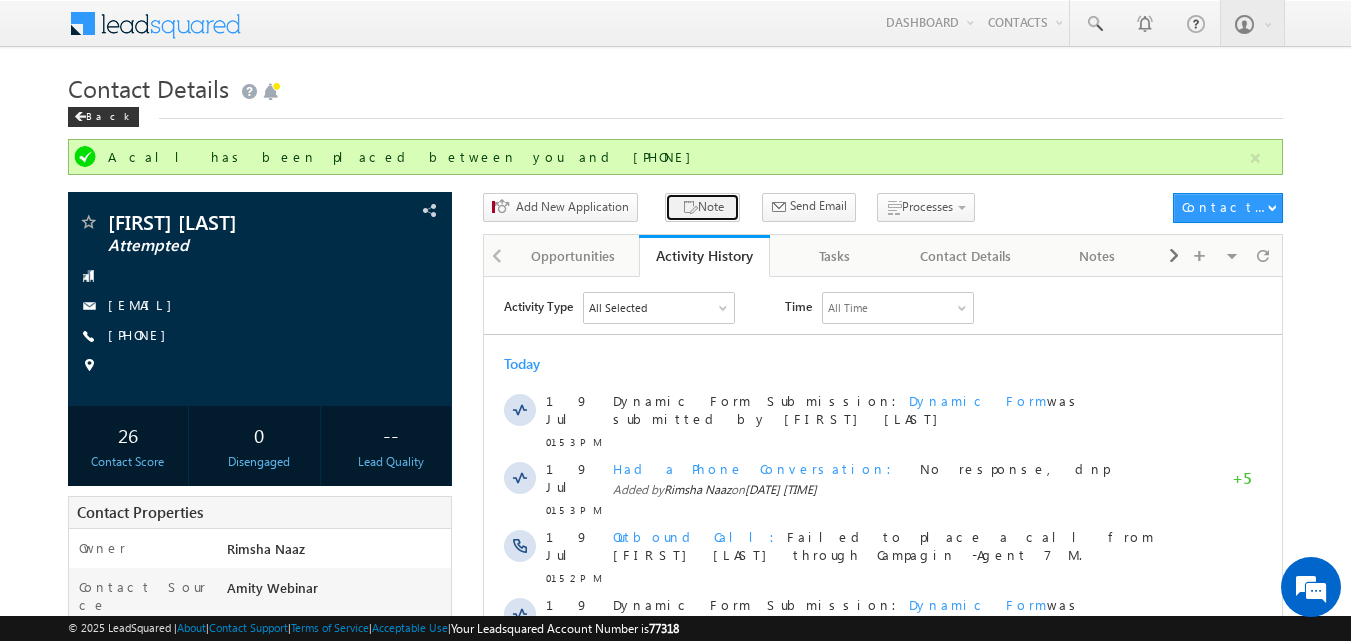 click at bounding box center [690, 208] 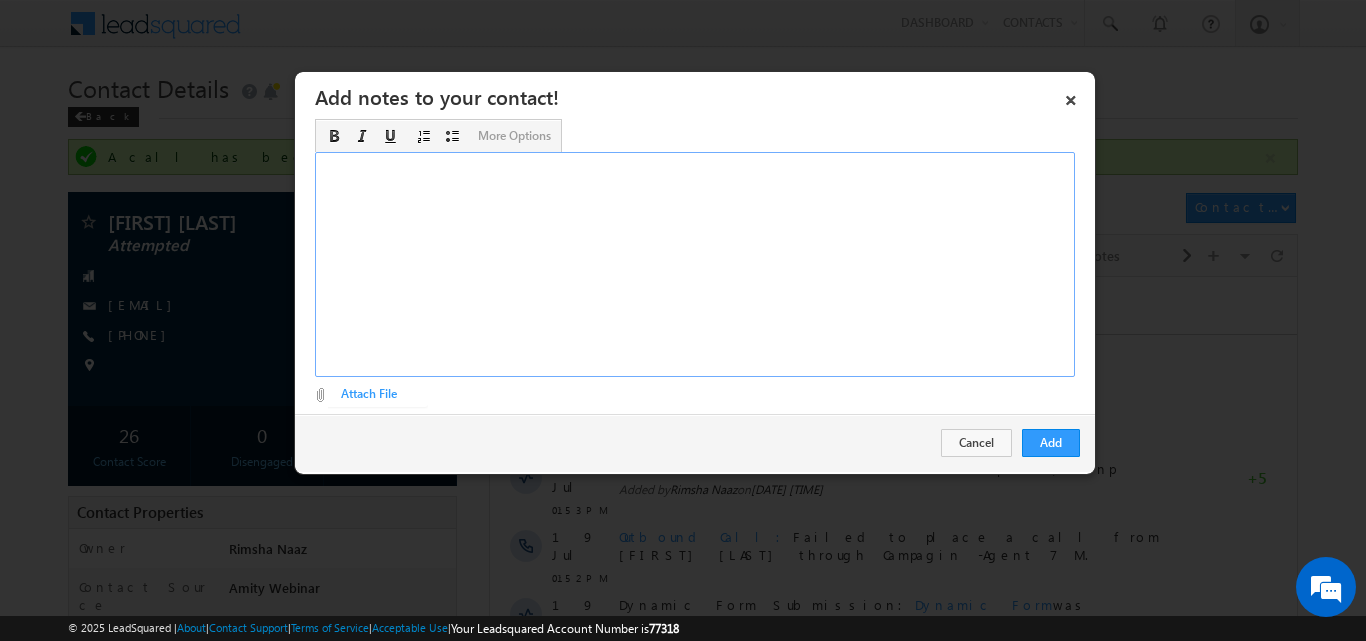 click at bounding box center (695, 264) 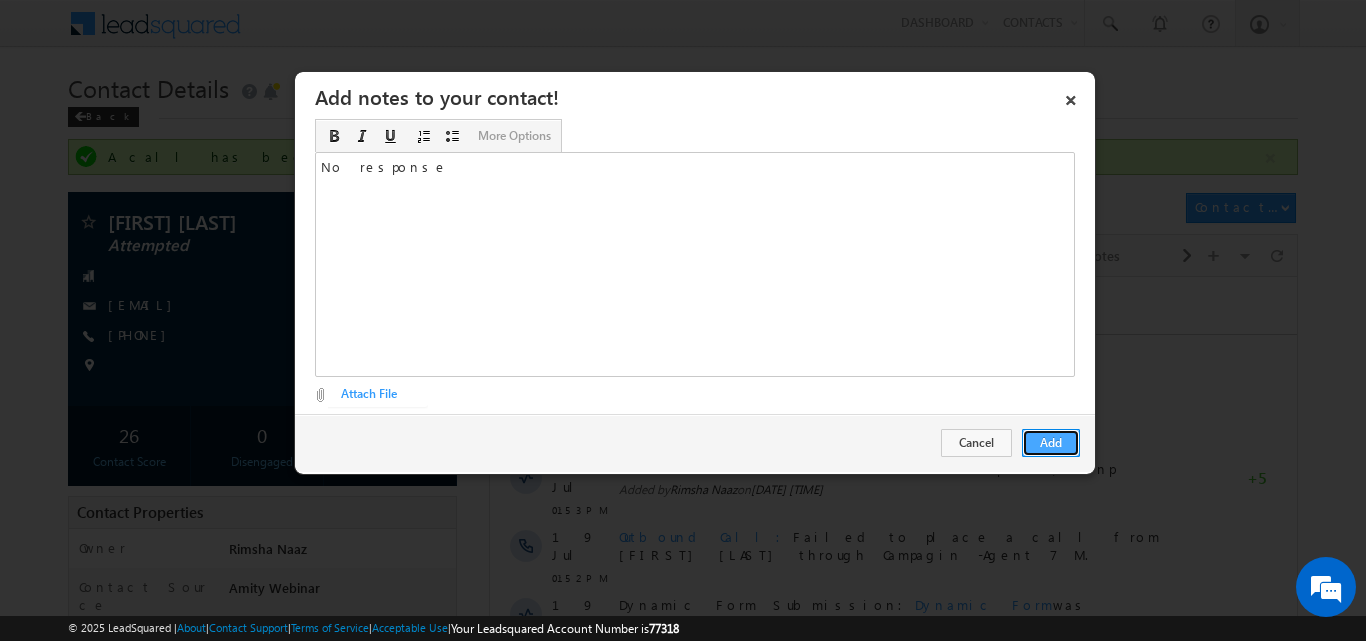 click on "Add" at bounding box center (1051, 443) 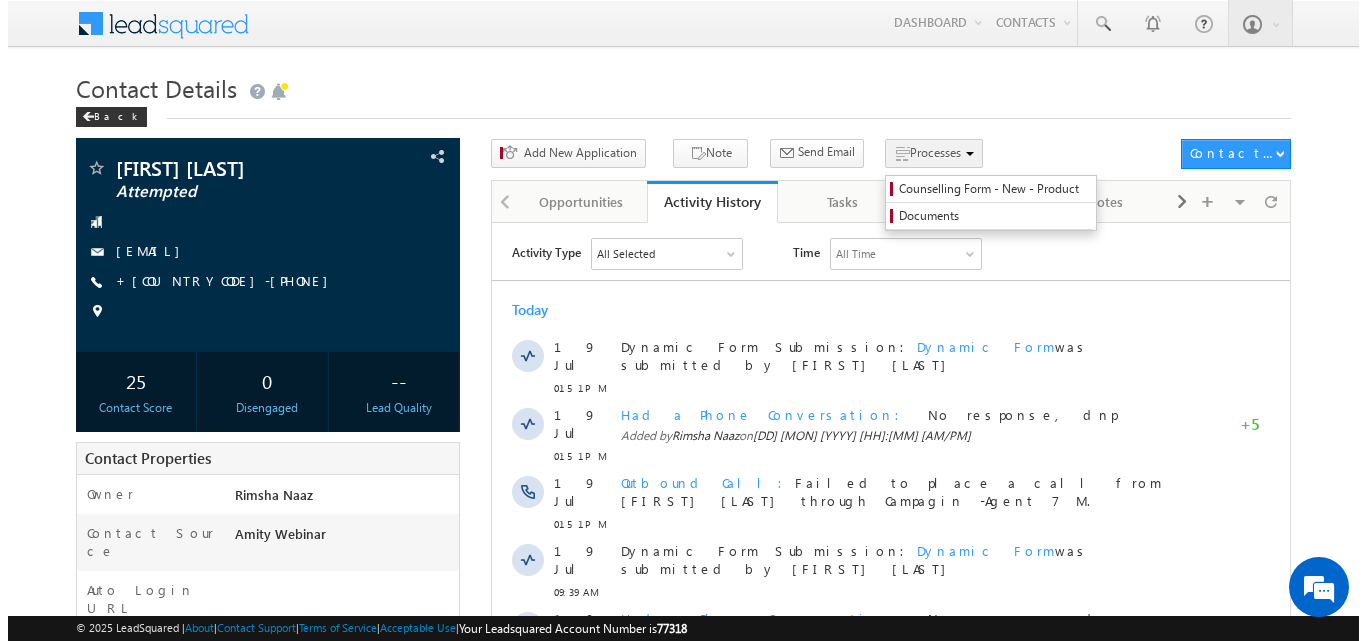 scroll, scrollTop: 0, scrollLeft: 0, axis: both 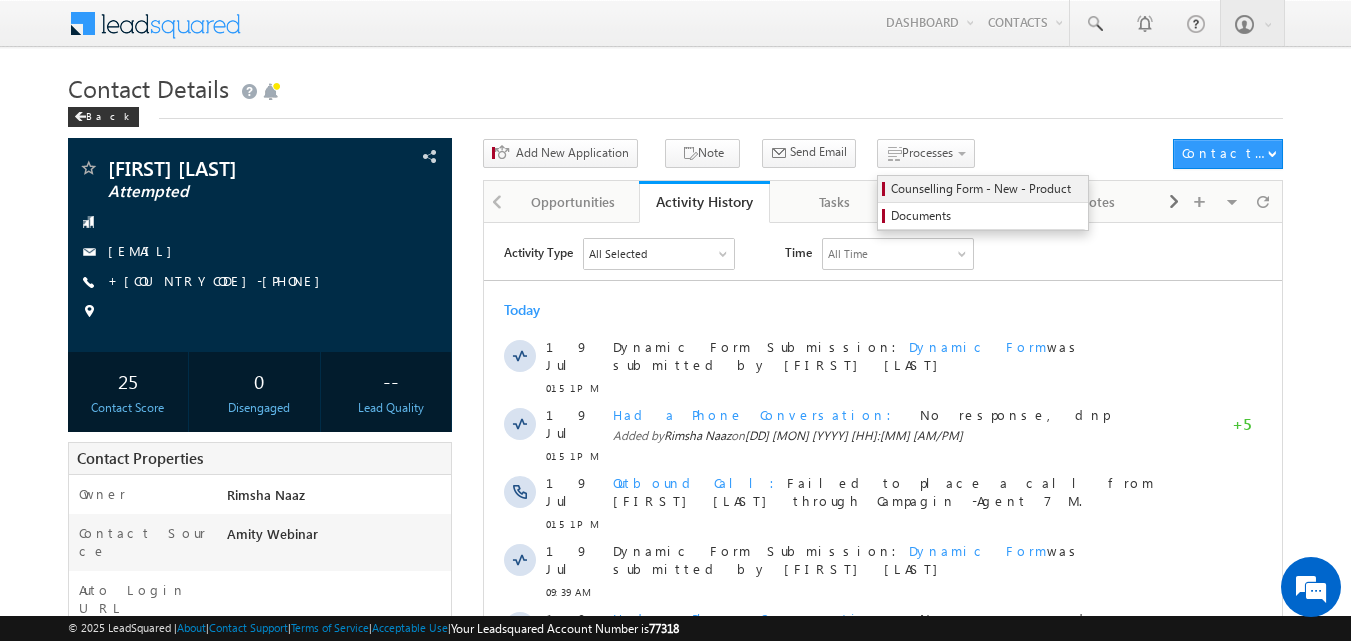 click on "Counselling Form - New - Product" at bounding box center [986, 189] 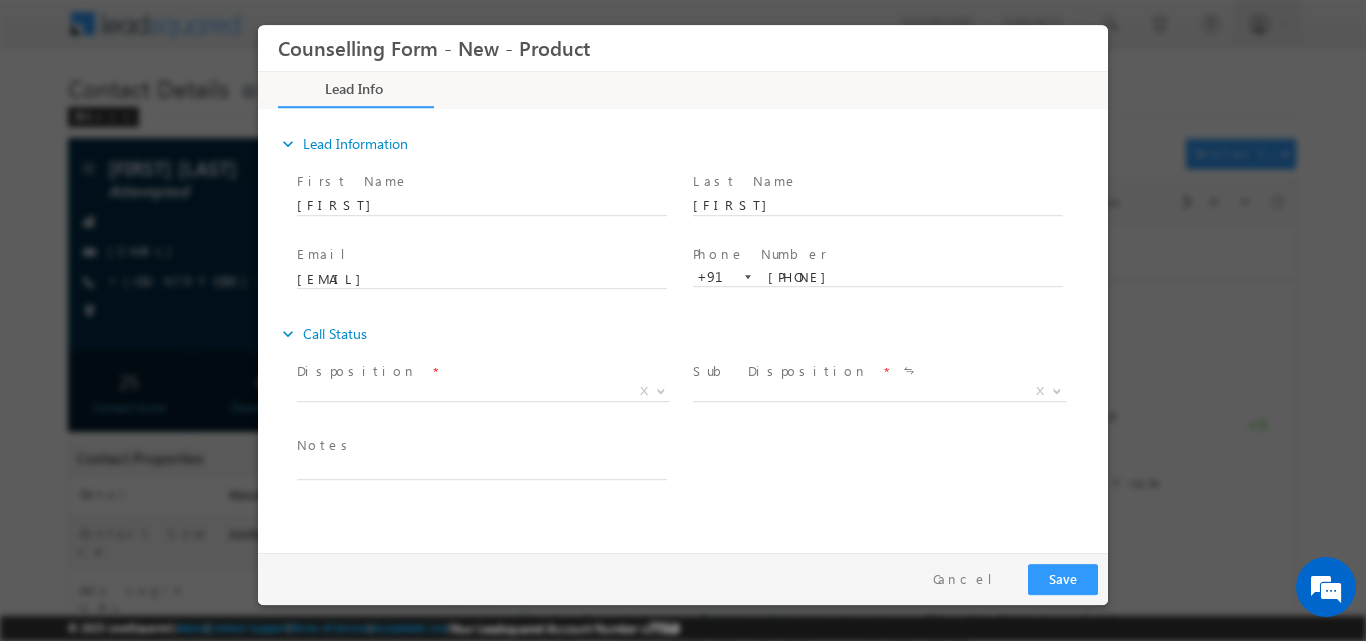 scroll, scrollTop: 0, scrollLeft: 0, axis: both 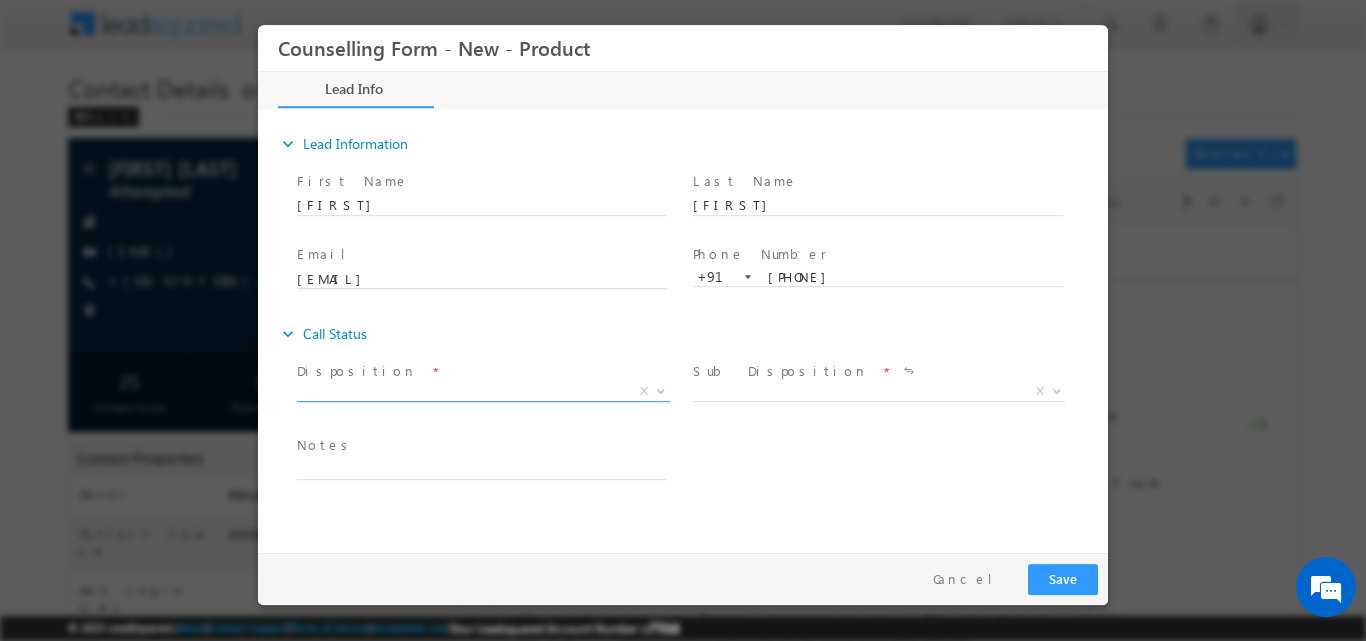 click at bounding box center [659, 390] 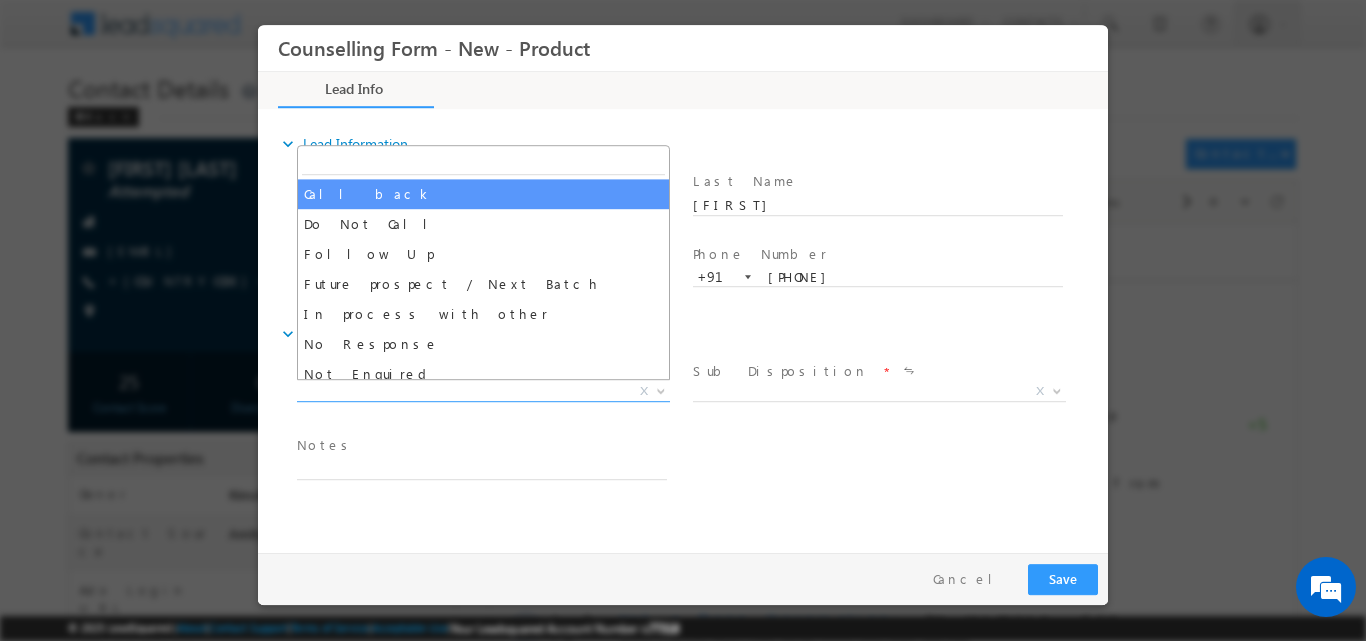 scroll, scrollTop: 0, scrollLeft: 0, axis: both 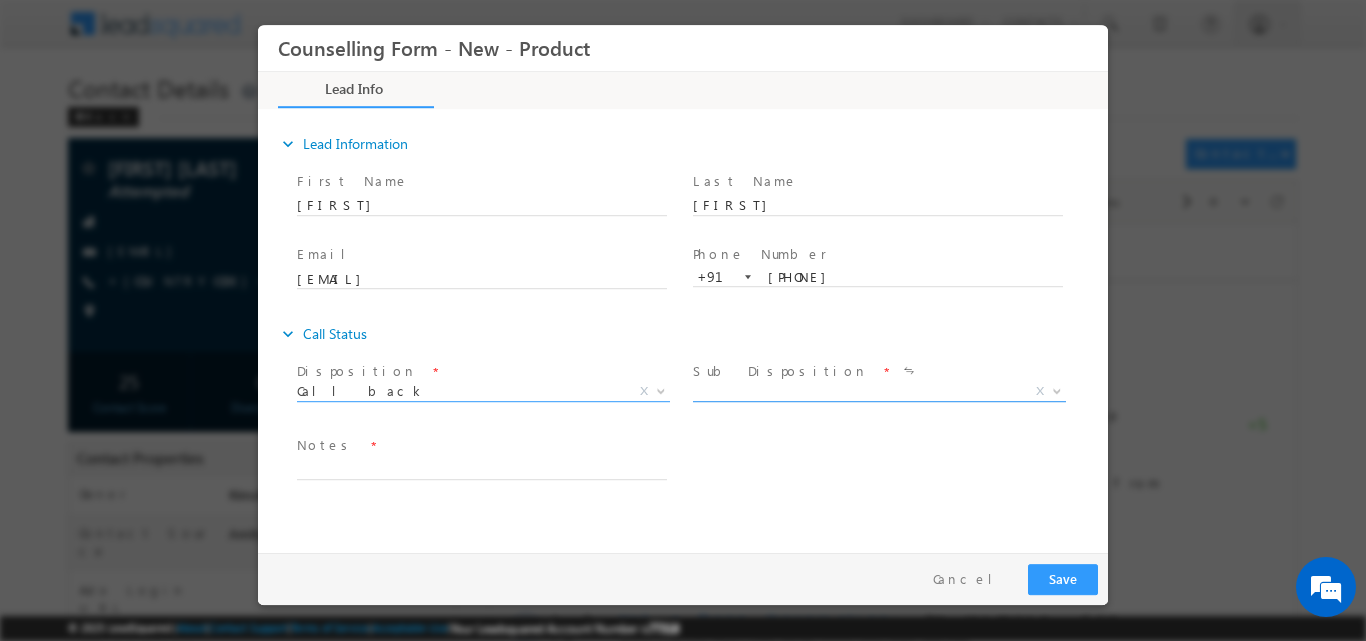 click at bounding box center [1057, 389] 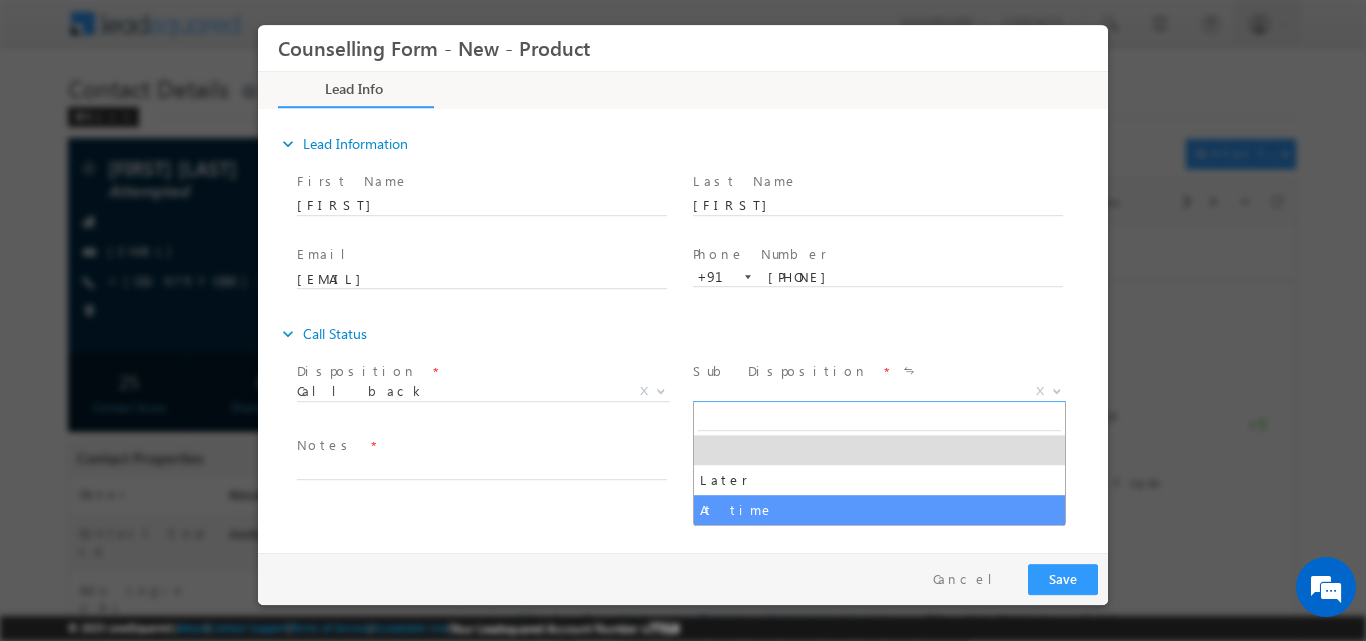 select on "At time" 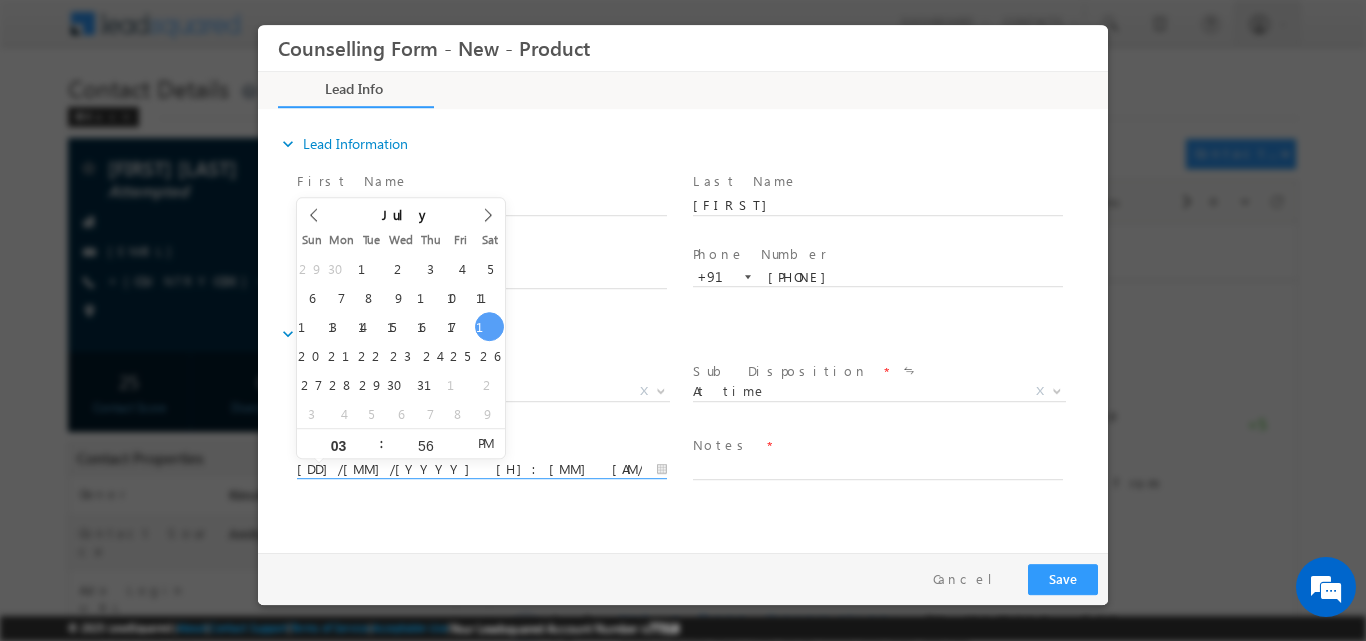 click on "[DD]/[MM]/[YYYY] [H]:[MM] [AM/PM]" at bounding box center (482, 469) 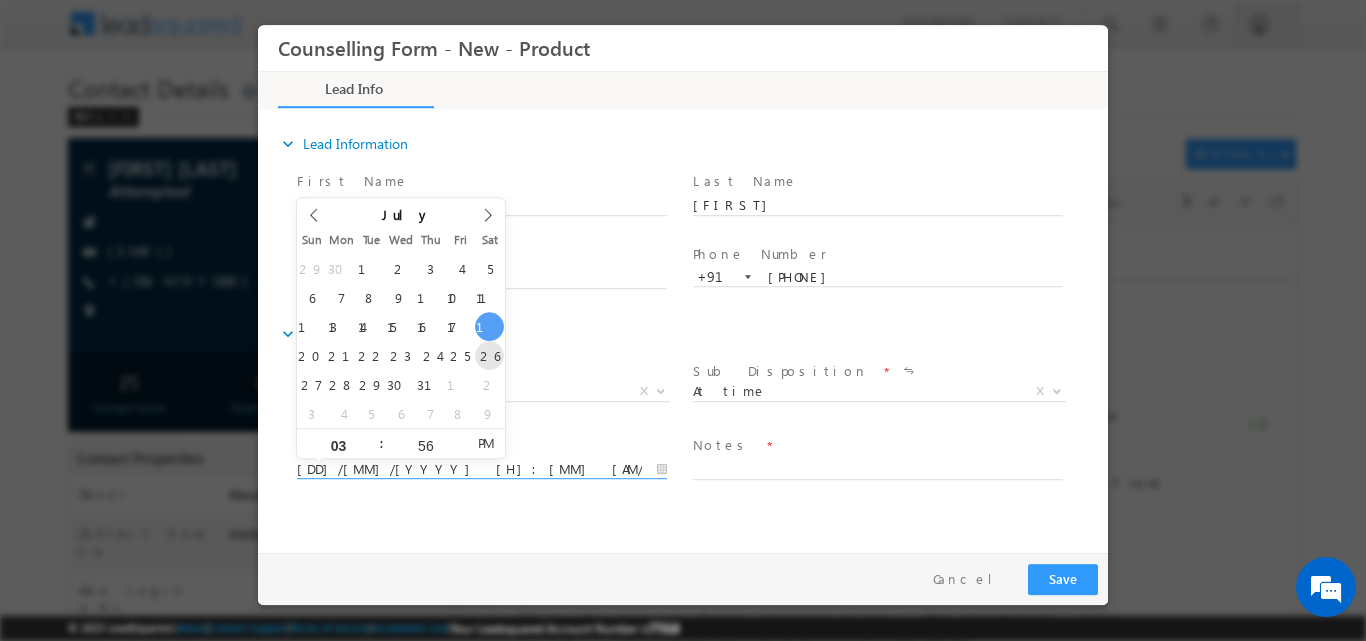 type on "[DD]/[MM]/[YYYY] [H]:[MM] [AM/PM]" 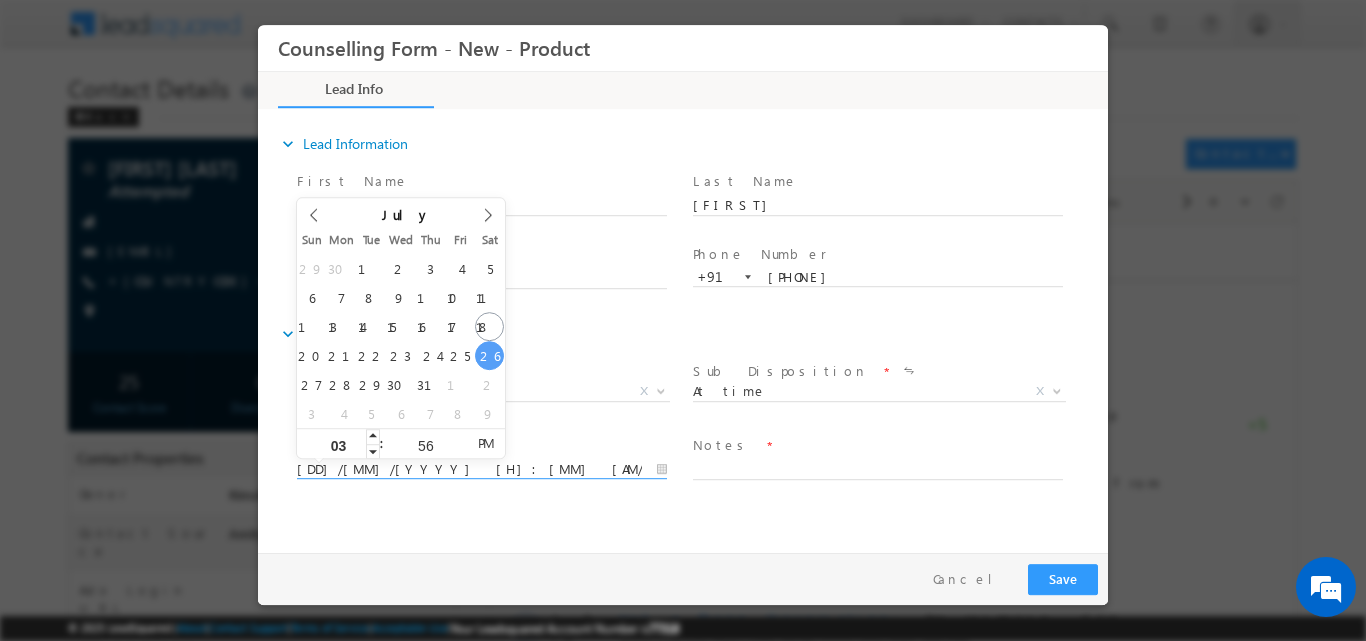 click on "03" at bounding box center [338, 444] 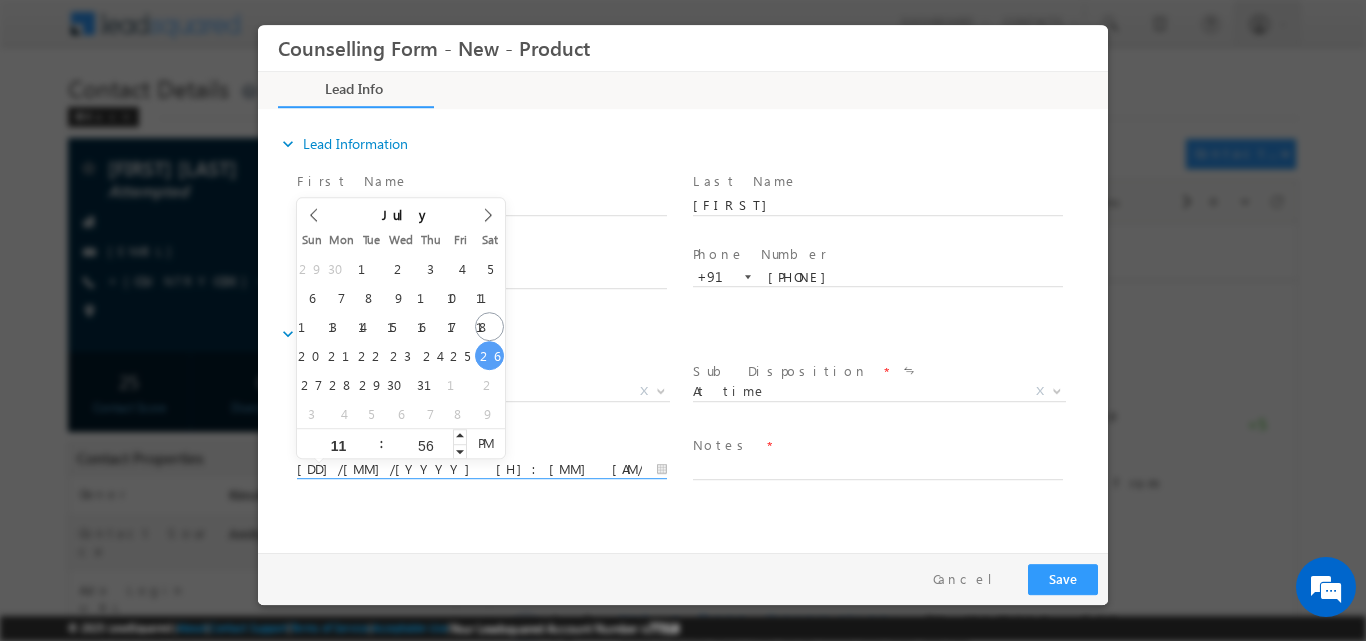 type on "11" 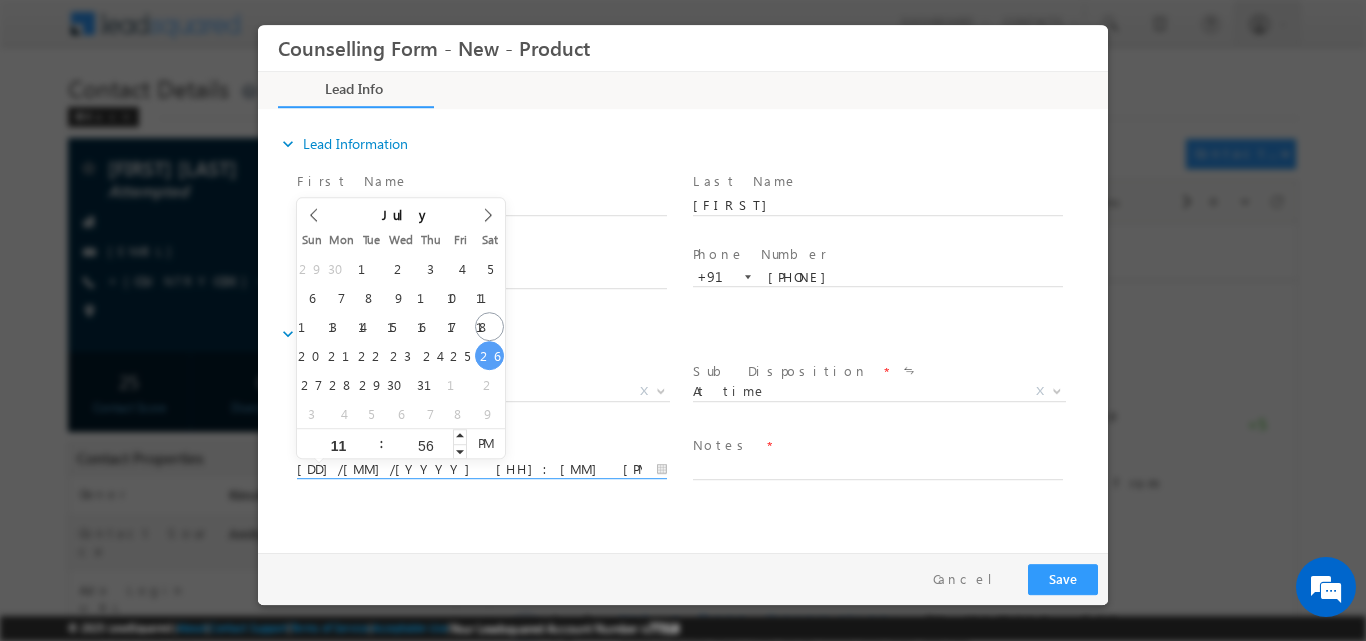 click on "56" at bounding box center [425, 444] 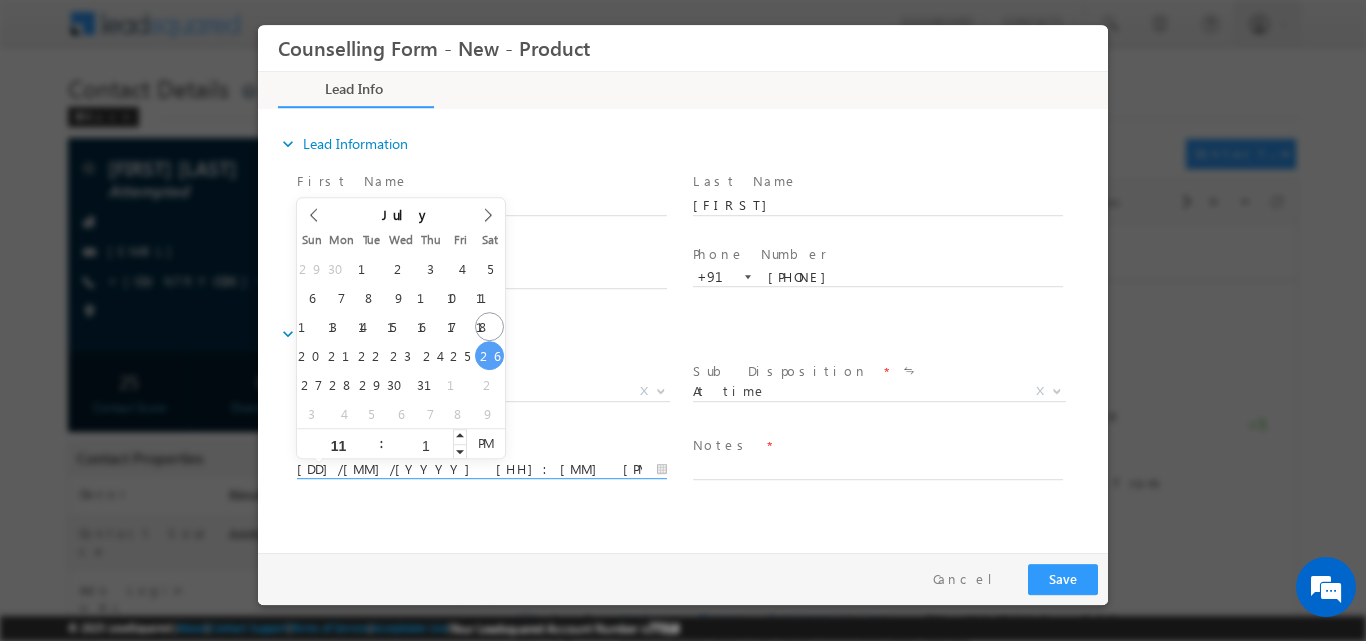type on "16" 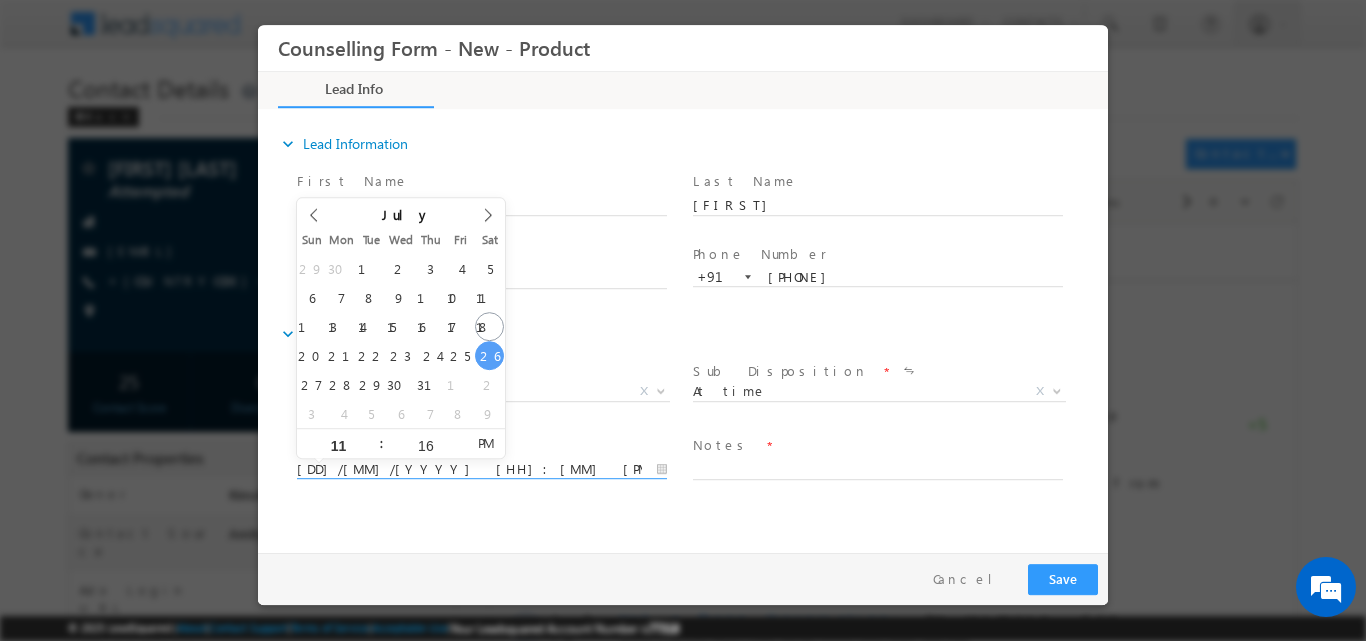 type on "[DD]/[MM]/[YYYY] [HH]:[MM] [PM]" 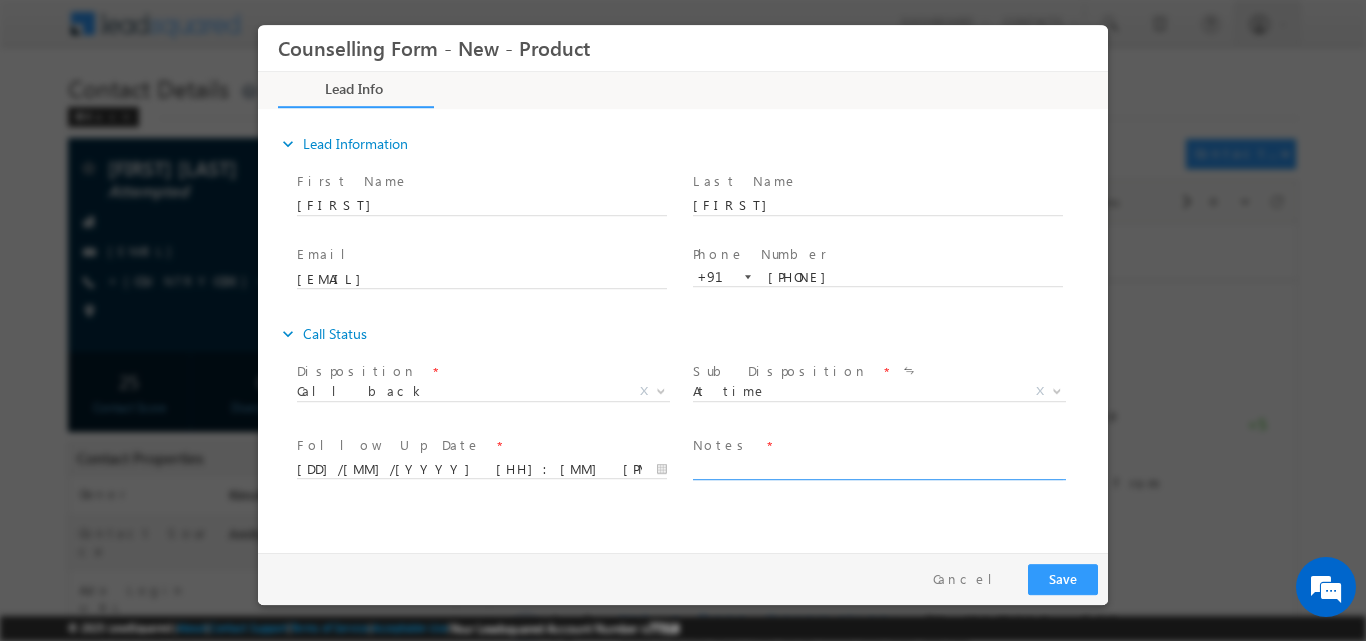 click at bounding box center [878, 467] 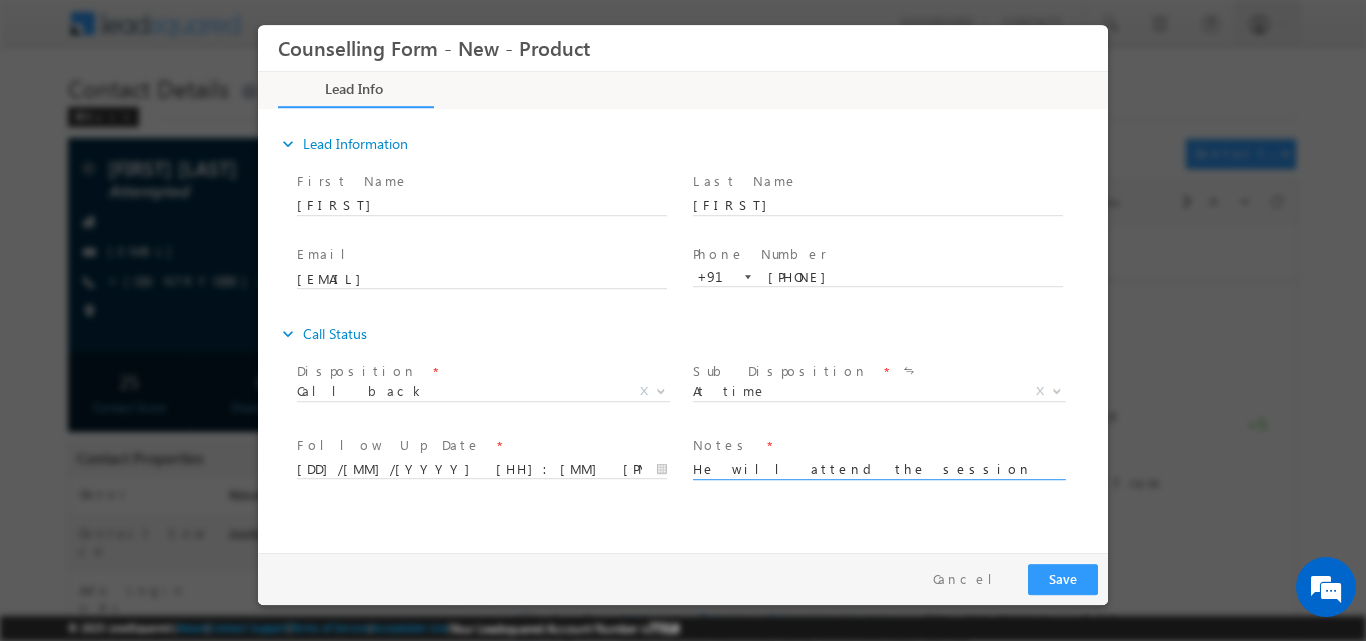 scroll, scrollTop: 4, scrollLeft: 0, axis: vertical 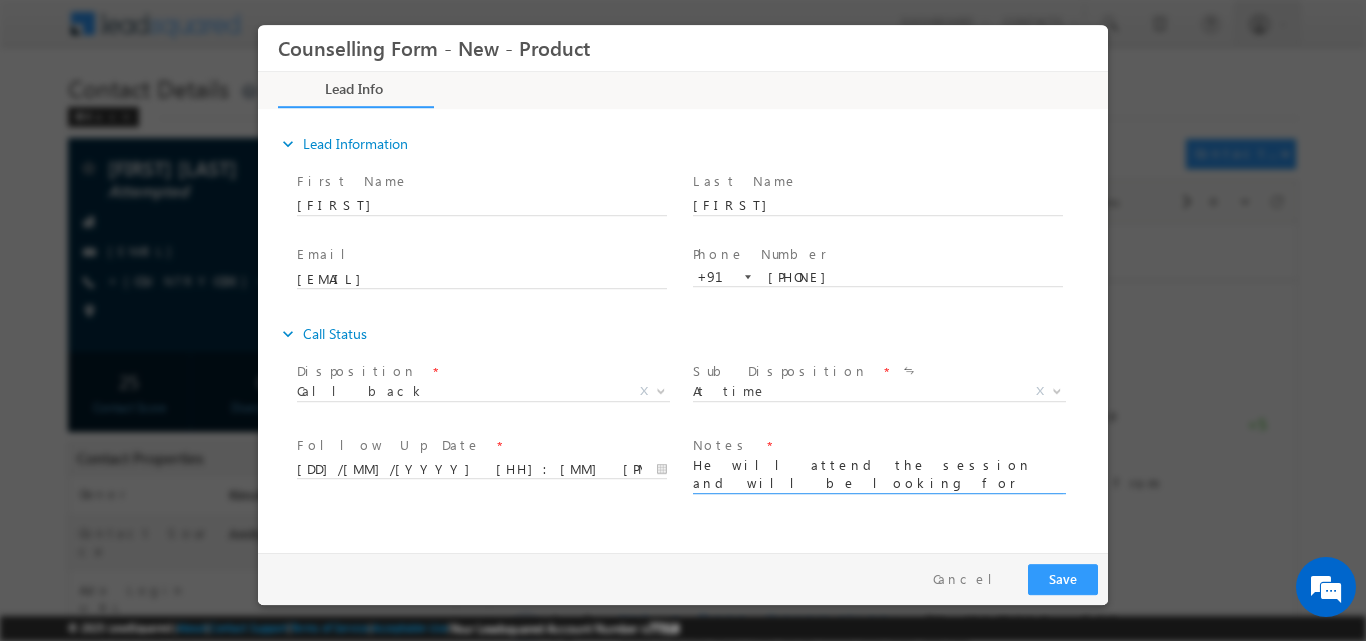 type on "He will attend the session and will be looking for US or Canada for masters" 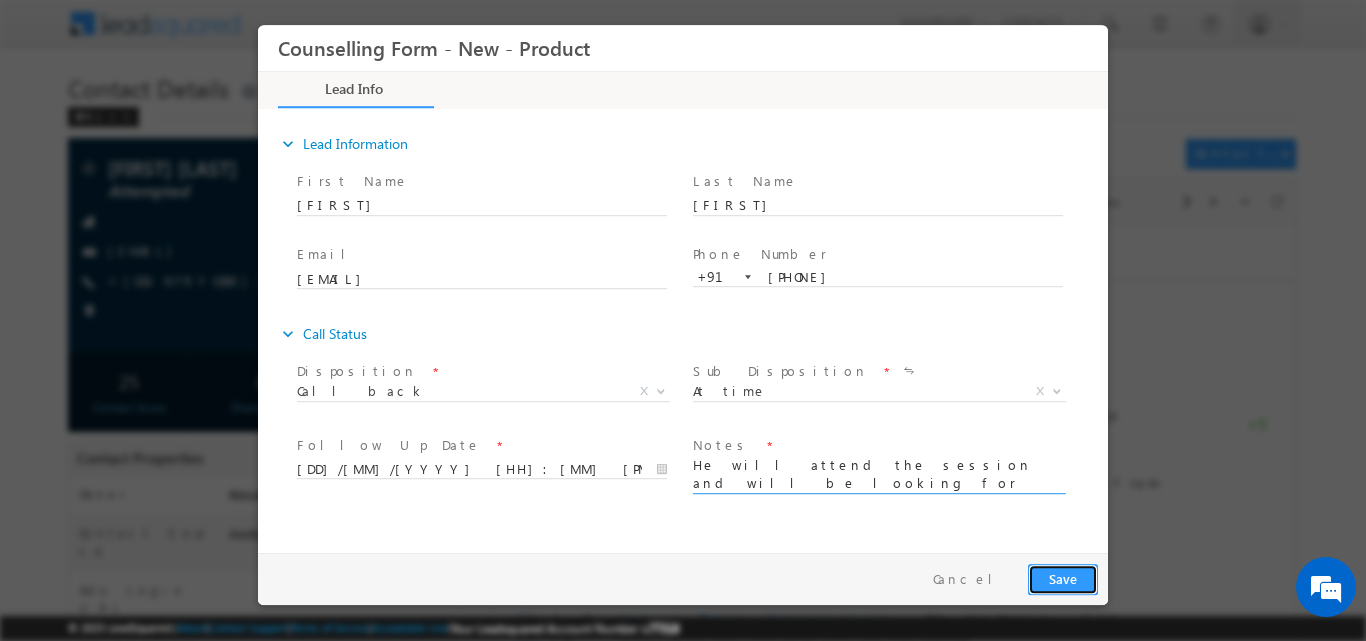 click on "Save" at bounding box center [1063, 578] 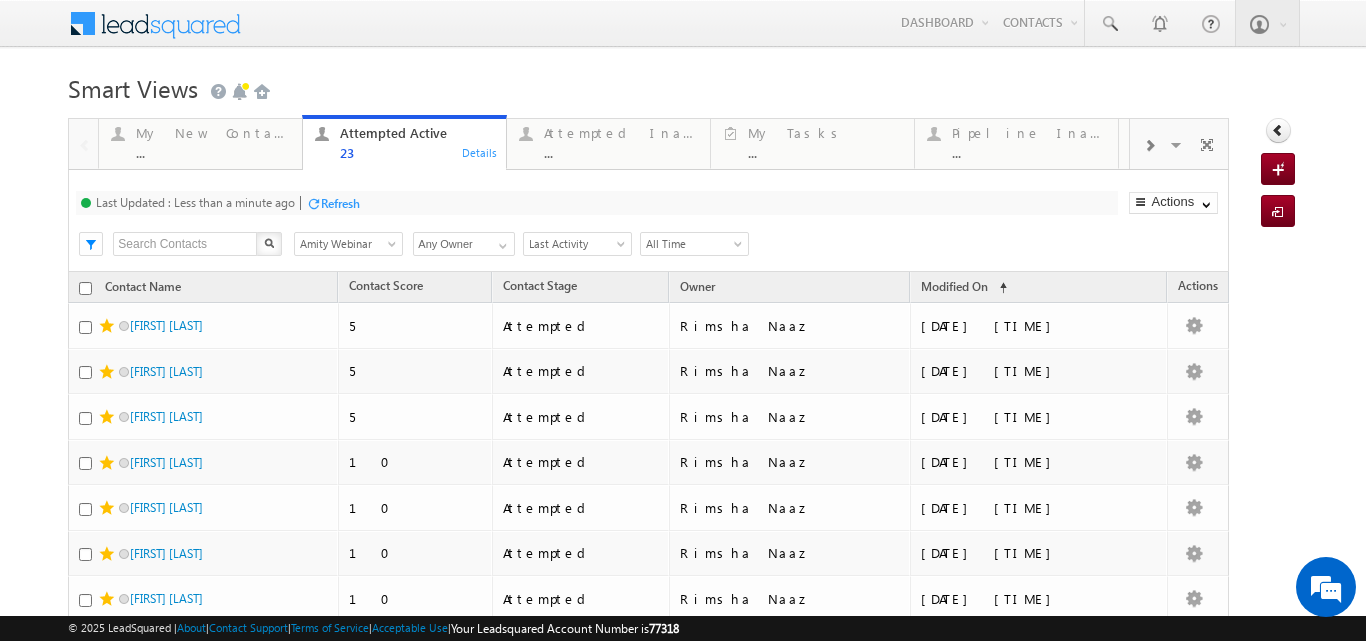 scroll, scrollTop: 0, scrollLeft: 0, axis: both 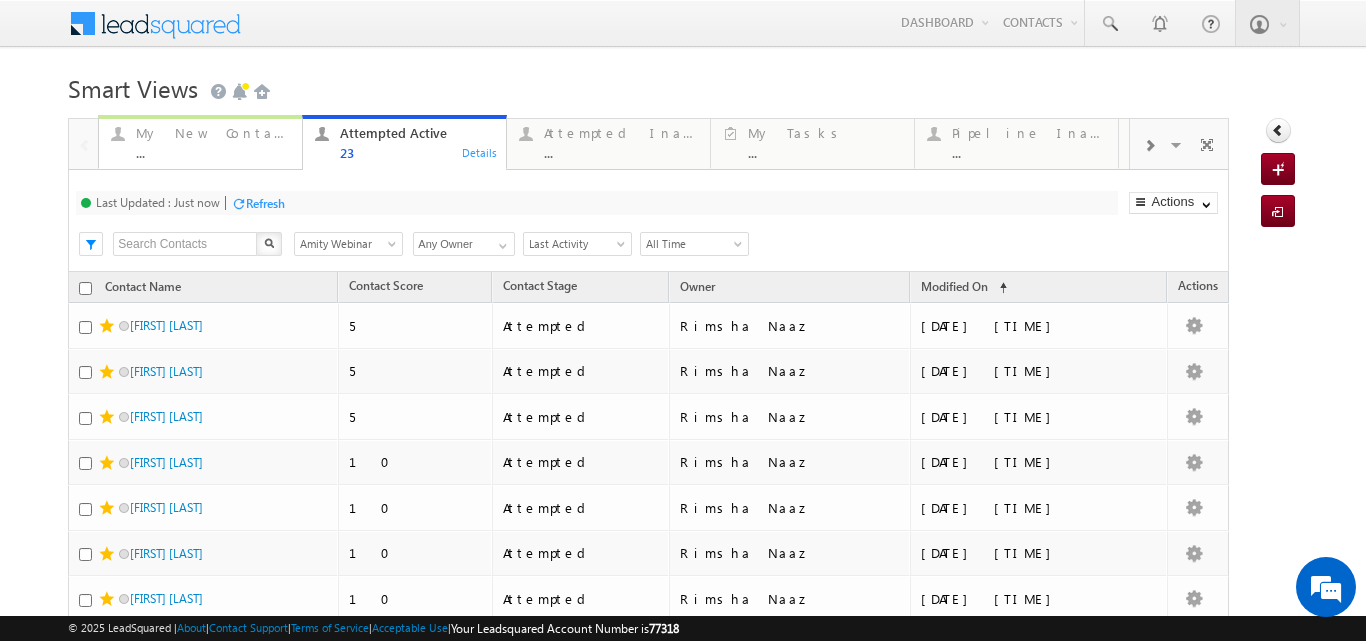 click on "My New Contact ... Details" at bounding box center (200, 142) 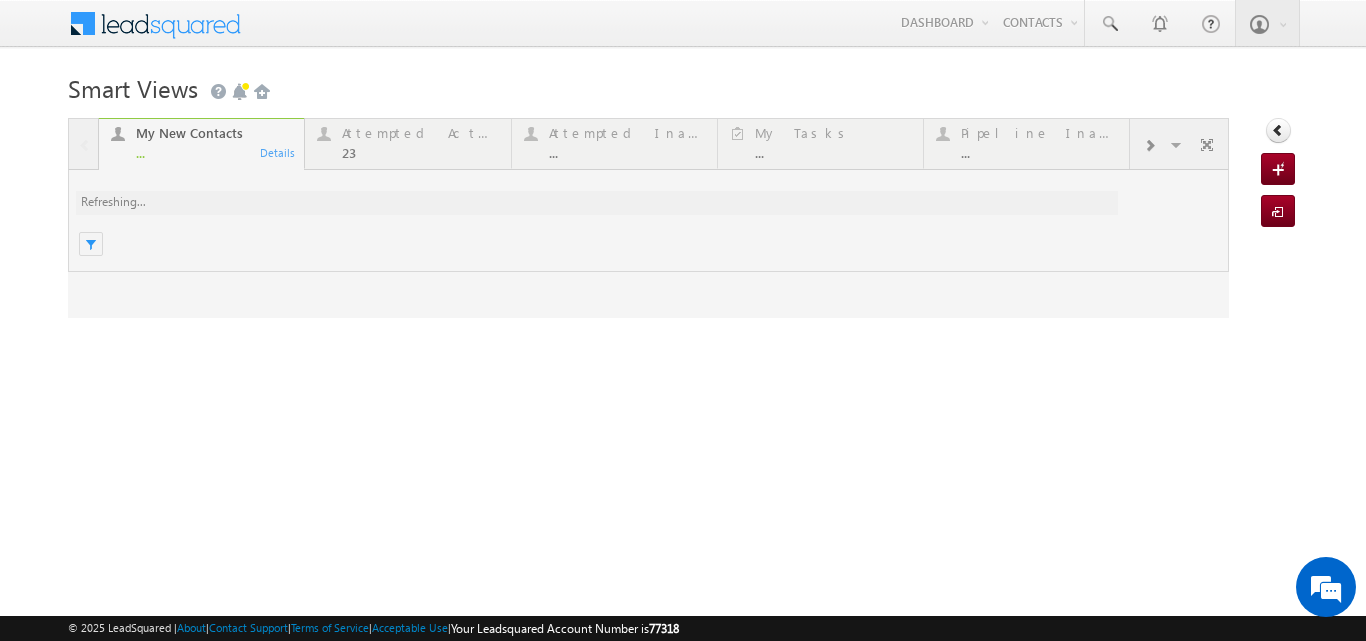 scroll, scrollTop: 0, scrollLeft: 0, axis: both 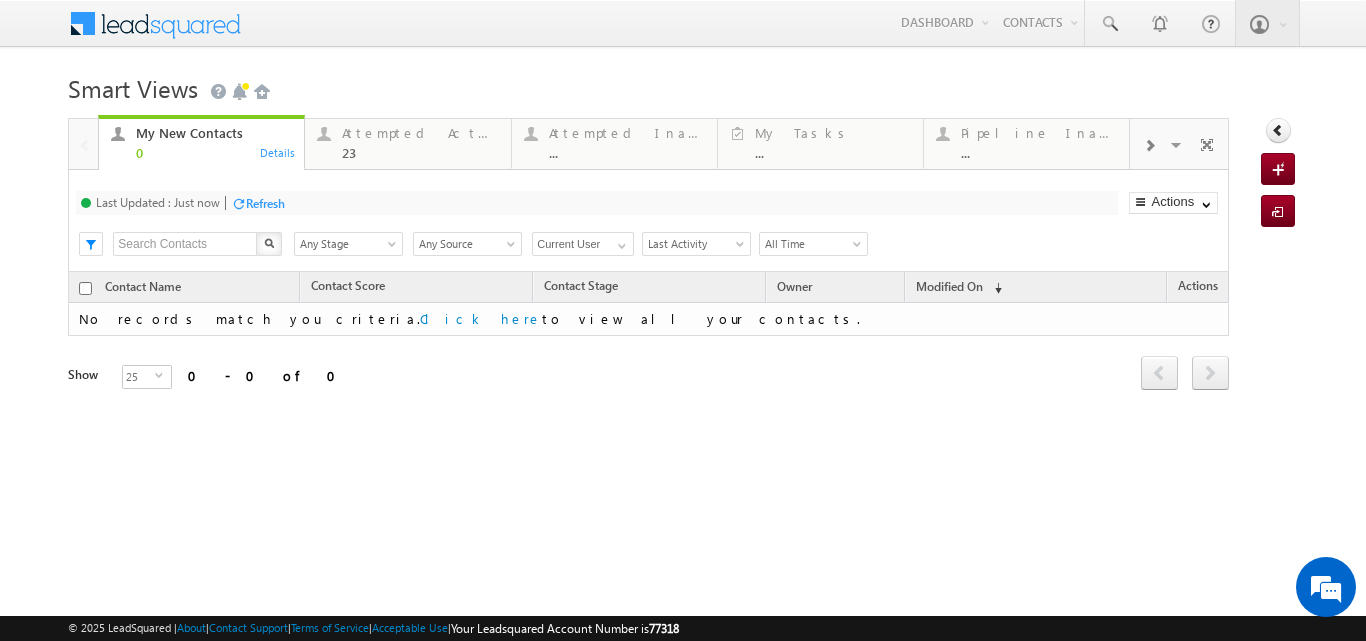 click on "Refresh" at bounding box center [258, 202] 